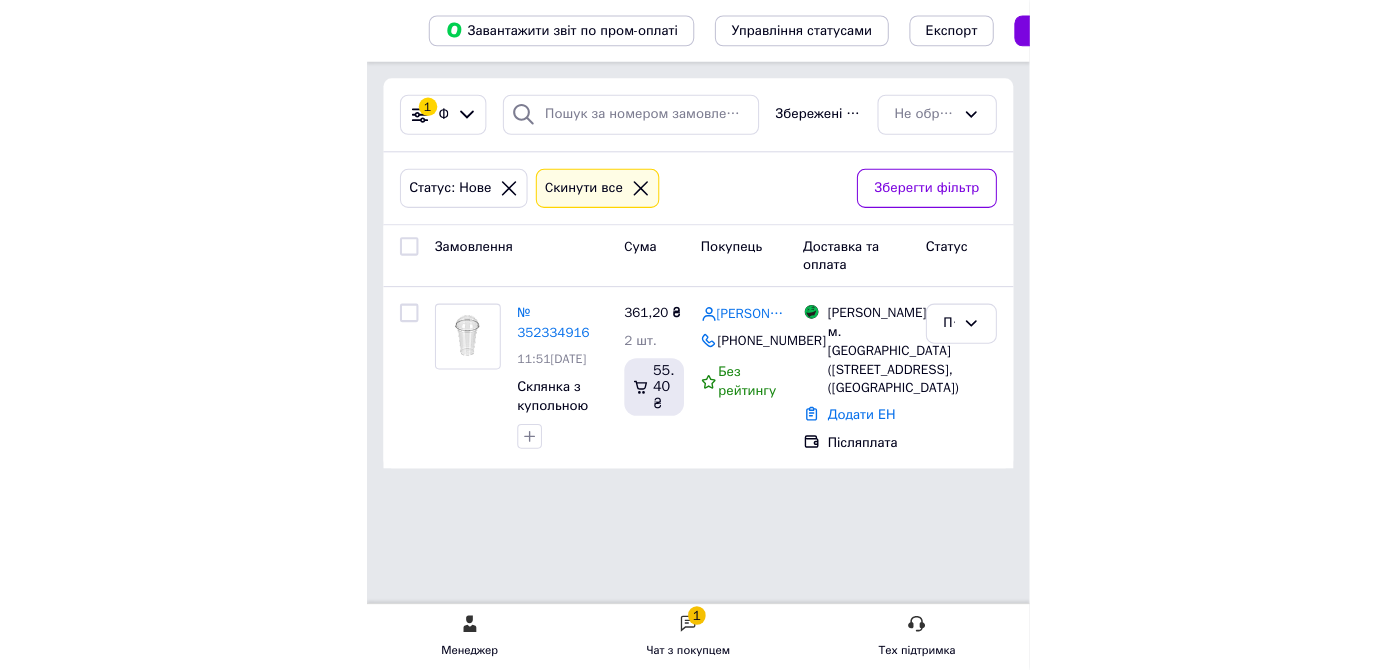 scroll, scrollTop: 0, scrollLeft: 0, axis: both 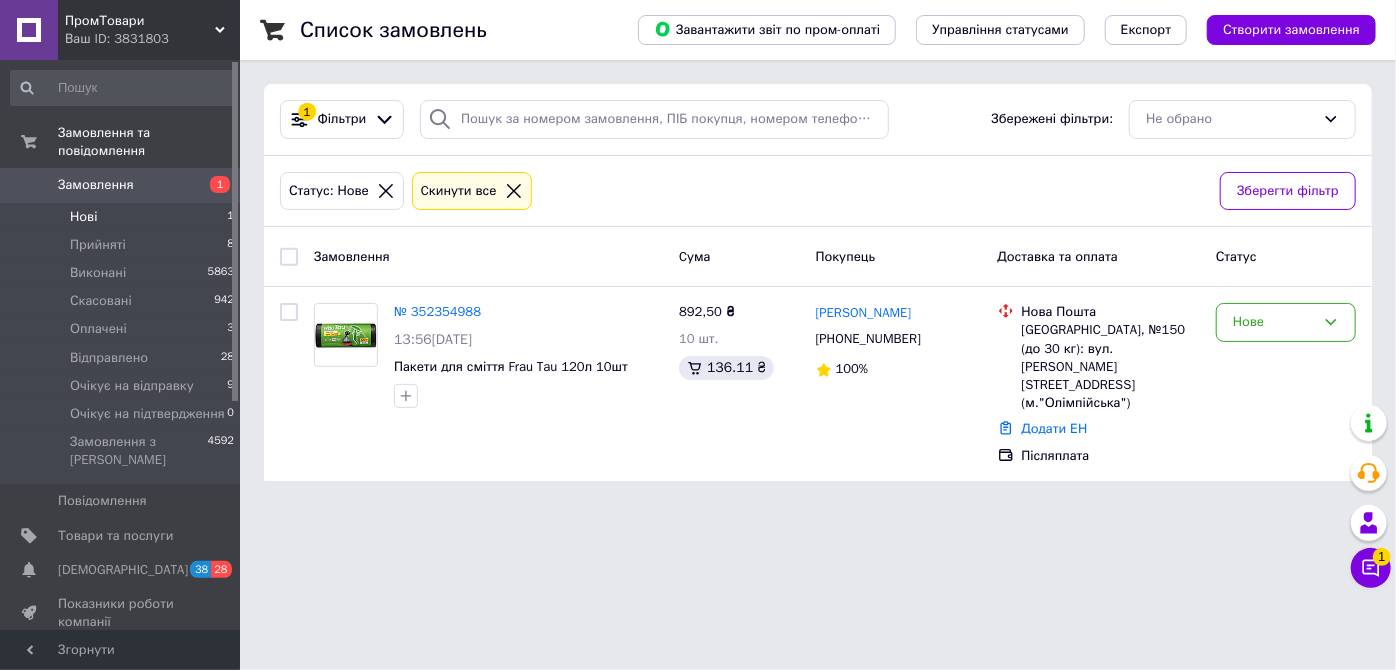 click on "Чат з покупцем 1" at bounding box center [1371, 568] 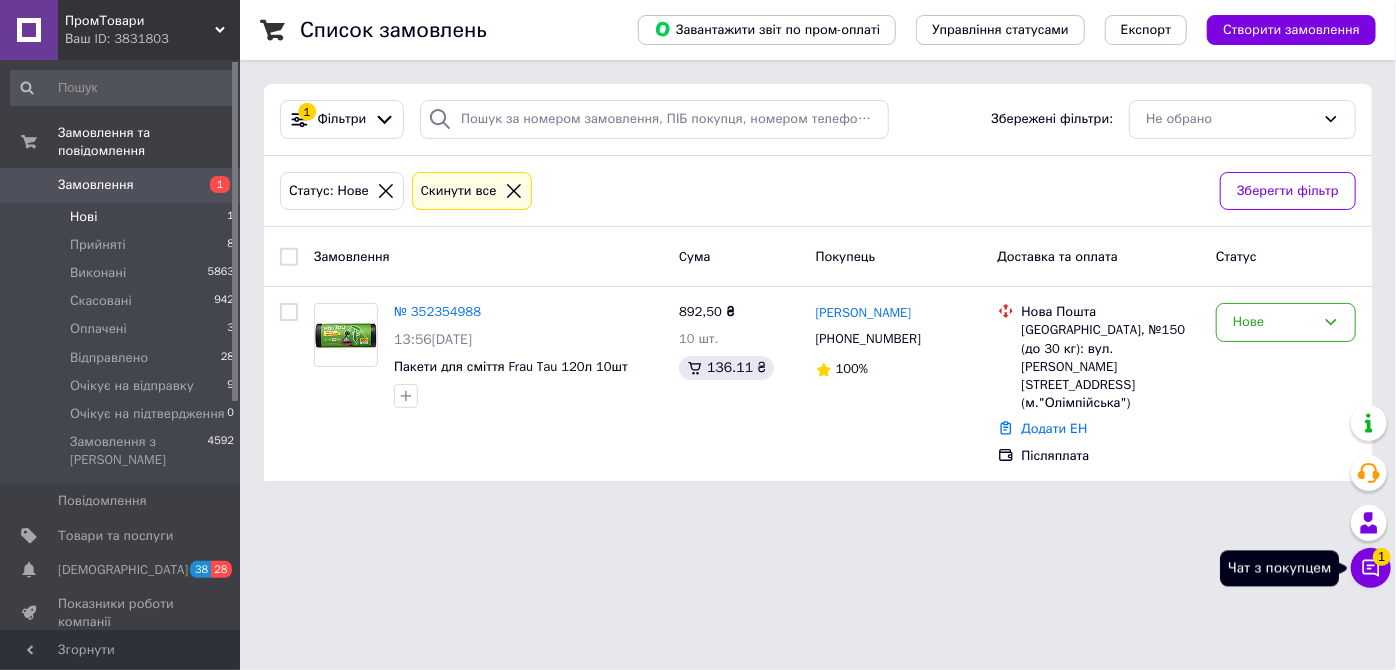 click 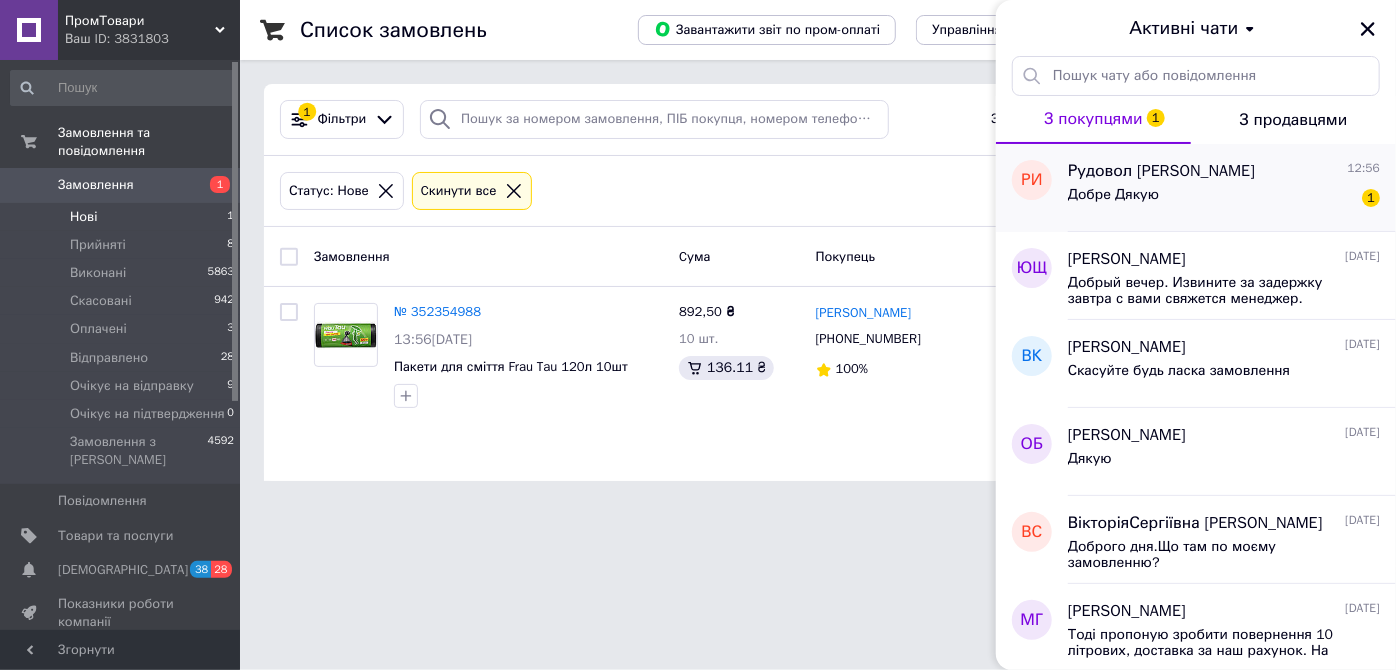 click on "Рудовол [PERSON_NAME] 12:56" at bounding box center [1224, 171] 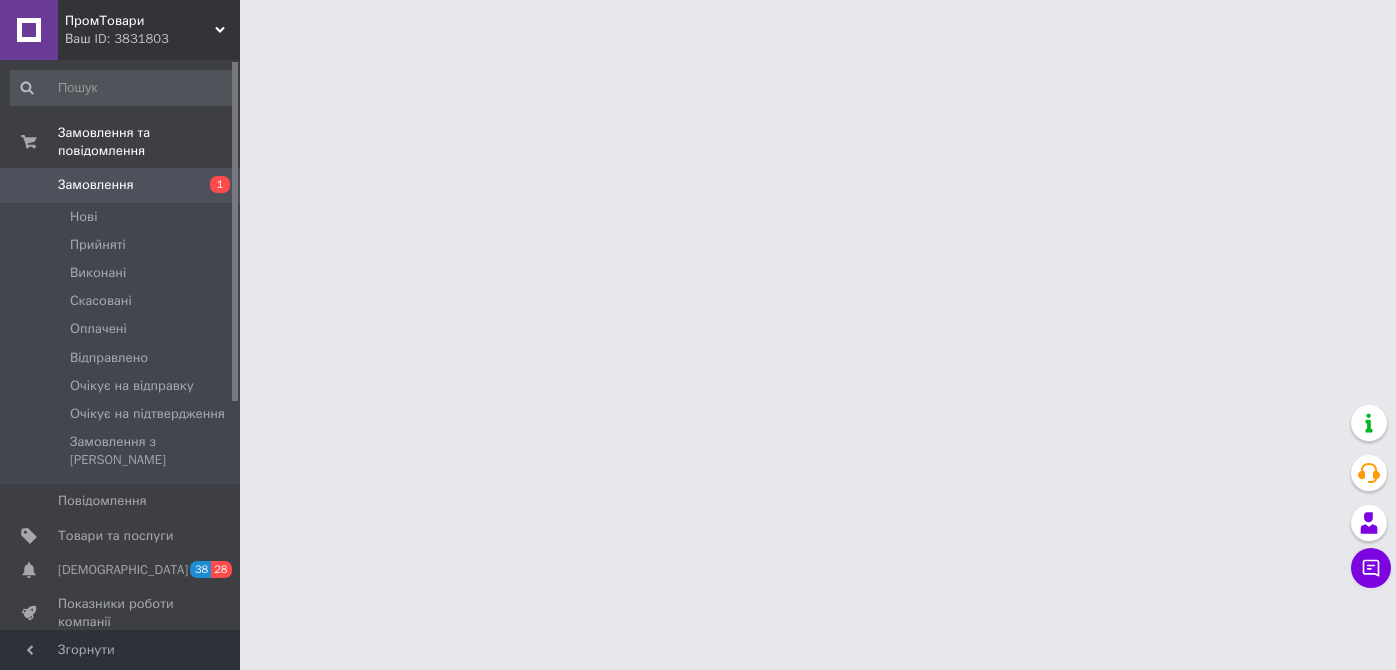 scroll, scrollTop: 0, scrollLeft: 0, axis: both 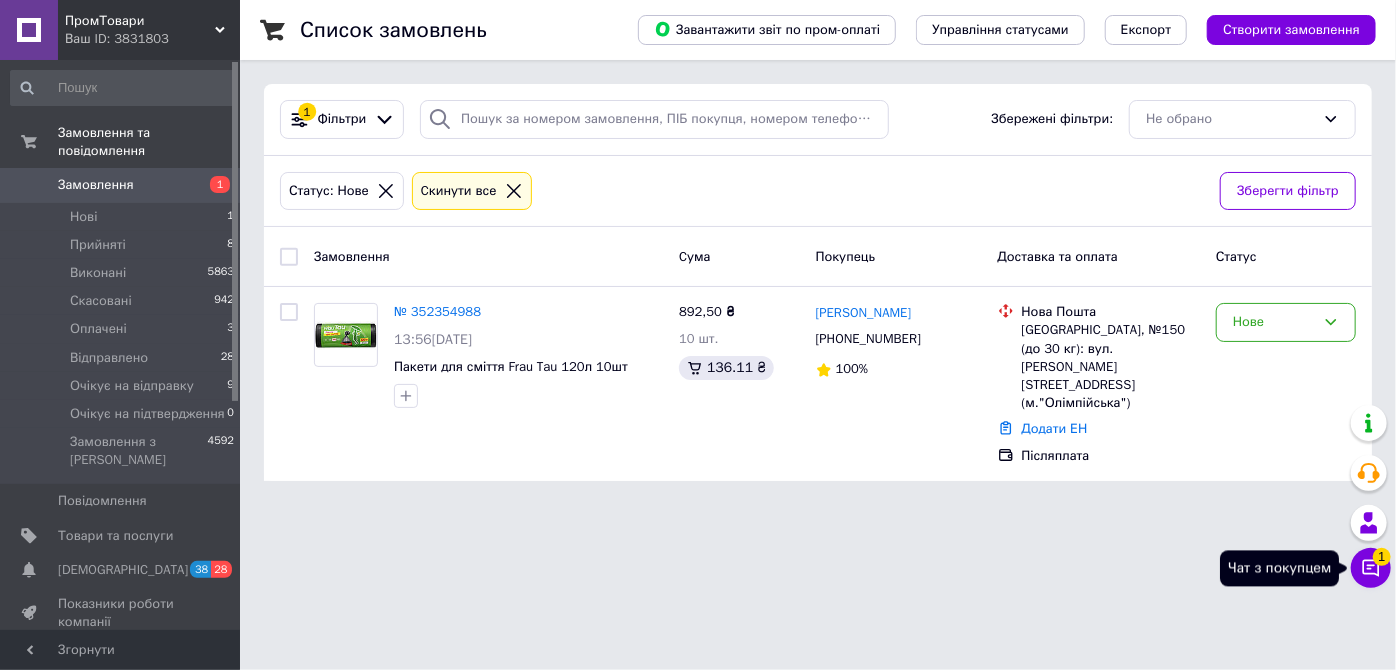 click 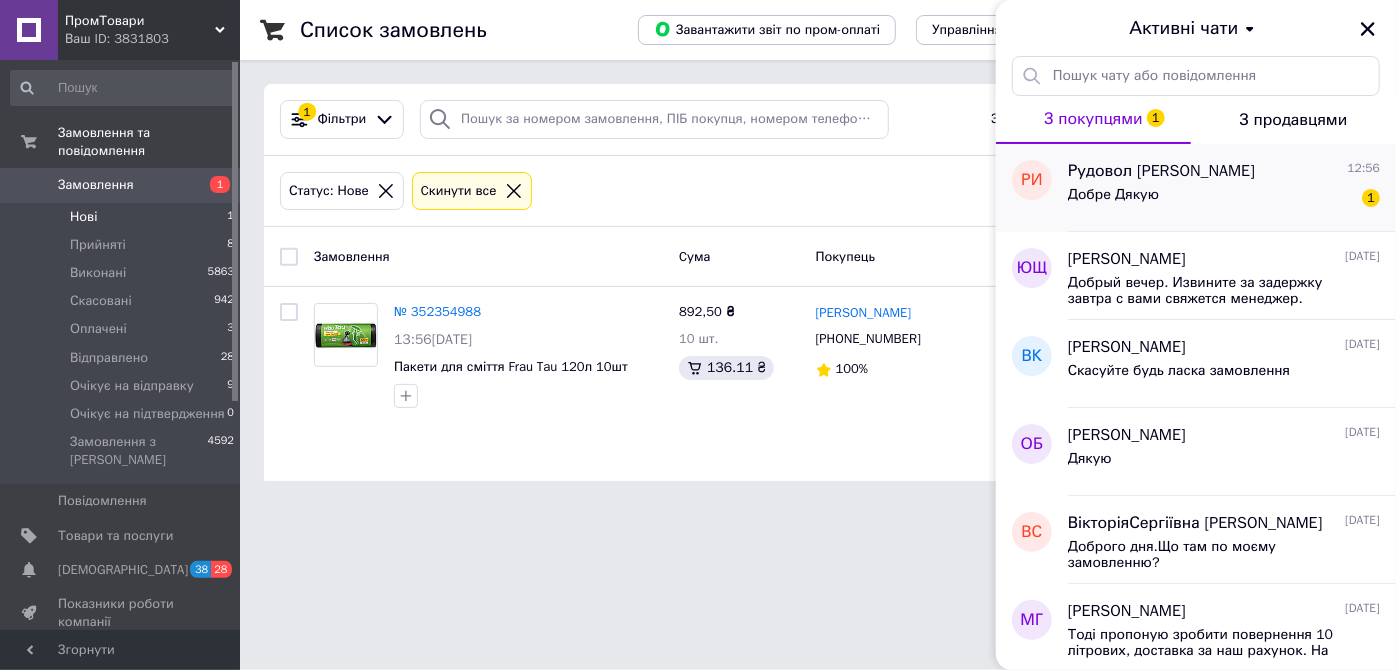 click on "Добре
Дякую 1" at bounding box center [1224, 199] 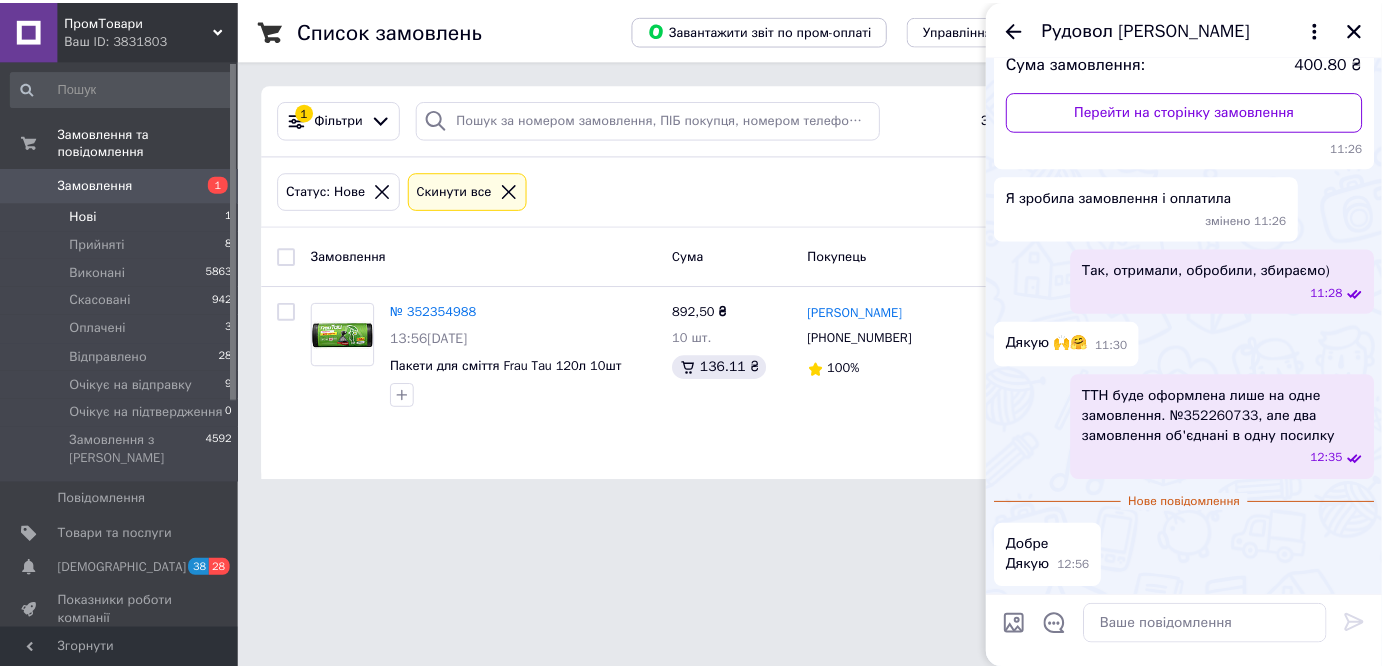 scroll, scrollTop: 2733, scrollLeft: 0, axis: vertical 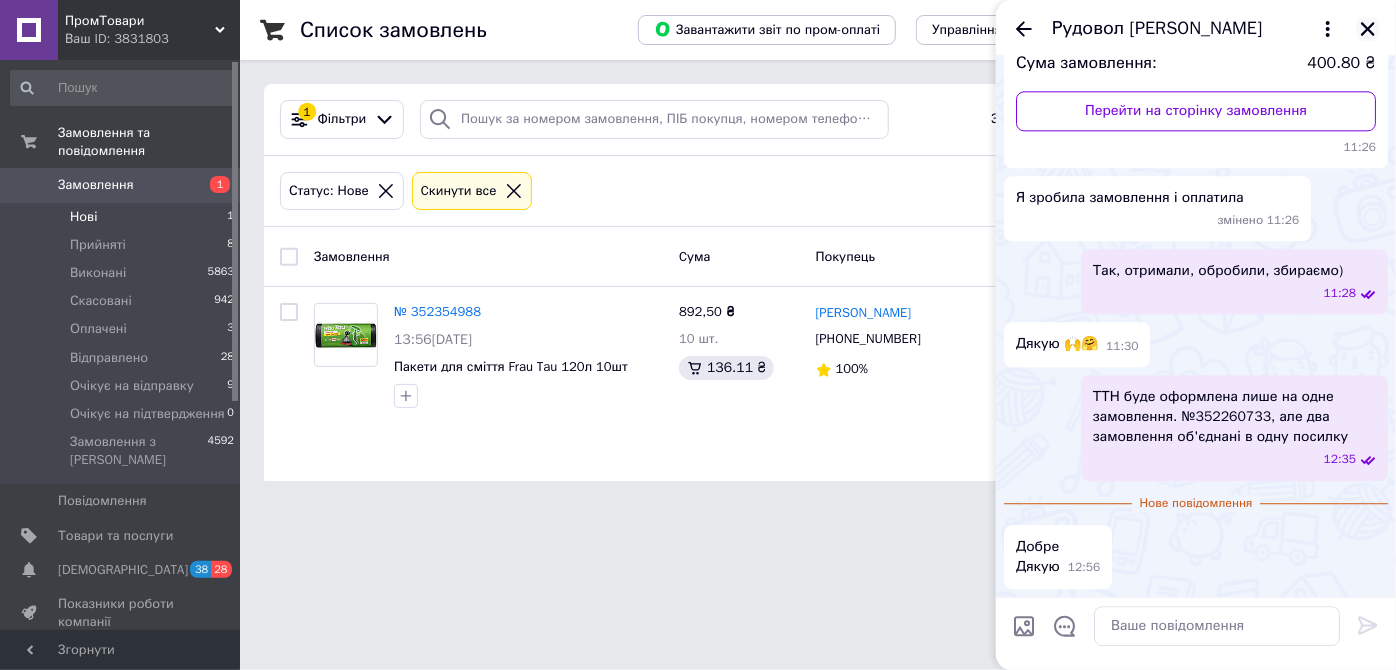 click 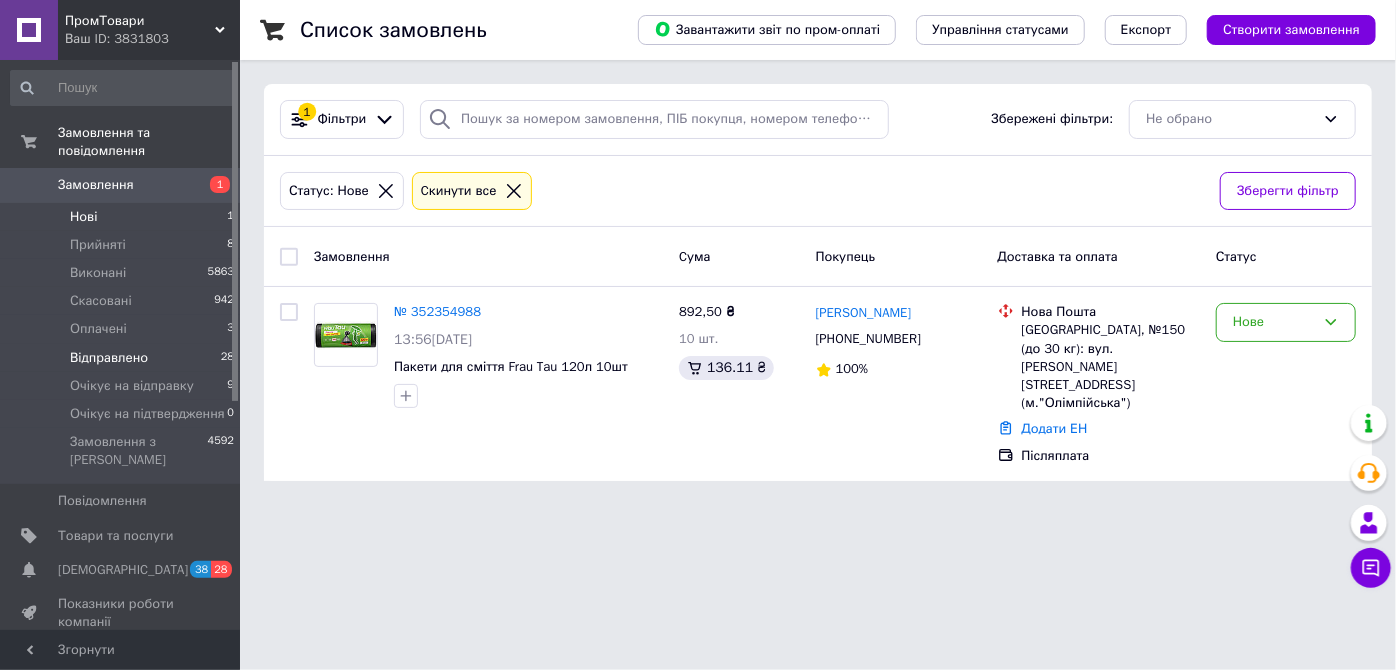 click on "Відправлено 28" at bounding box center [123, 358] 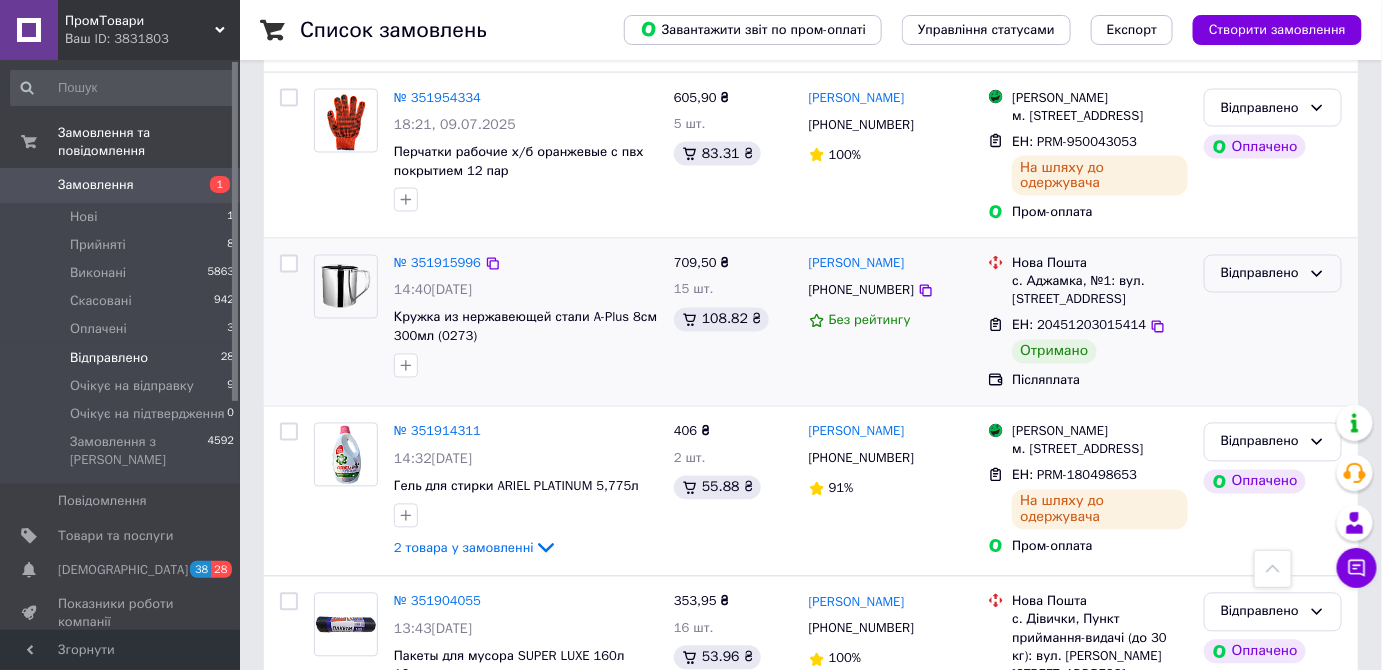 scroll, scrollTop: 1090, scrollLeft: 0, axis: vertical 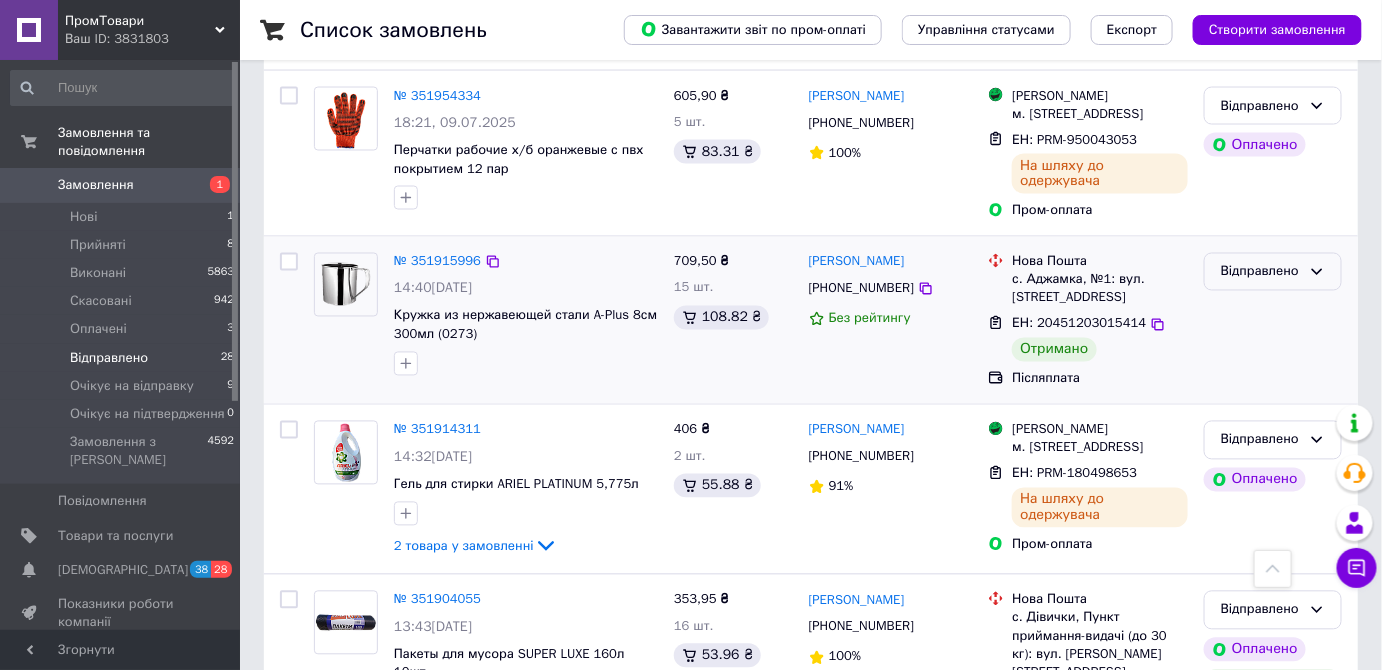 click on "Відправлено" at bounding box center (1261, 272) 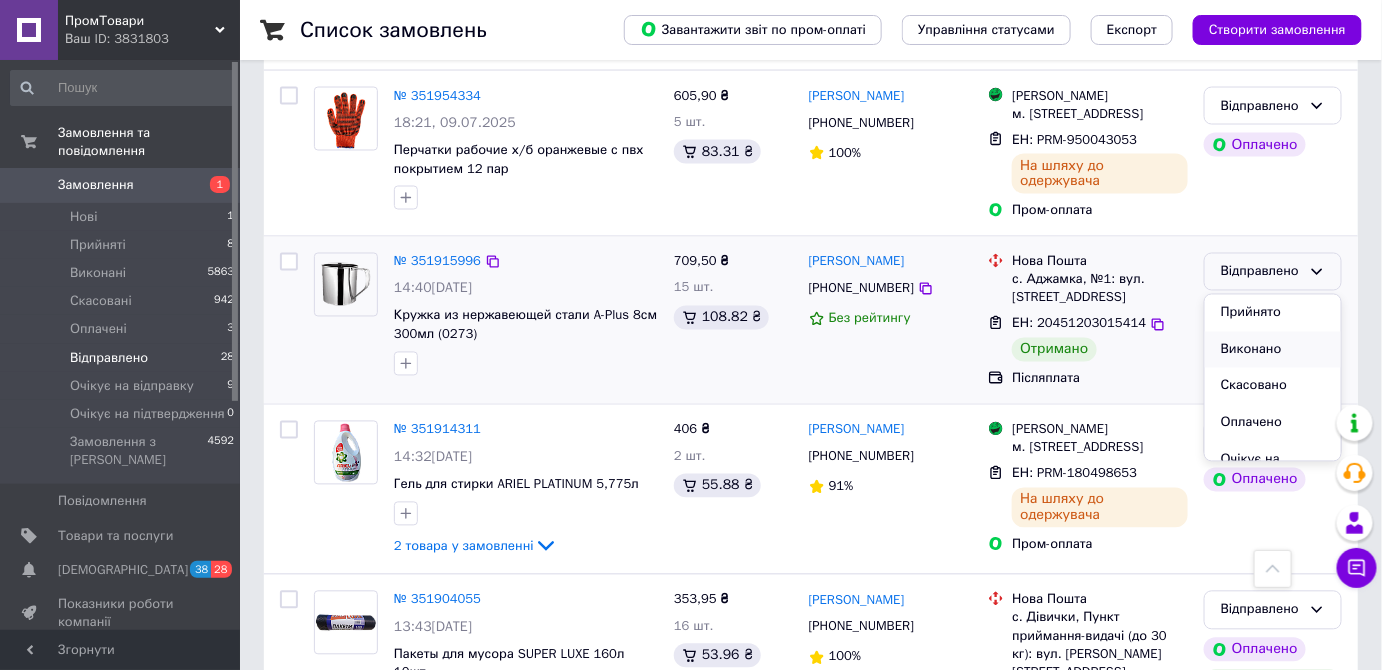 click on "Виконано" at bounding box center [1273, 350] 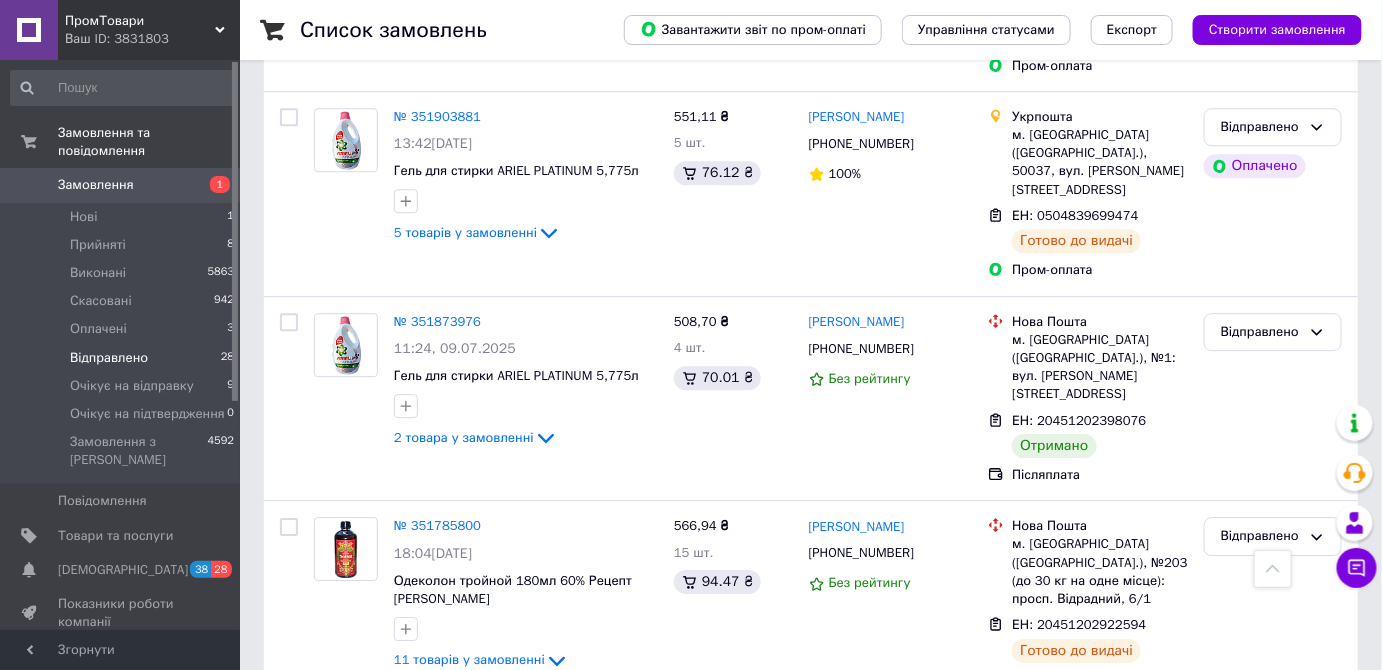 scroll, scrollTop: 1818, scrollLeft: 0, axis: vertical 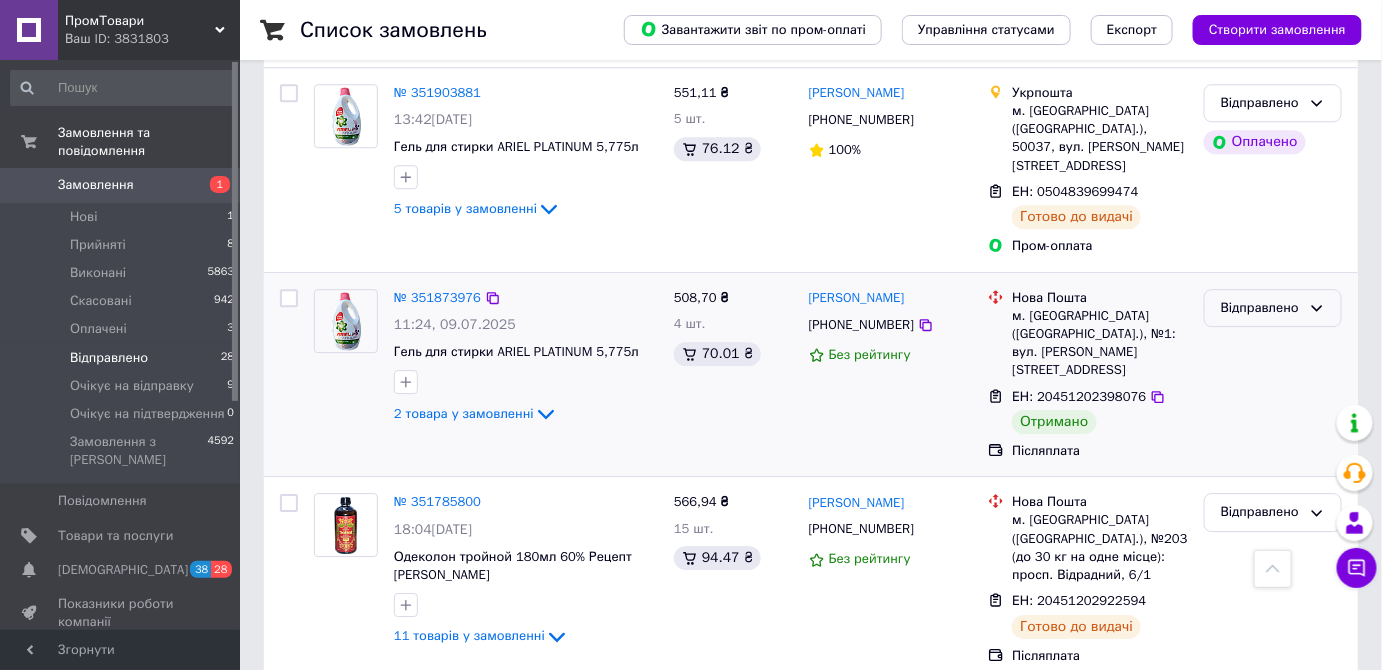 click on "Відправлено" at bounding box center (1273, 308) 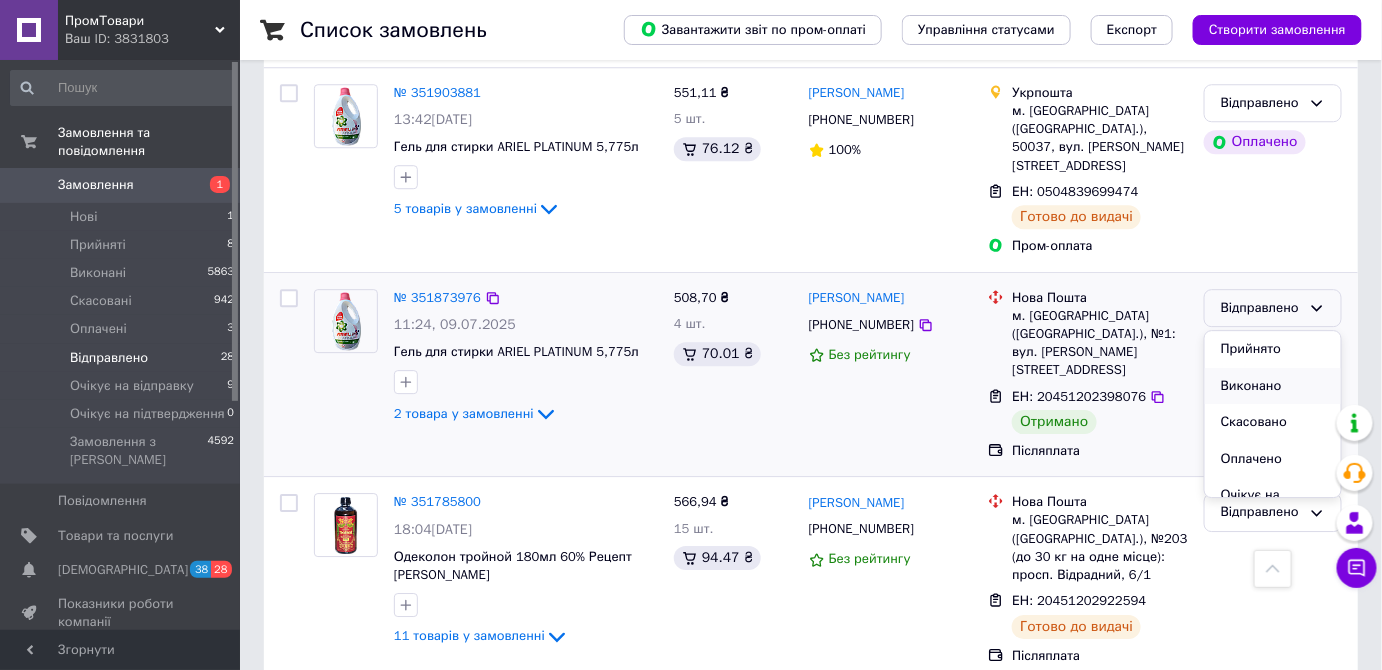 click on "Виконано" at bounding box center [1273, 386] 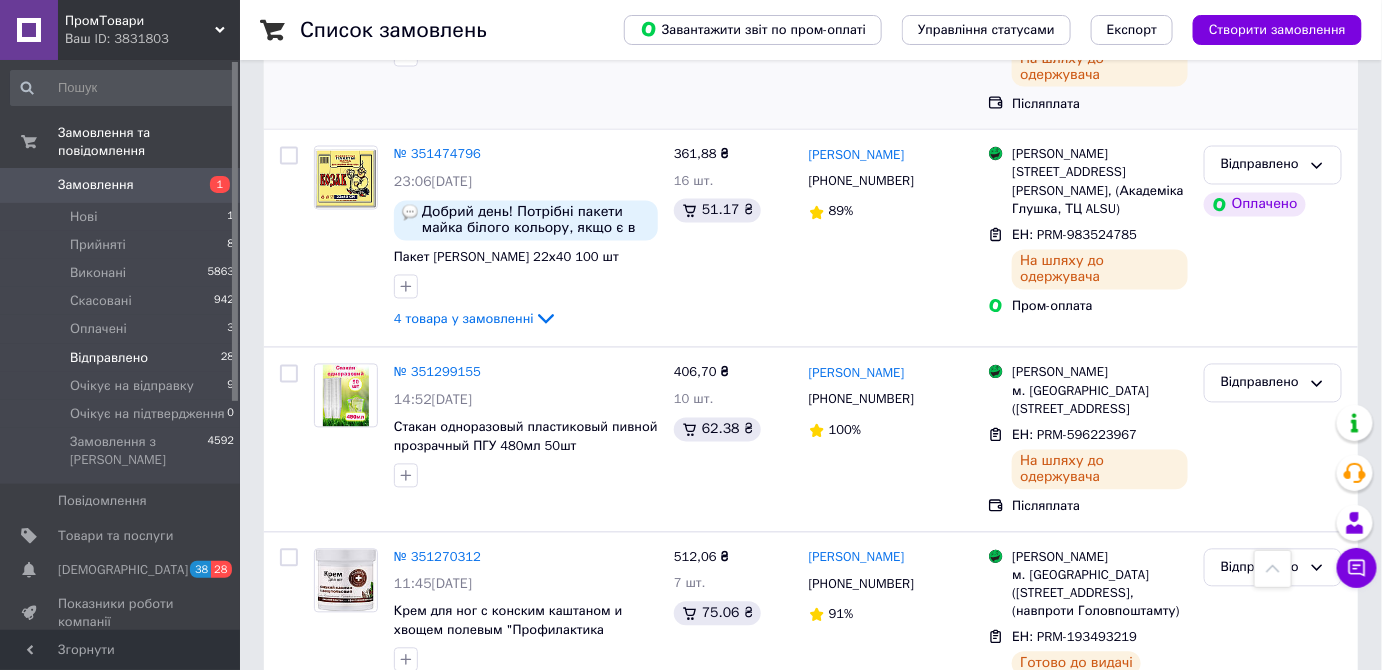 scroll, scrollTop: 3699, scrollLeft: 0, axis: vertical 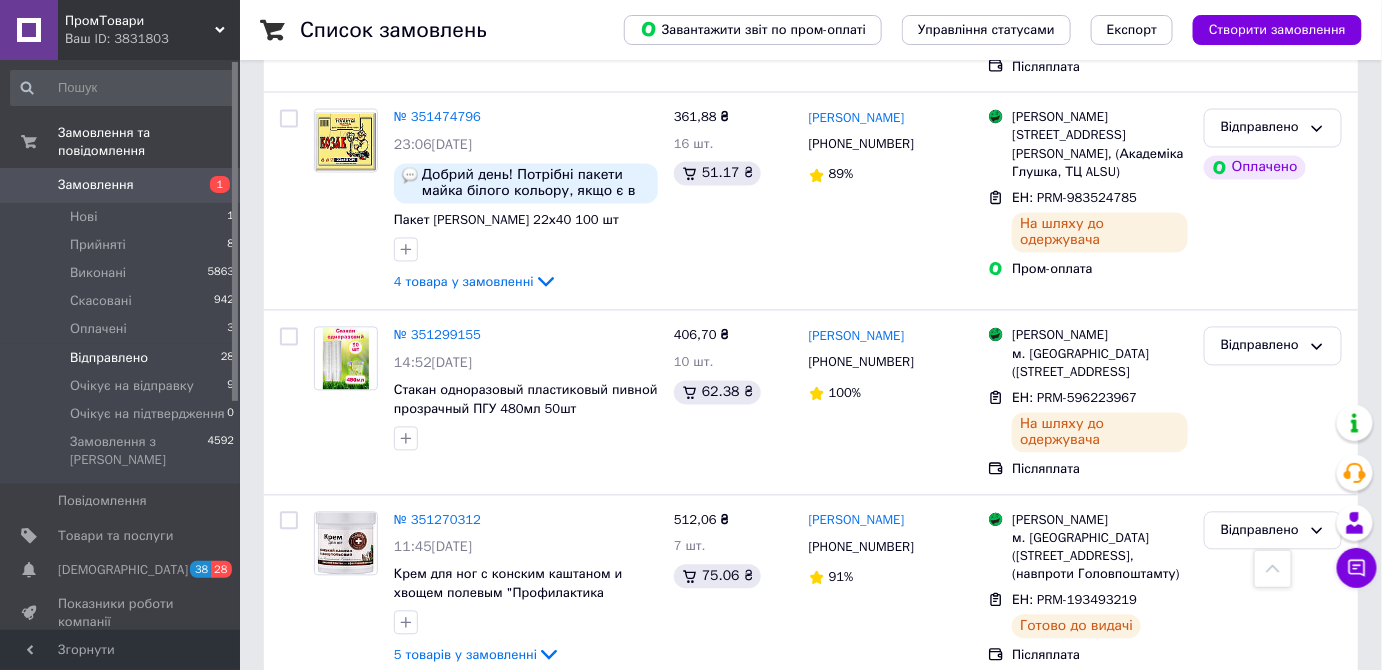 click on "2" at bounding box center [327, 728] 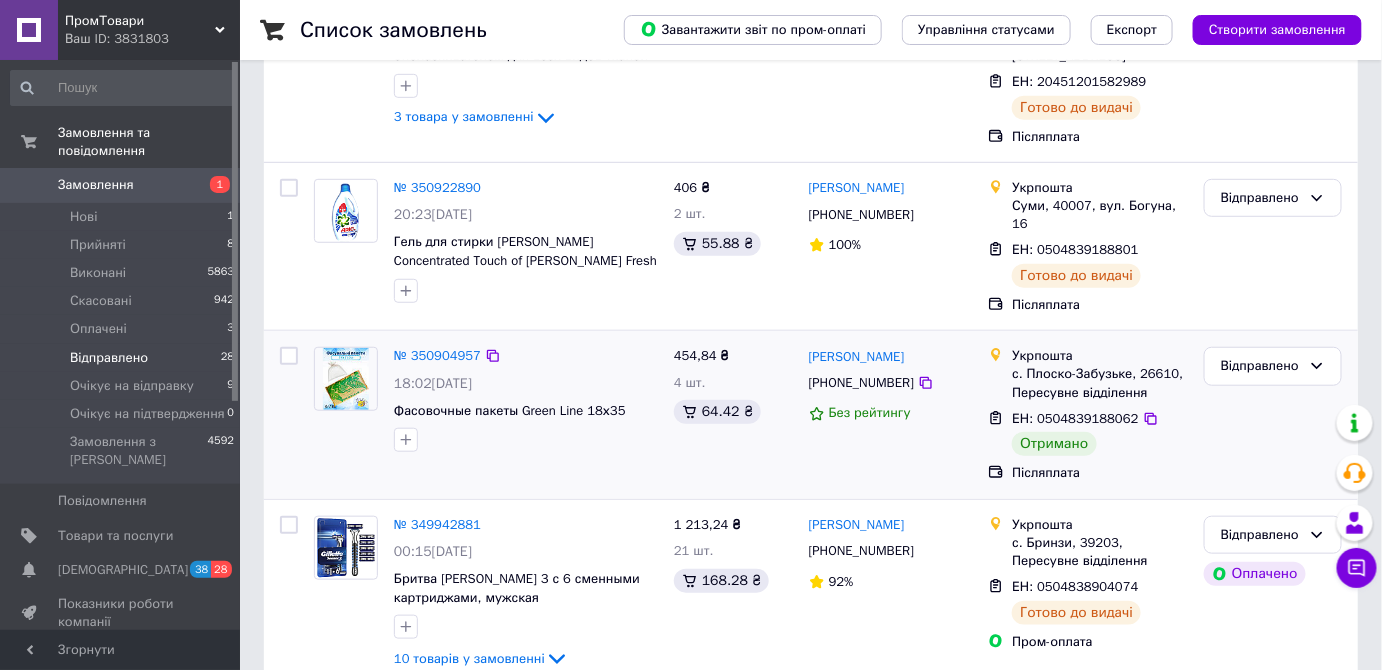 scroll, scrollTop: 454, scrollLeft: 0, axis: vertical 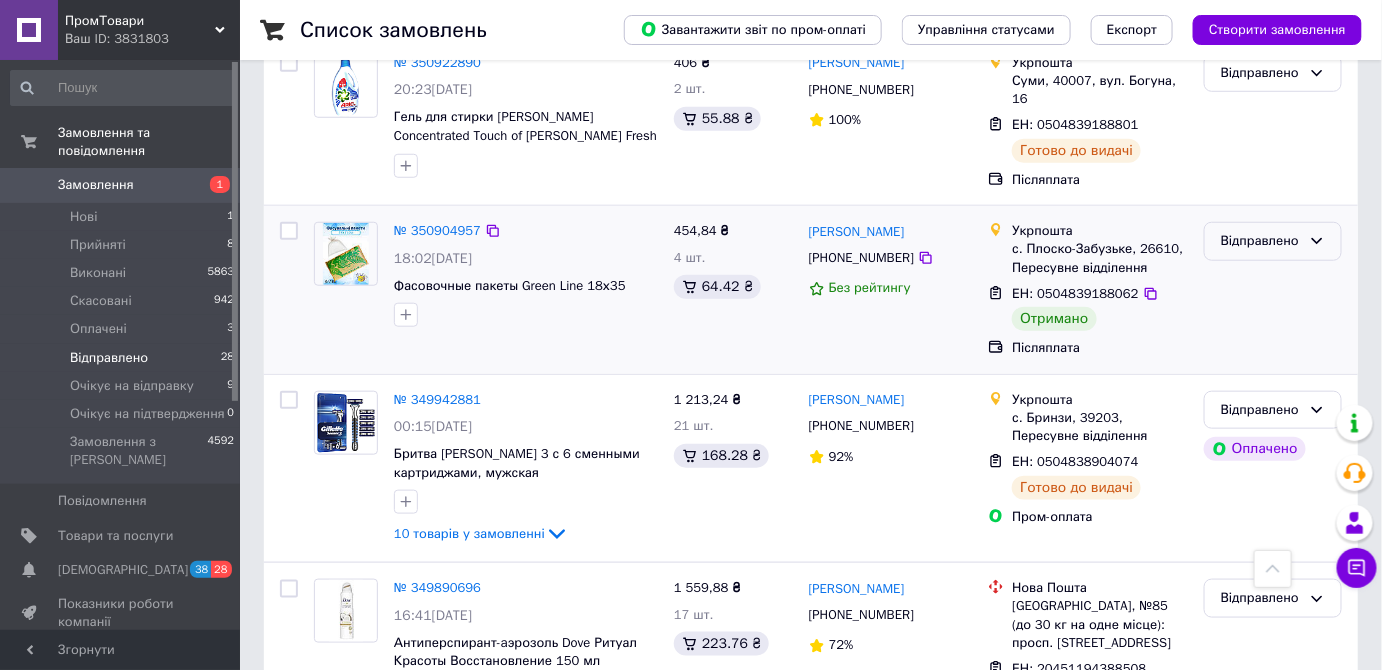 click on "Відправлено" at bounding box center (1273, 241) 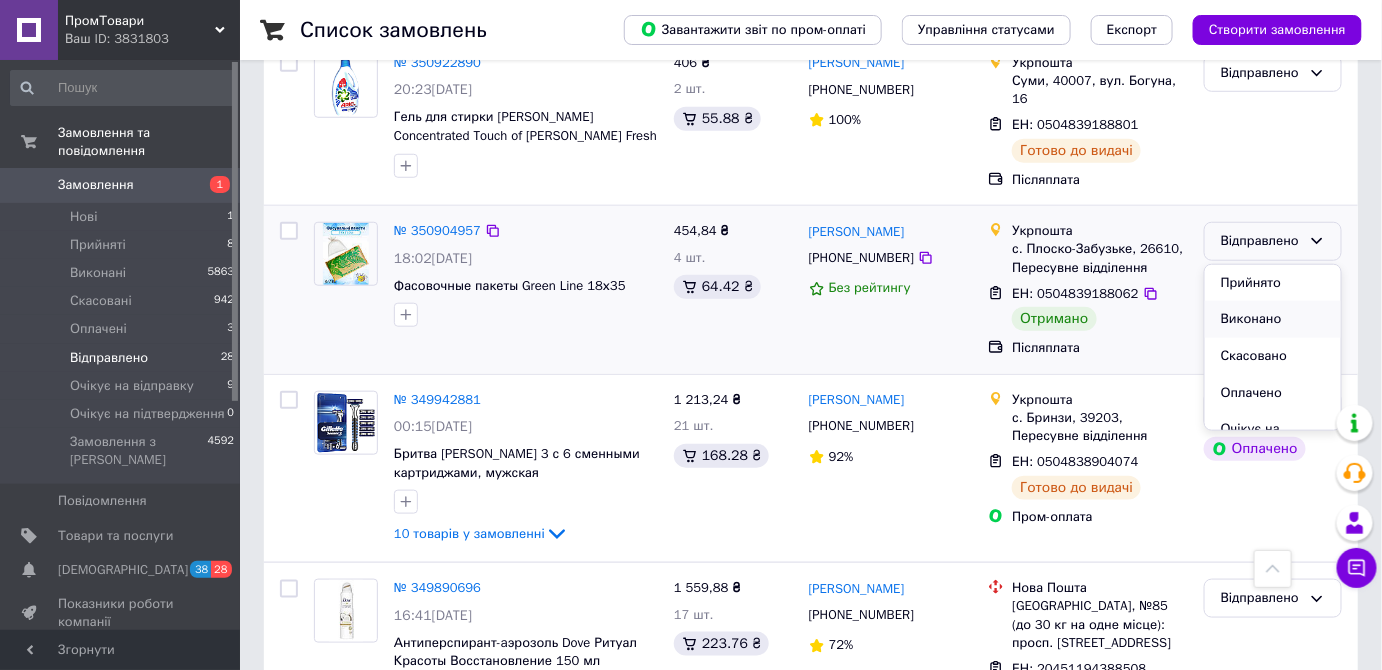 click on "Виконано" at bounding box center [1273, 319] 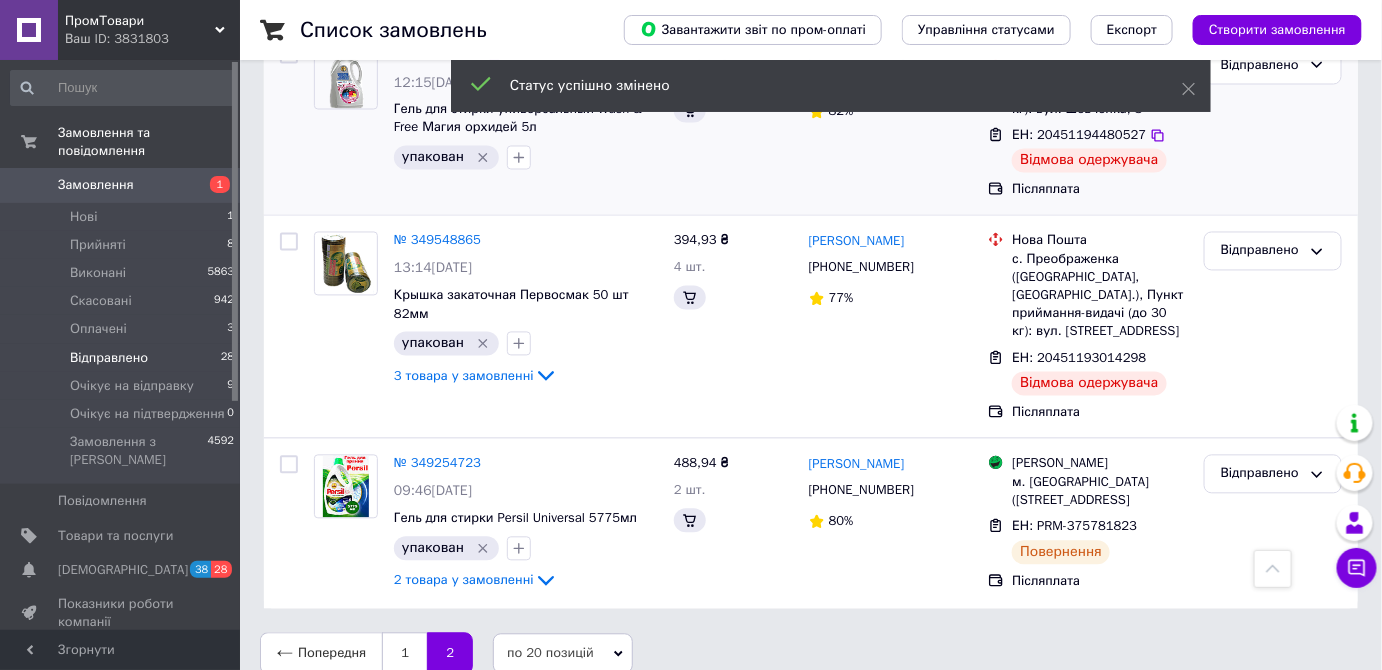 scroll, scrollTop: 1186, scrollLeft: 0, axis: vertical 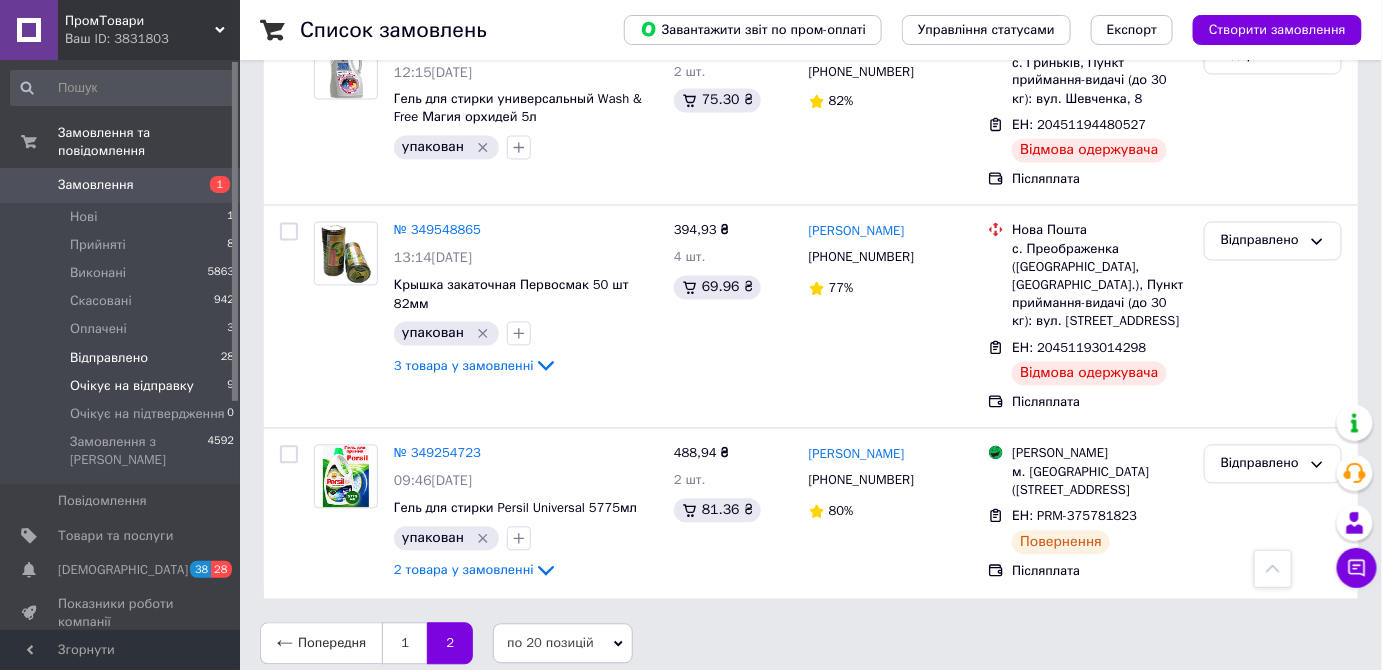 click on "Очікує на відправку" at bounding box center [132, 386] 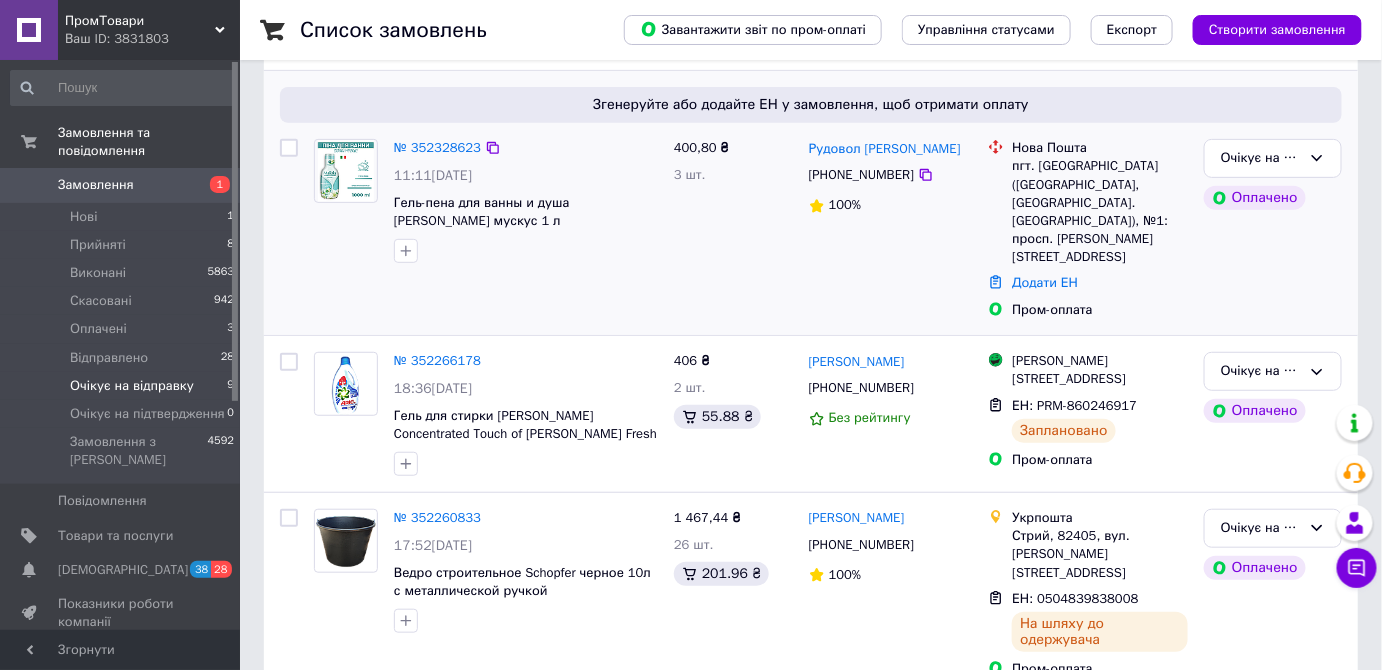 scroll, scrollTop: 272, scrollLeft: 0, axis: vertical 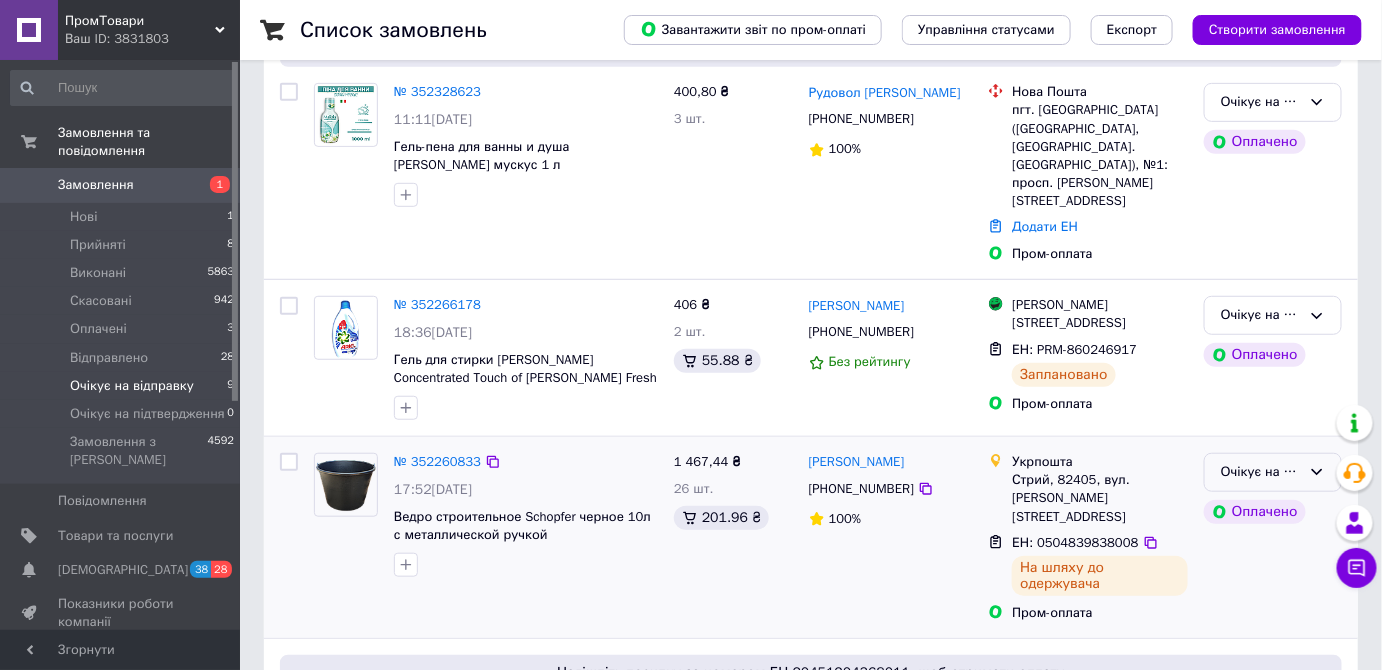 click on "Очікує на відправку" at bounding box center [1261, 472] 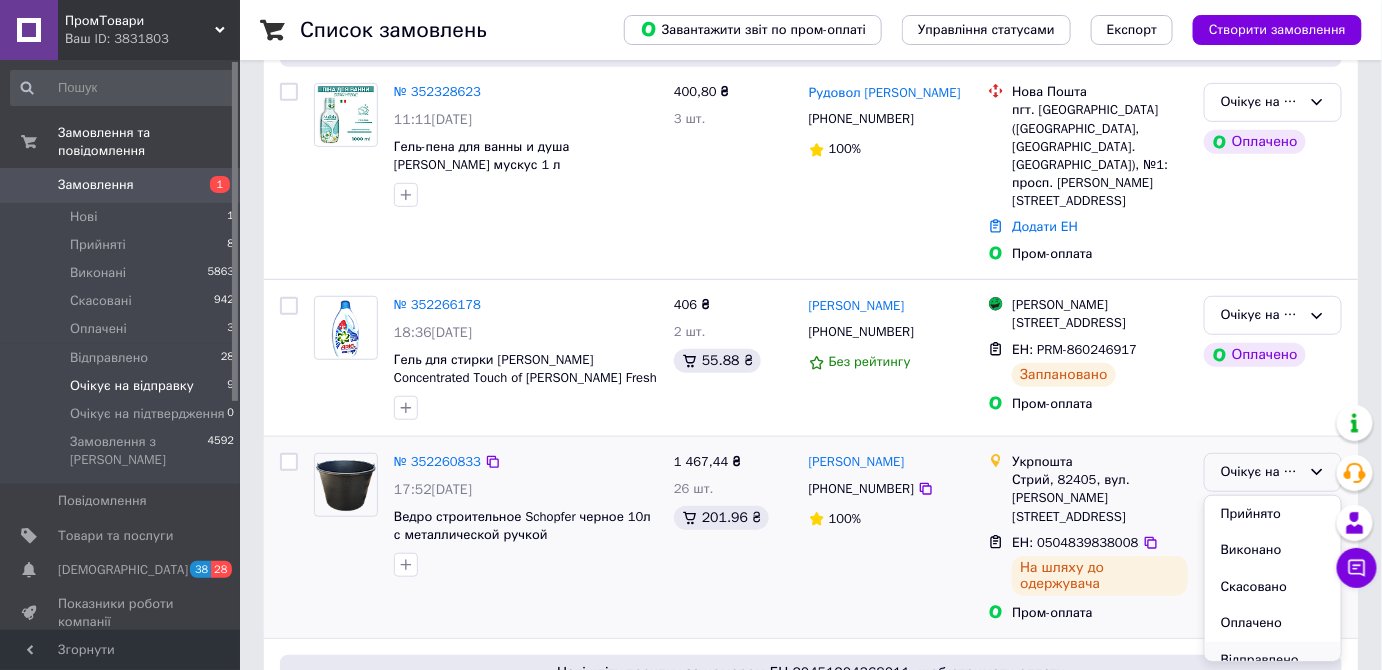scroll, scrollTop: 74, scrollLeft: 0, axis: vertical 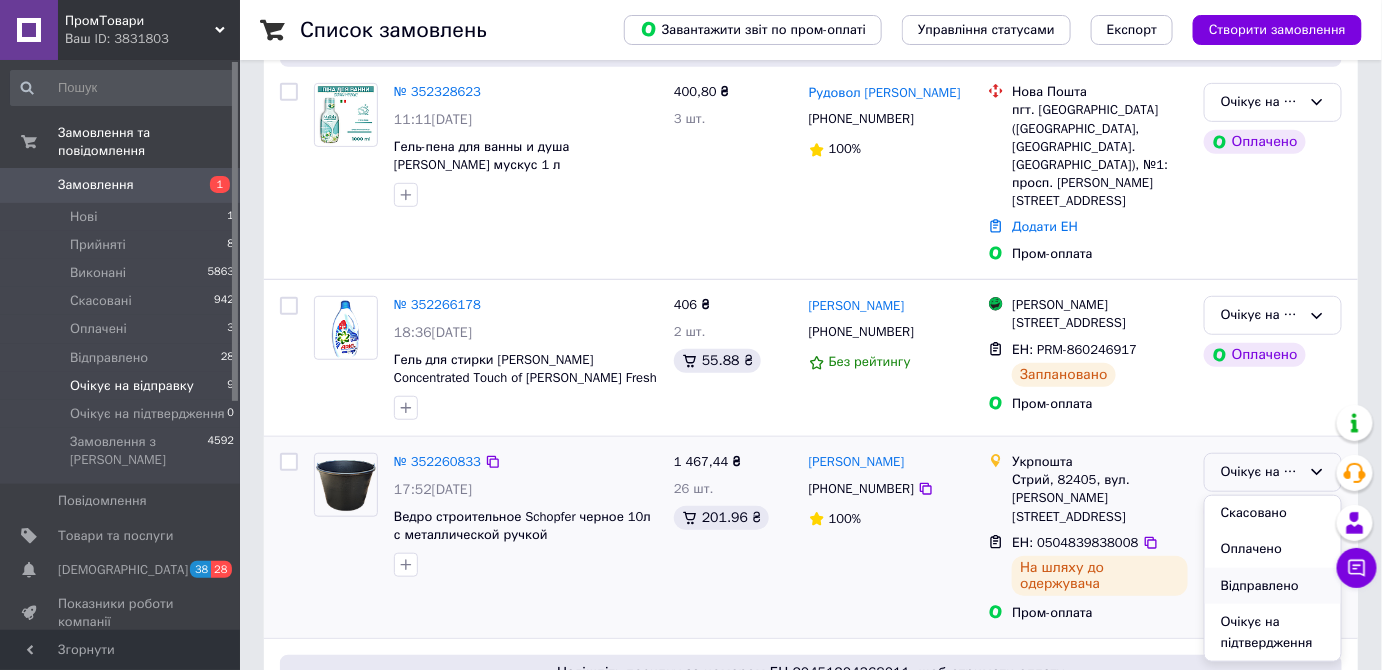 click on "Відправлено" at bounding box center (1273, 586) 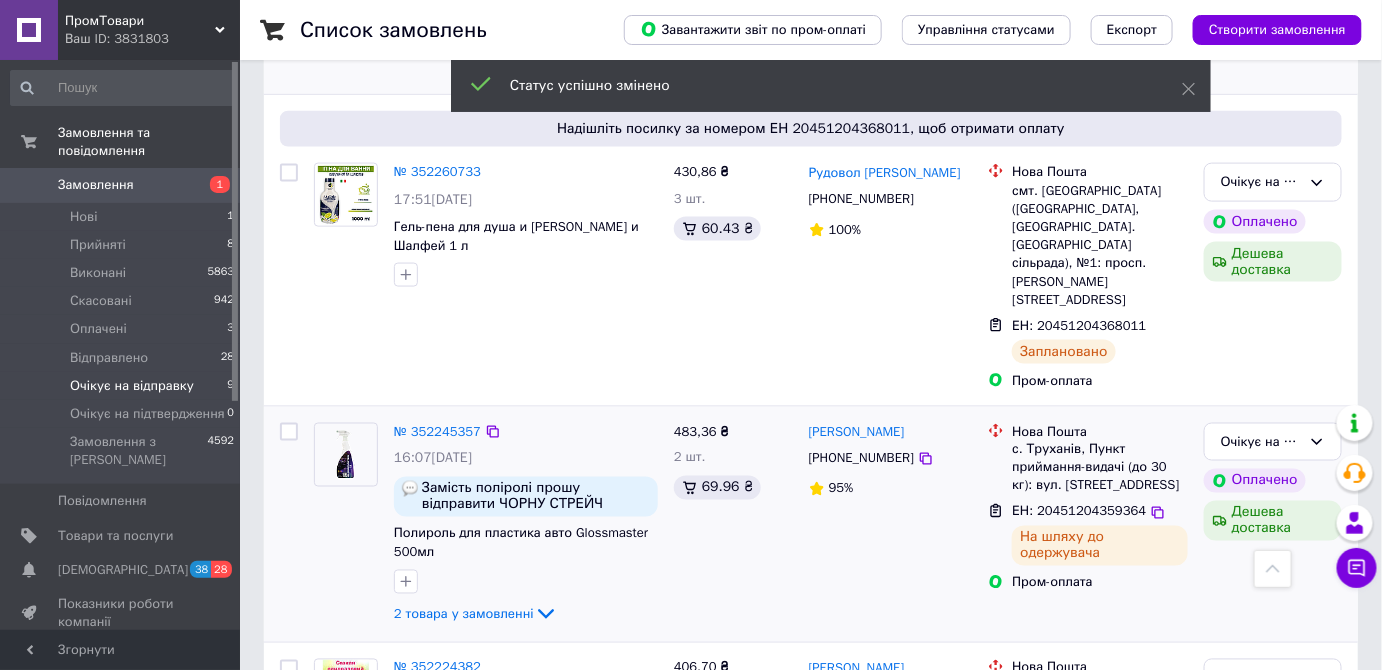 scroll, scrollTop: 818, scrollLeft: 0, axis: vertical 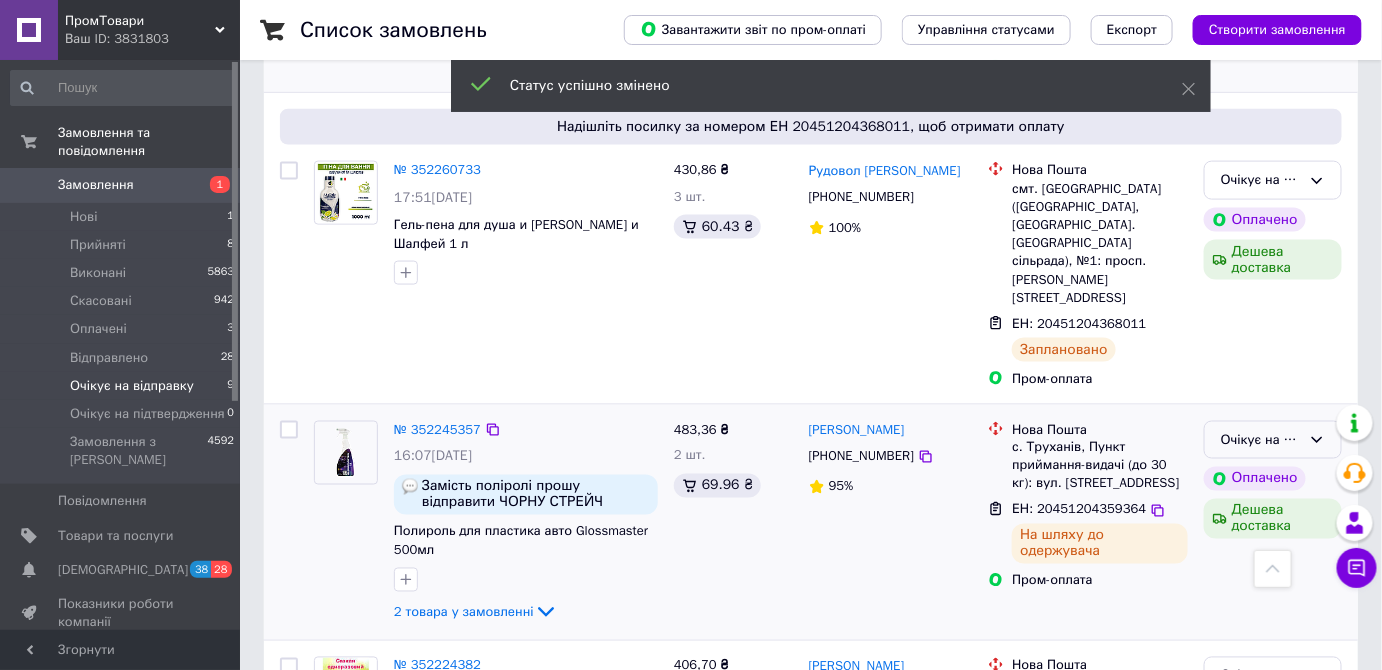 click 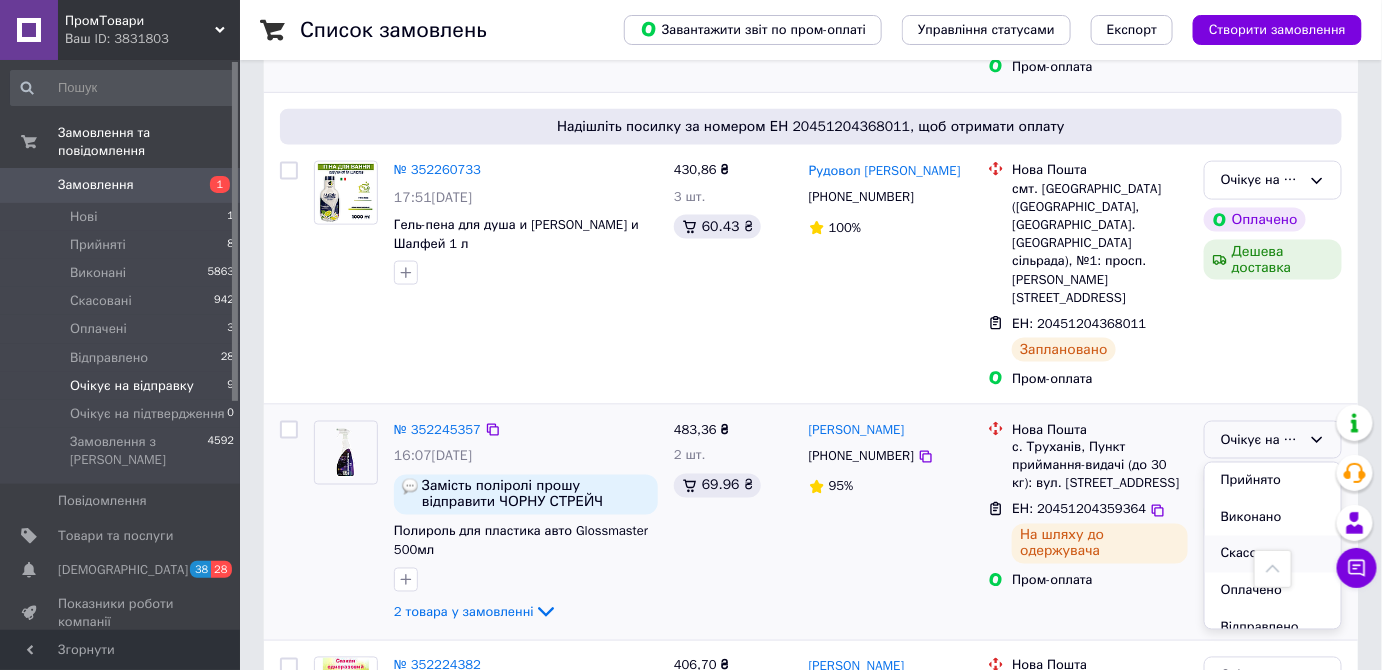 scroll, scrollTop: 74, scrollLeft: 0, axis: vertical 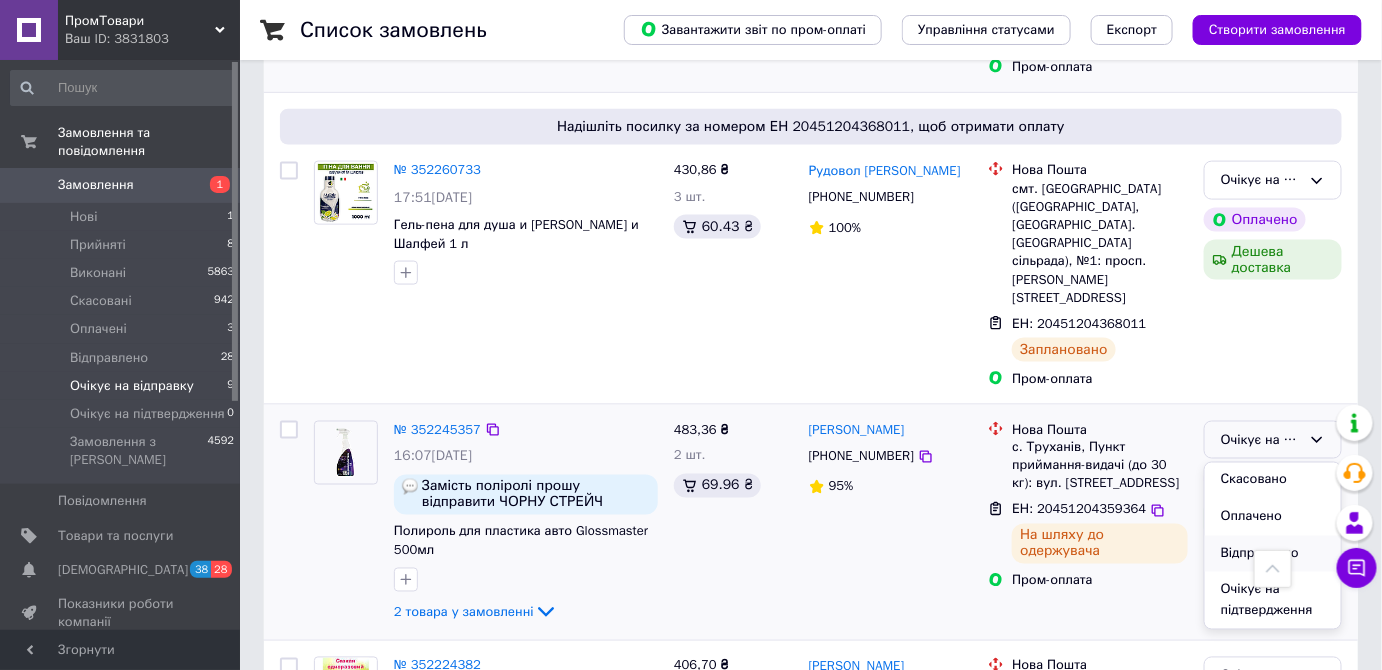 click on "Відправлено" at bounding box center (1273, 554) 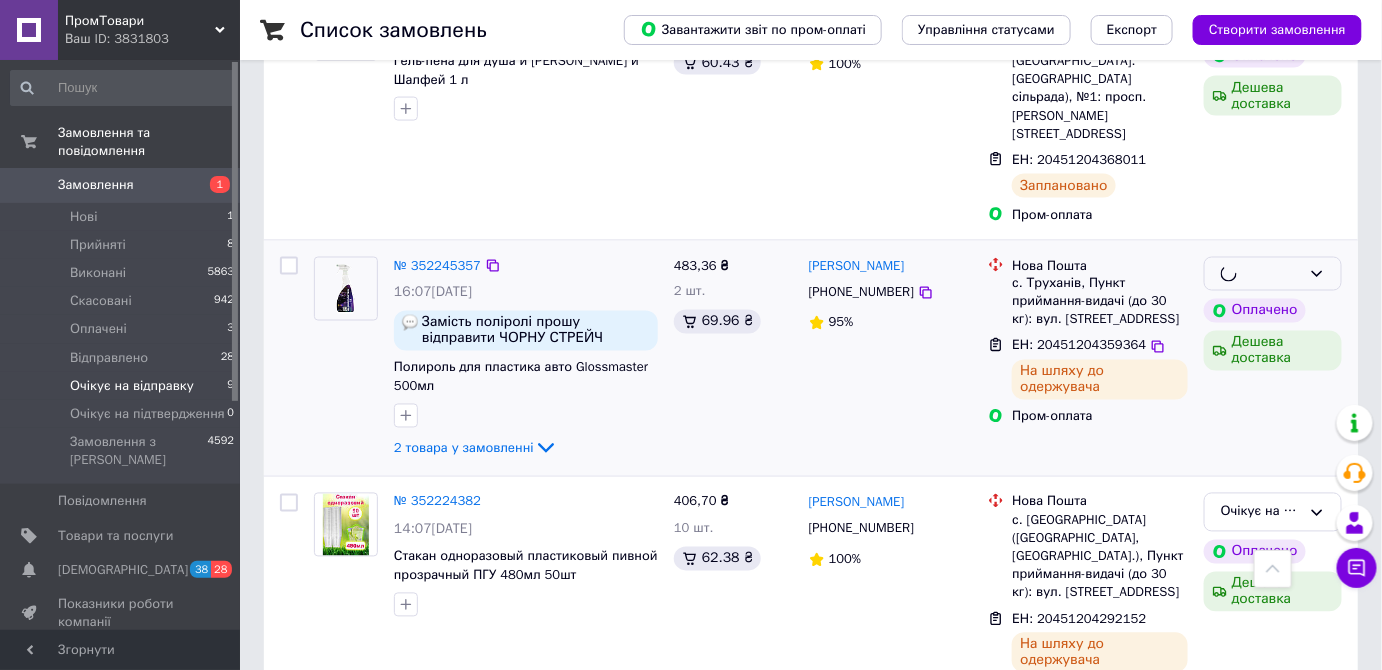 scroll, scrollTop: 1000, scrollLeft: 0, axis: vertical 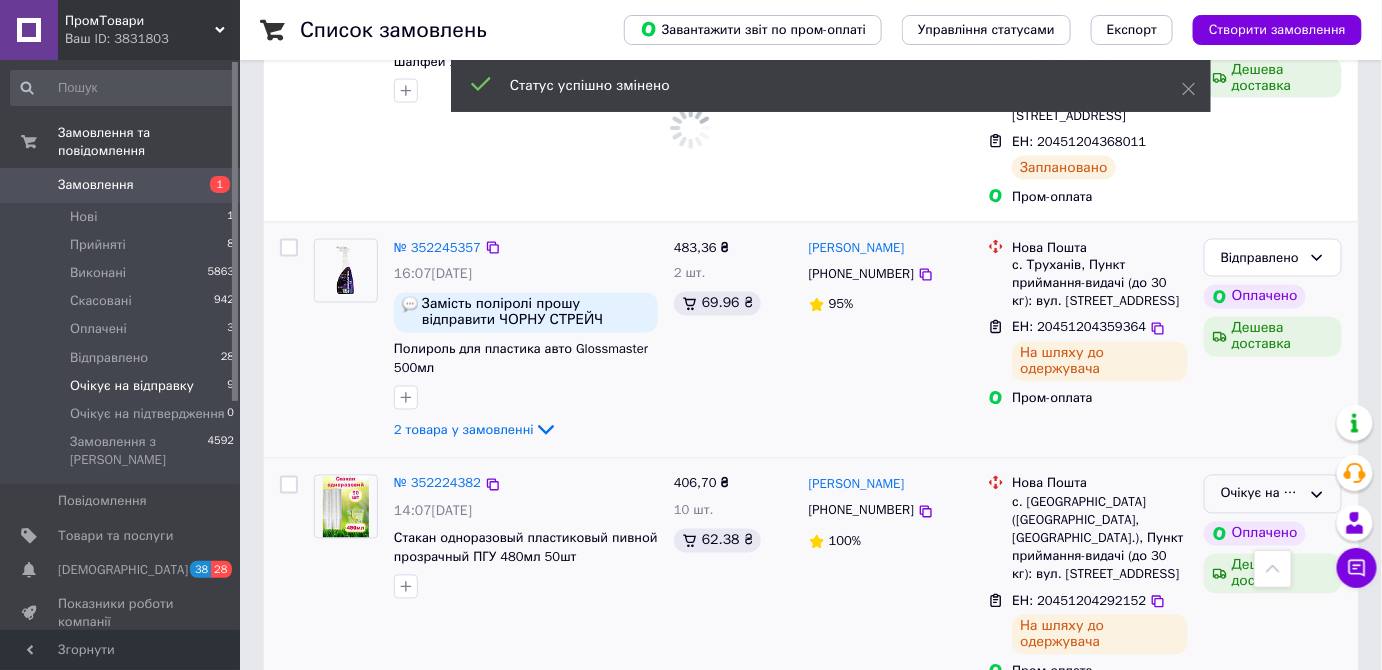 click 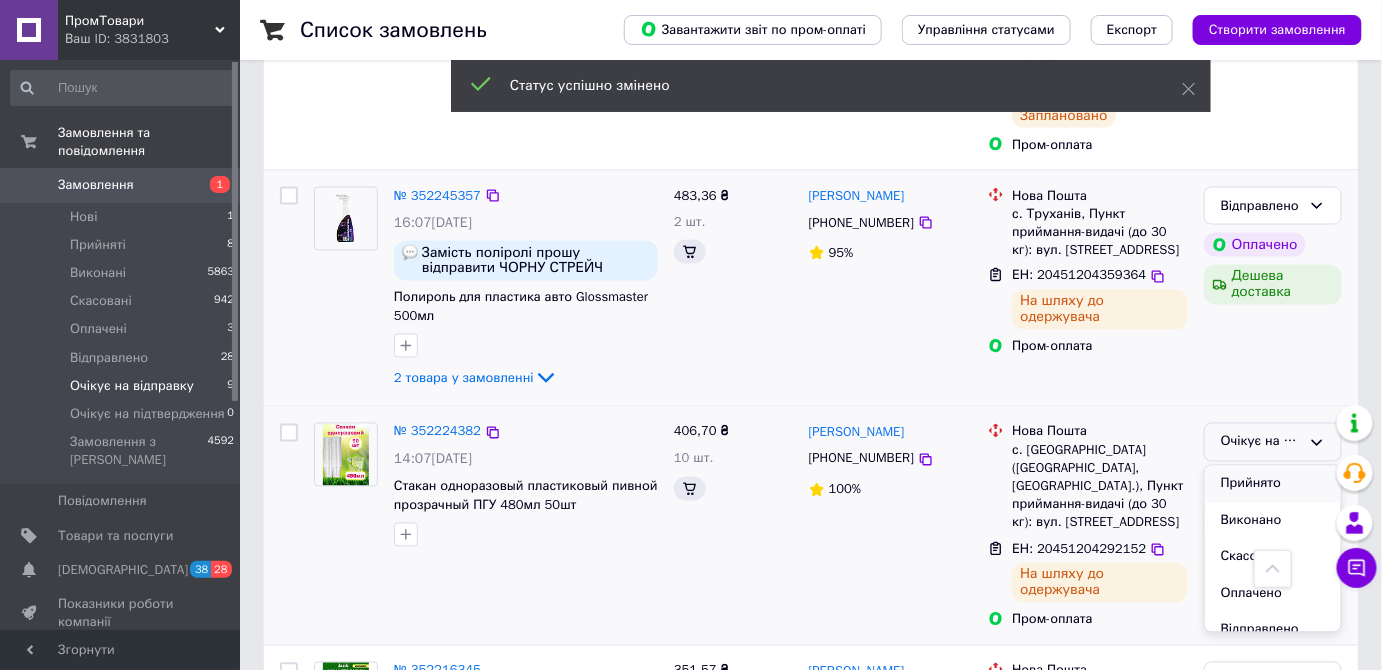 scroll, scrollTop: 1000, scrollLeft: 0, axis: vertical 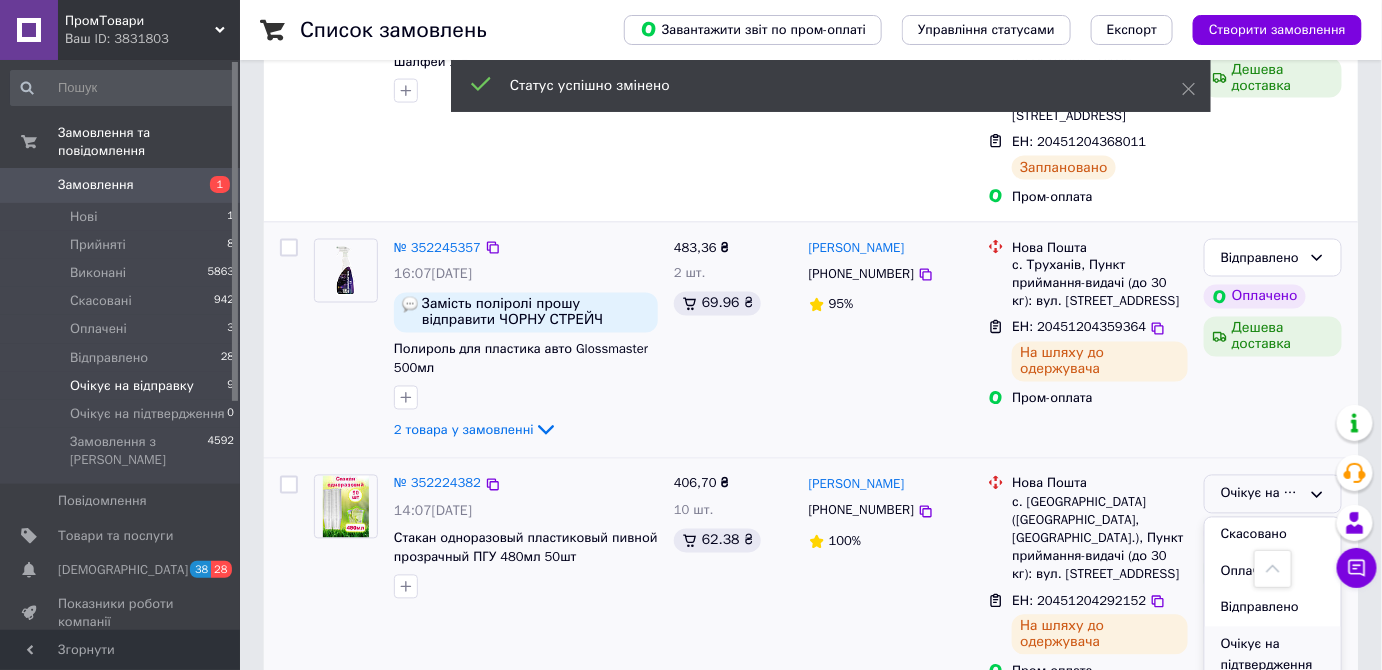 click on "Прийнято Виконано Скасовано Оплачено Відправлено Очікує на підтвердження" at bounding box center [1273, 601] 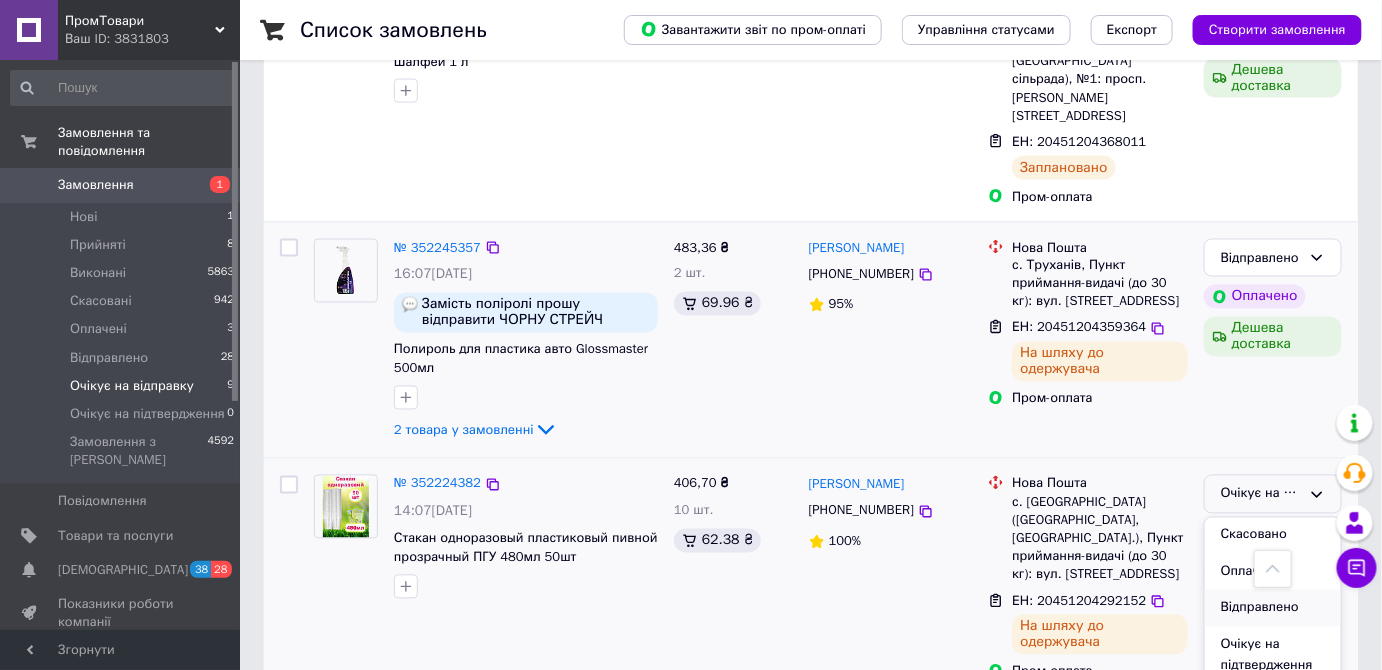 click on "Відправлено" at bounding box center (1273, 608) 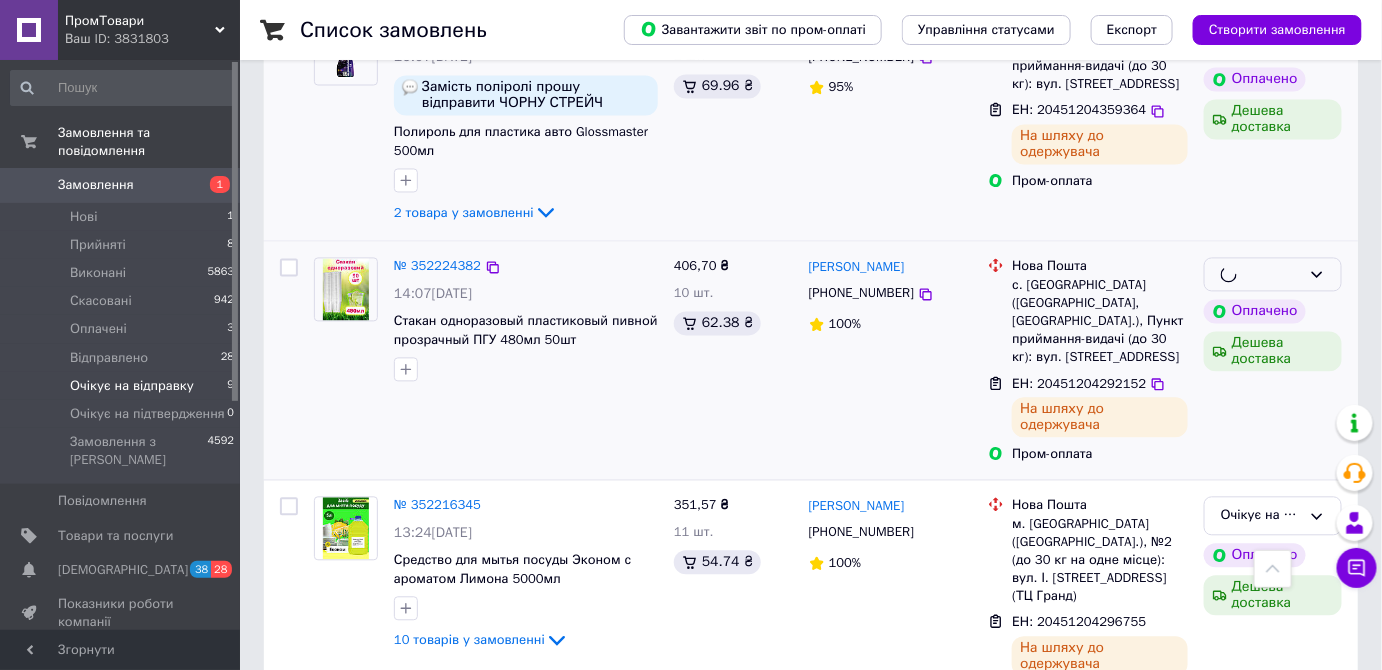 scroll, scrollTop: 1363, scrollLeft: 0, axis: vertical 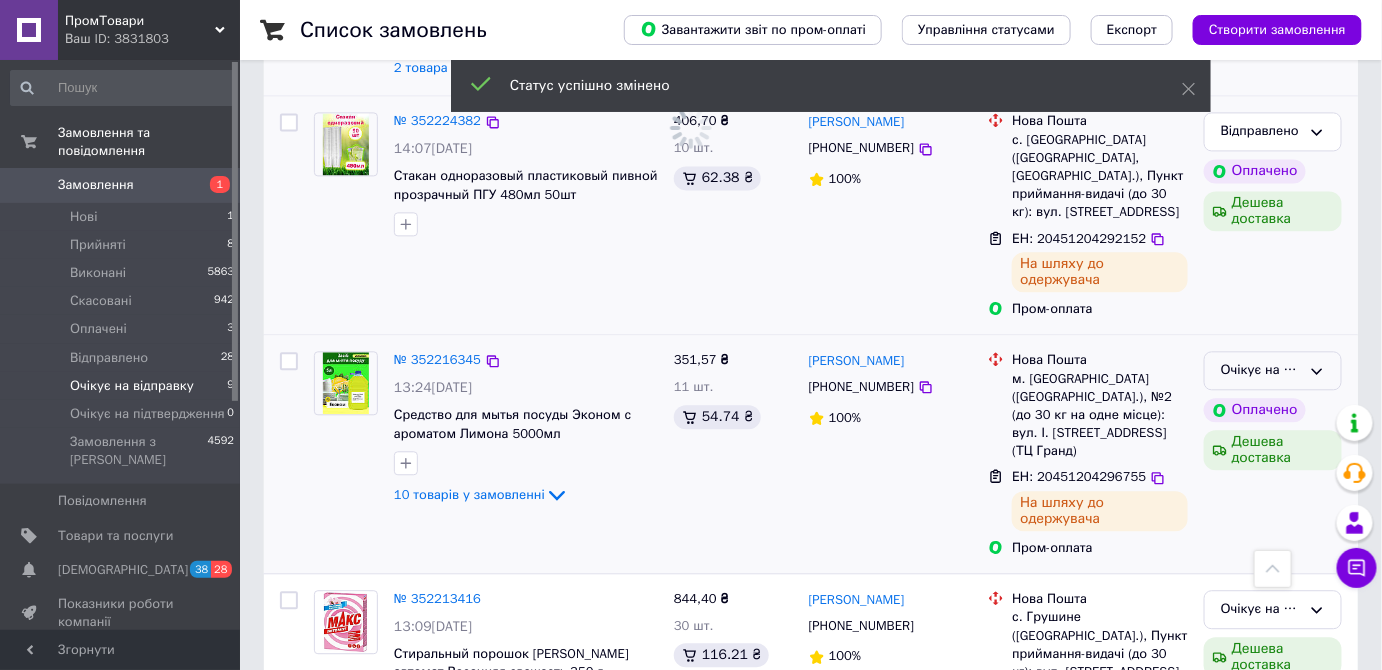 click 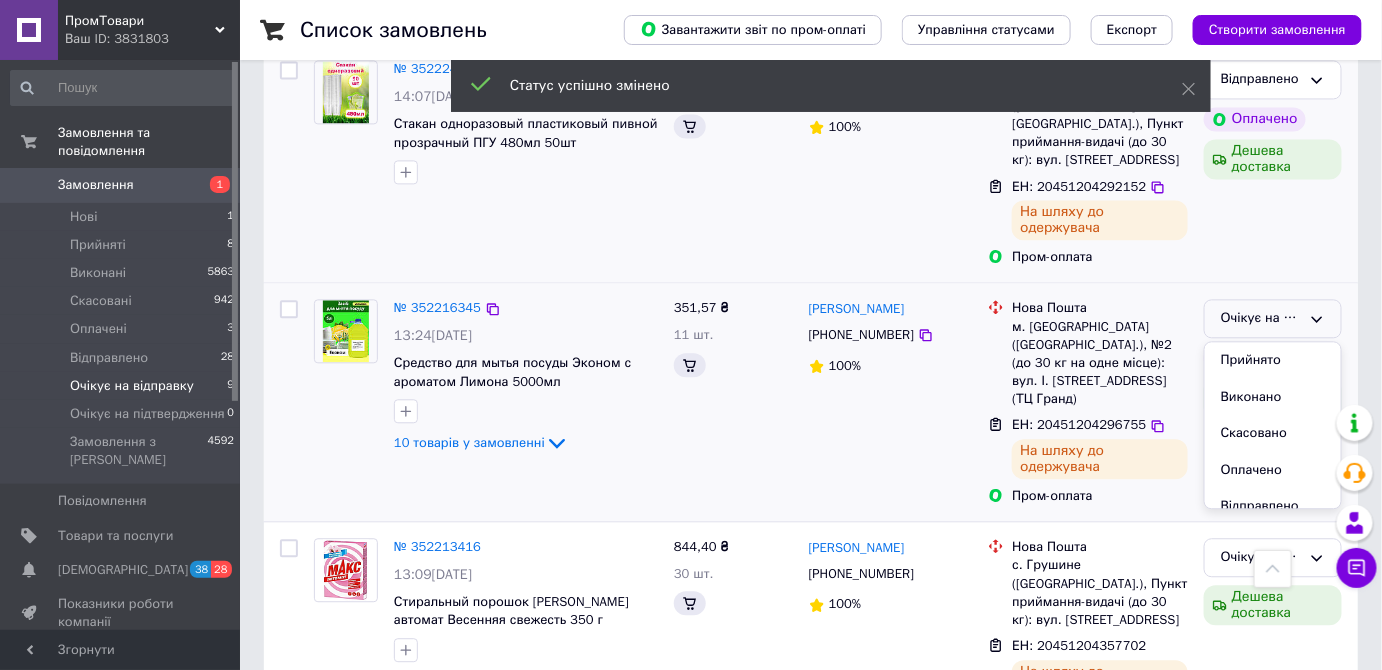 scroll, scrollTop: 1363, scrollLeft: 0, axis: vertical 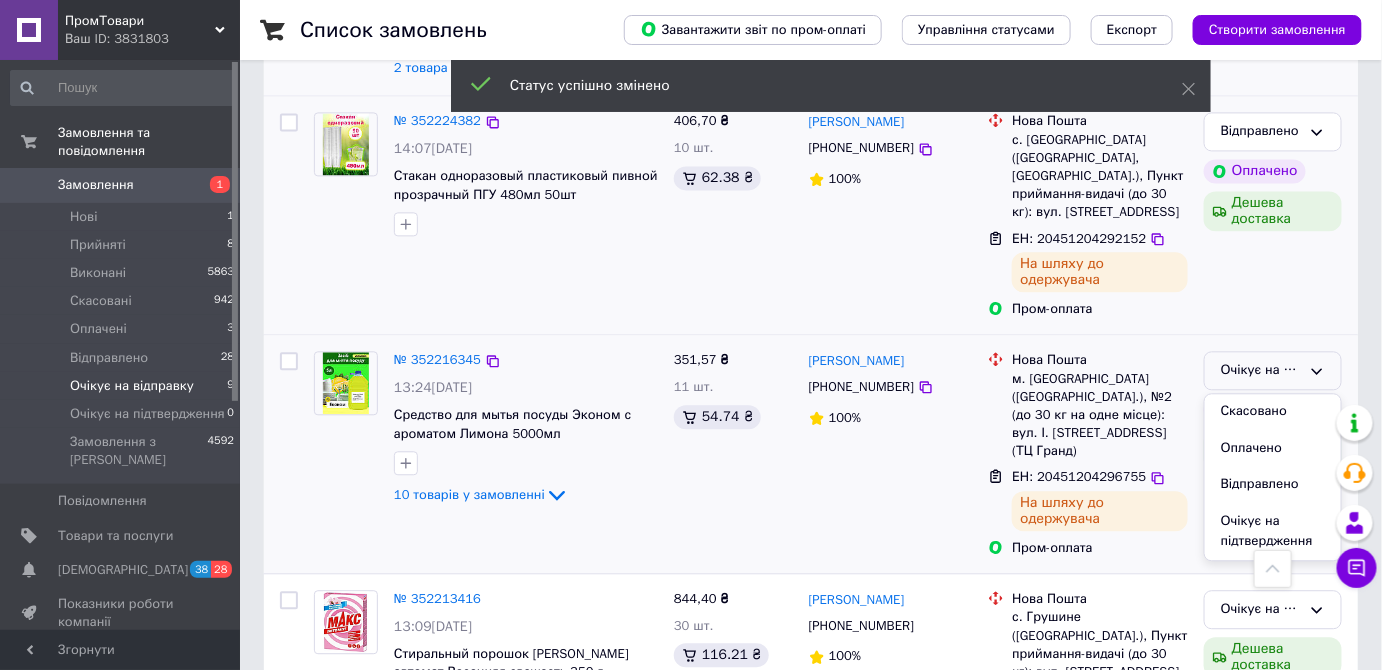 drag, startPoint x: 1248, startPoint y: 411, endPoint x: 1248, endPoint y: 422, distance: 11 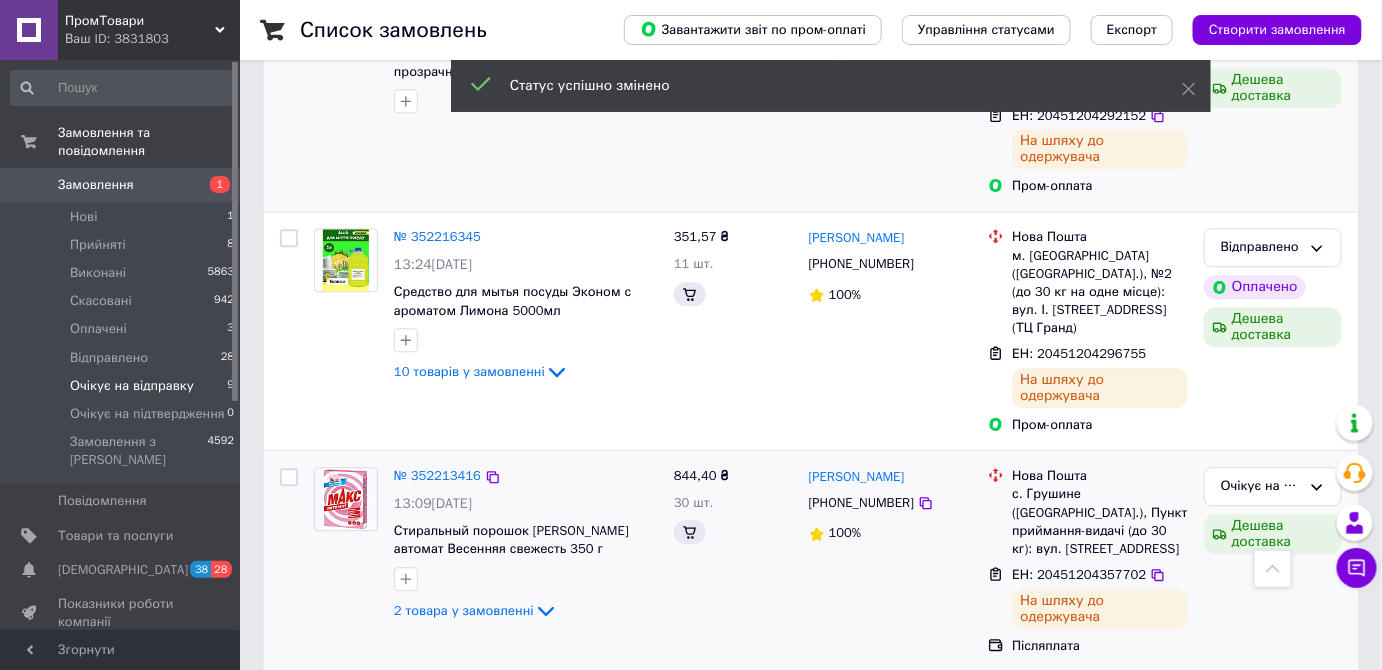 scroll, scrollTop: 1545, scrollLeft: 0, axis: vertical 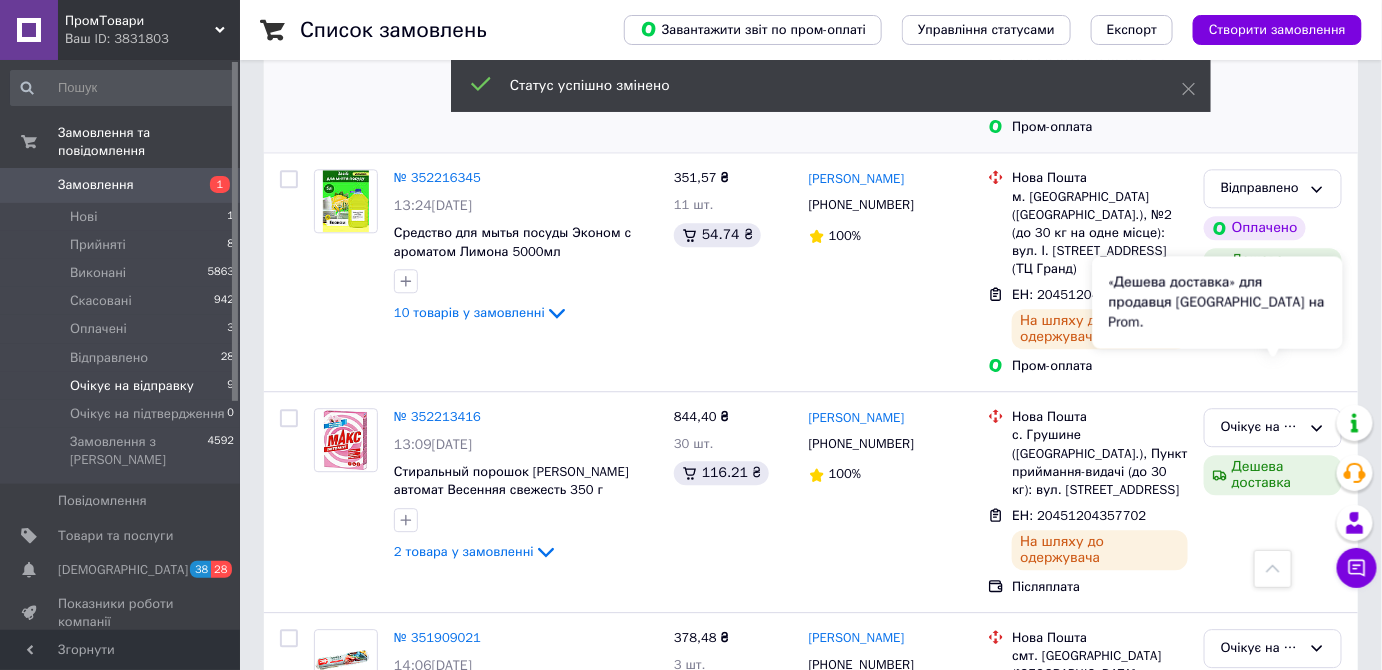 click on "«Дешева доставка» для продавця Новою Поштою на Prom." at bounding box center (1218, 302) 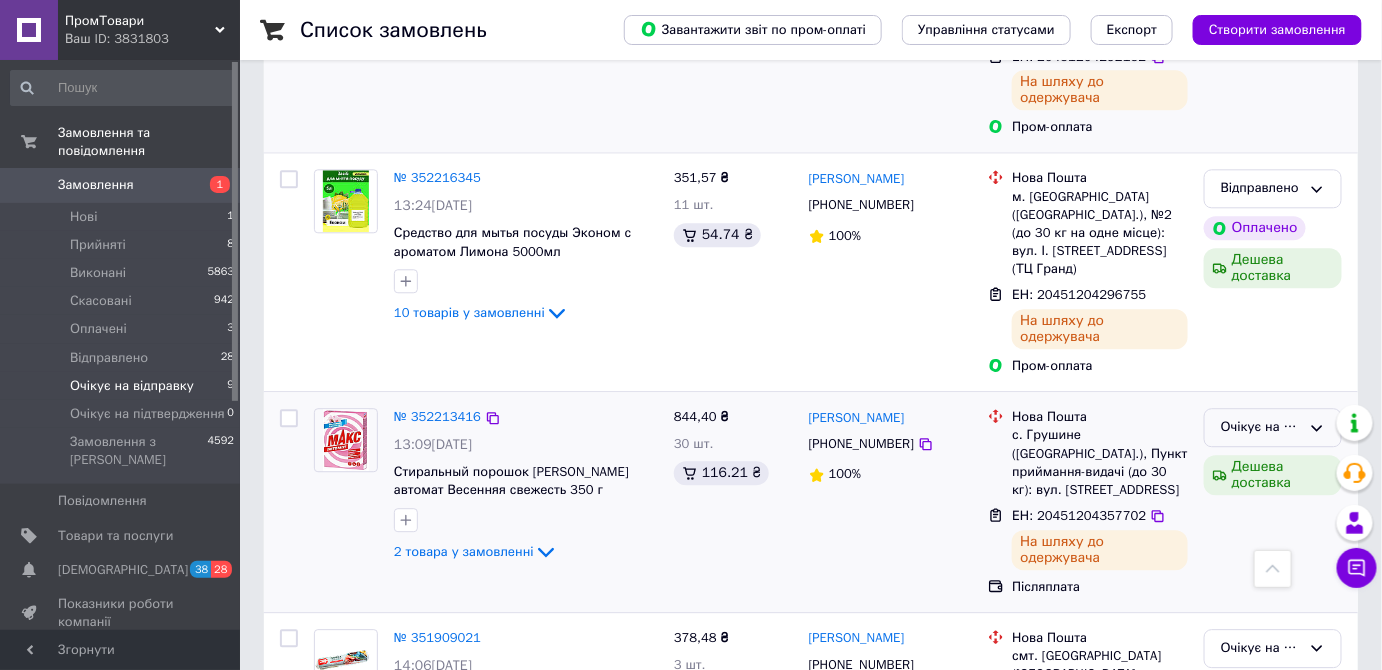 click on "Очікує на відправку" at bounding box center [1273, 427] 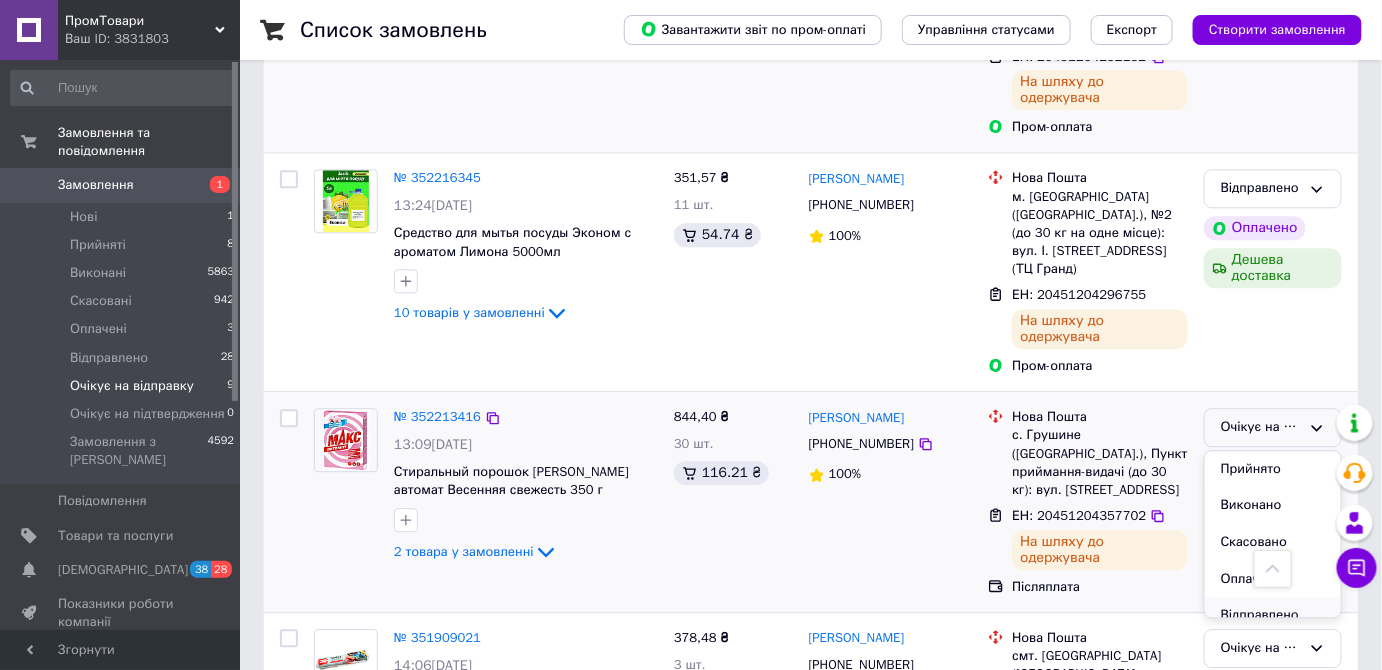 click on "Відправлено" at bounding box center (1273, 615) 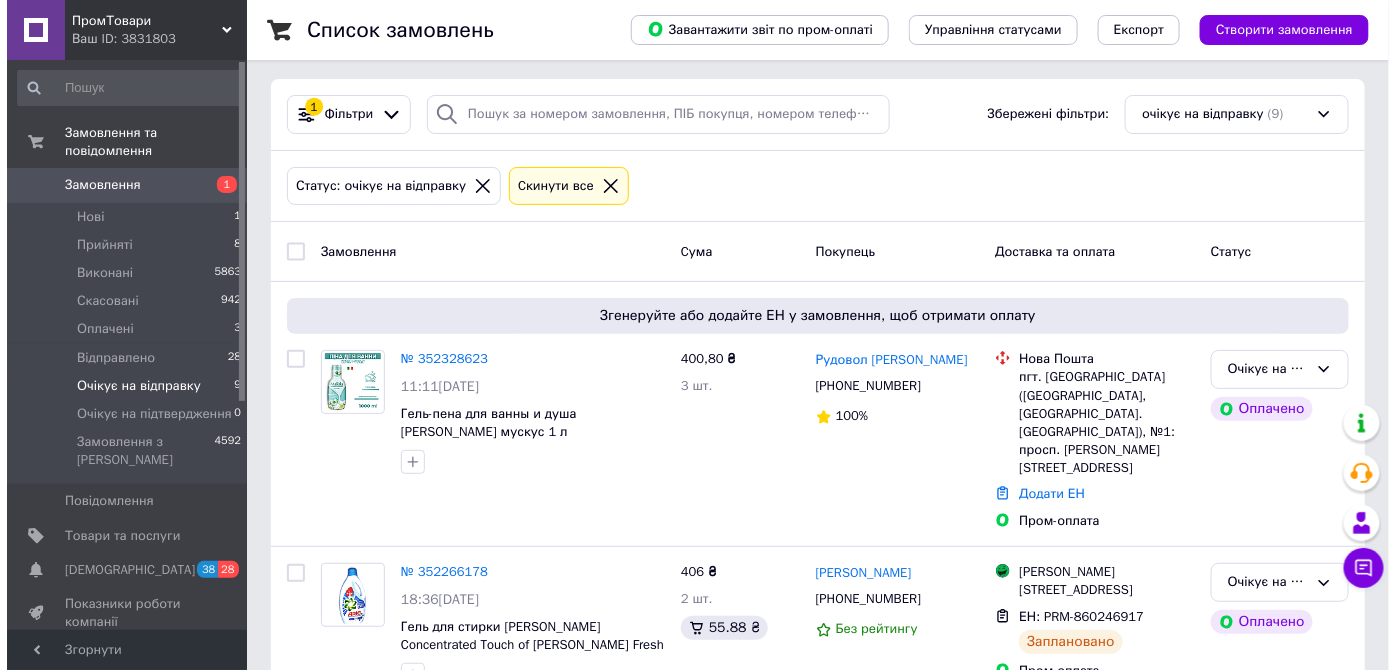 scroll, scrollTop: 0, scrollLeft: 0, axis: both 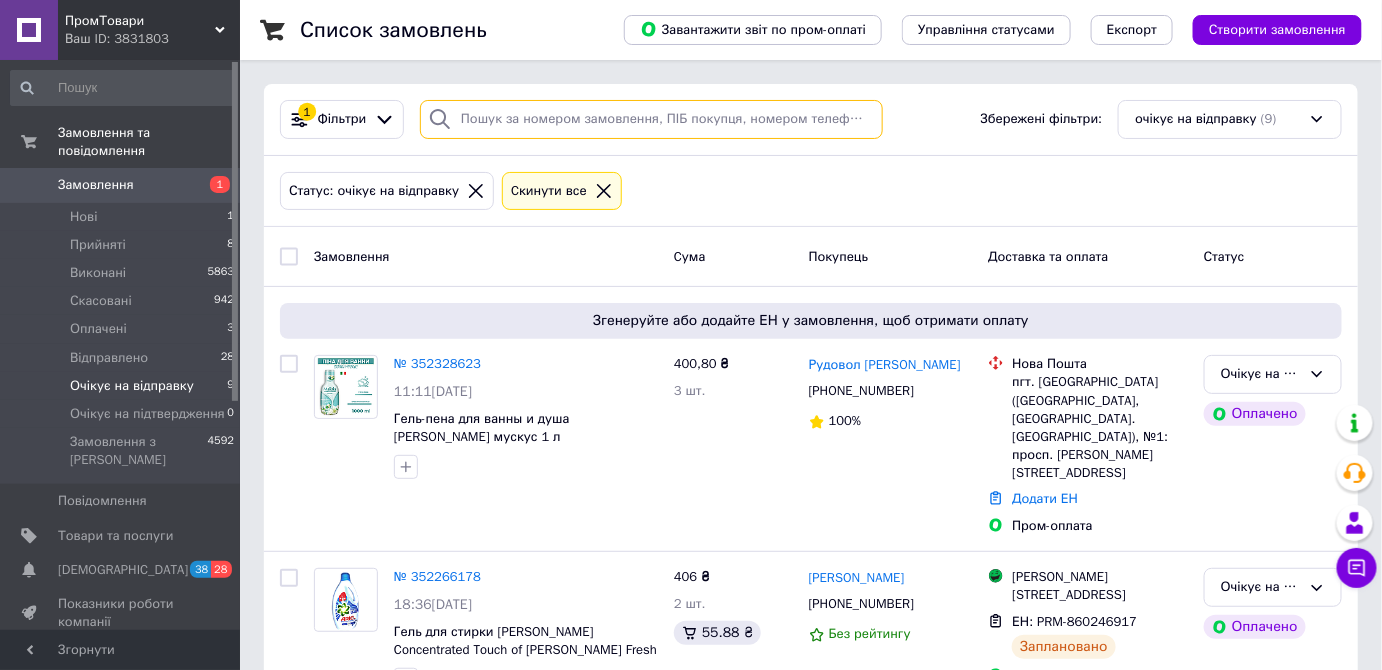 click at bounding box center [651, 119] 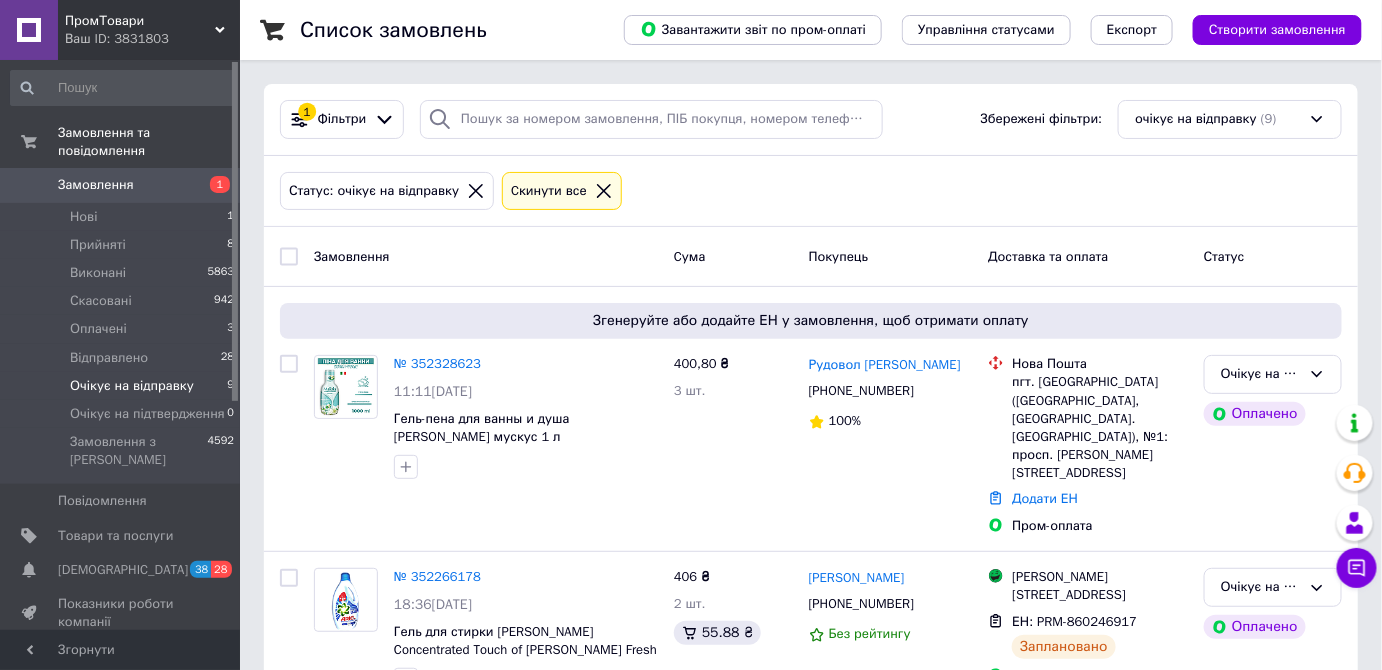 click on "1" at bounding box center [220, 184] 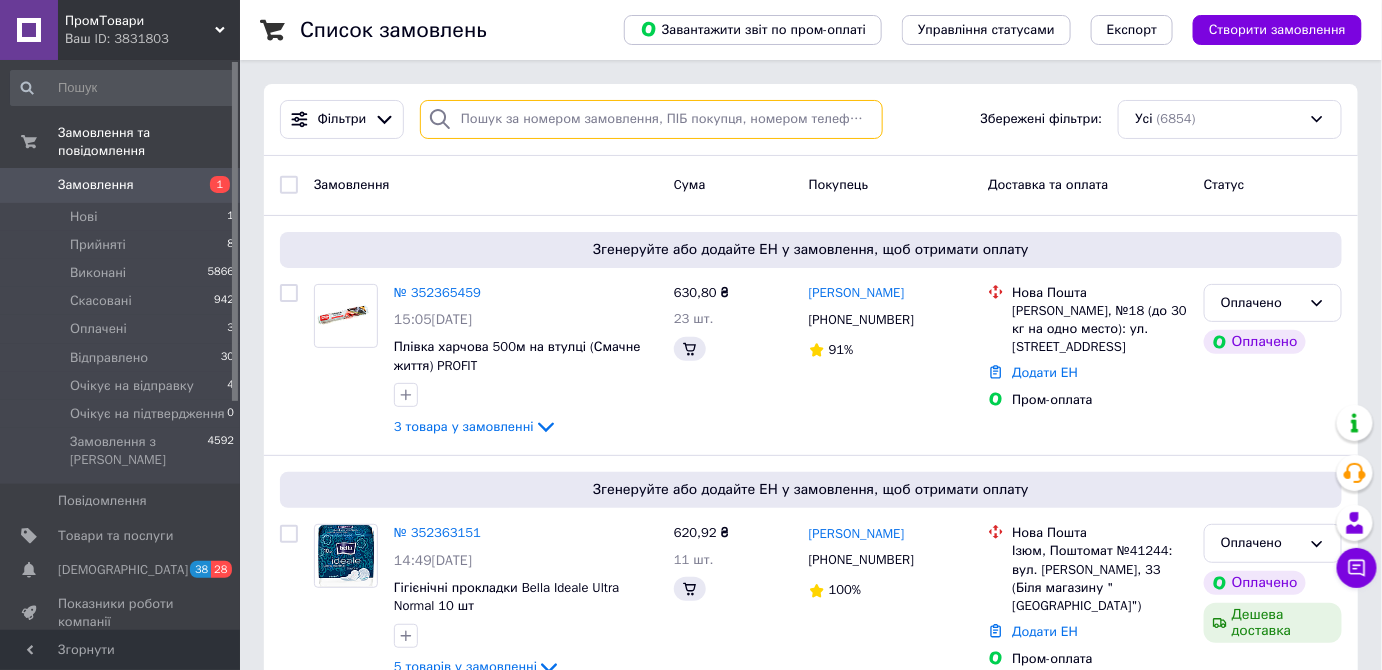 click at bounding box center [651, 119] 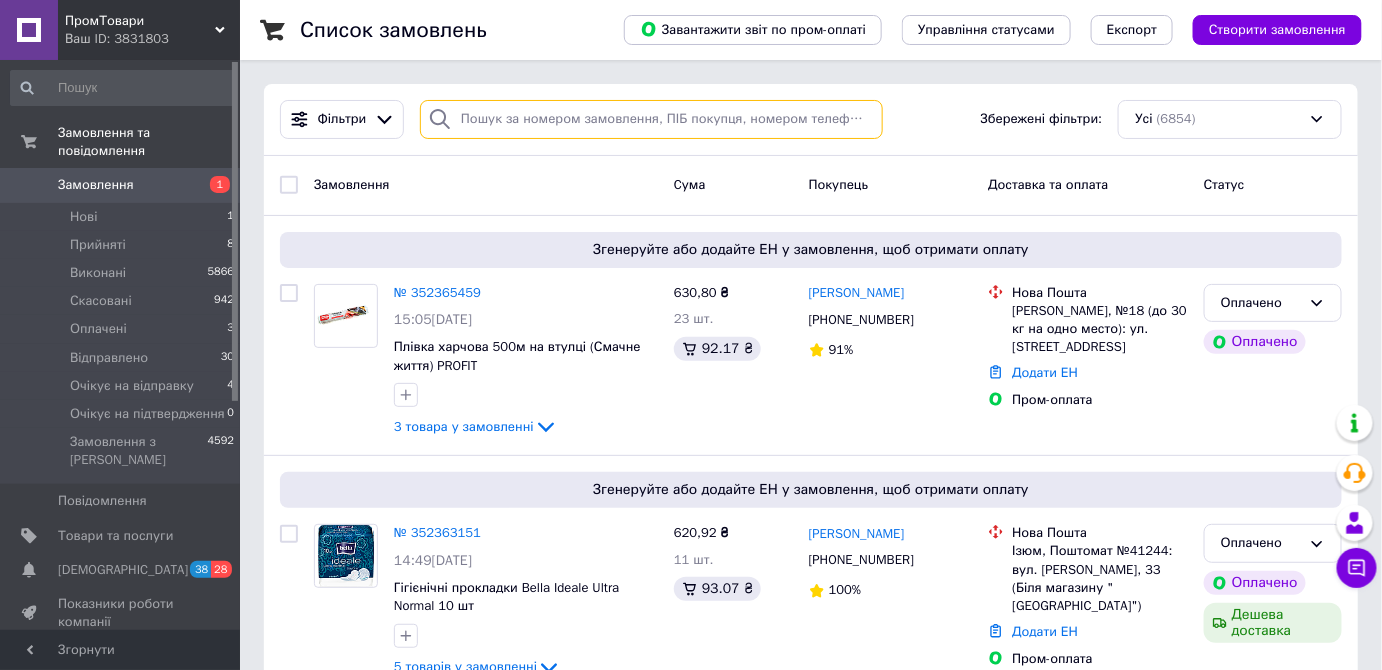 paste on "352288922" 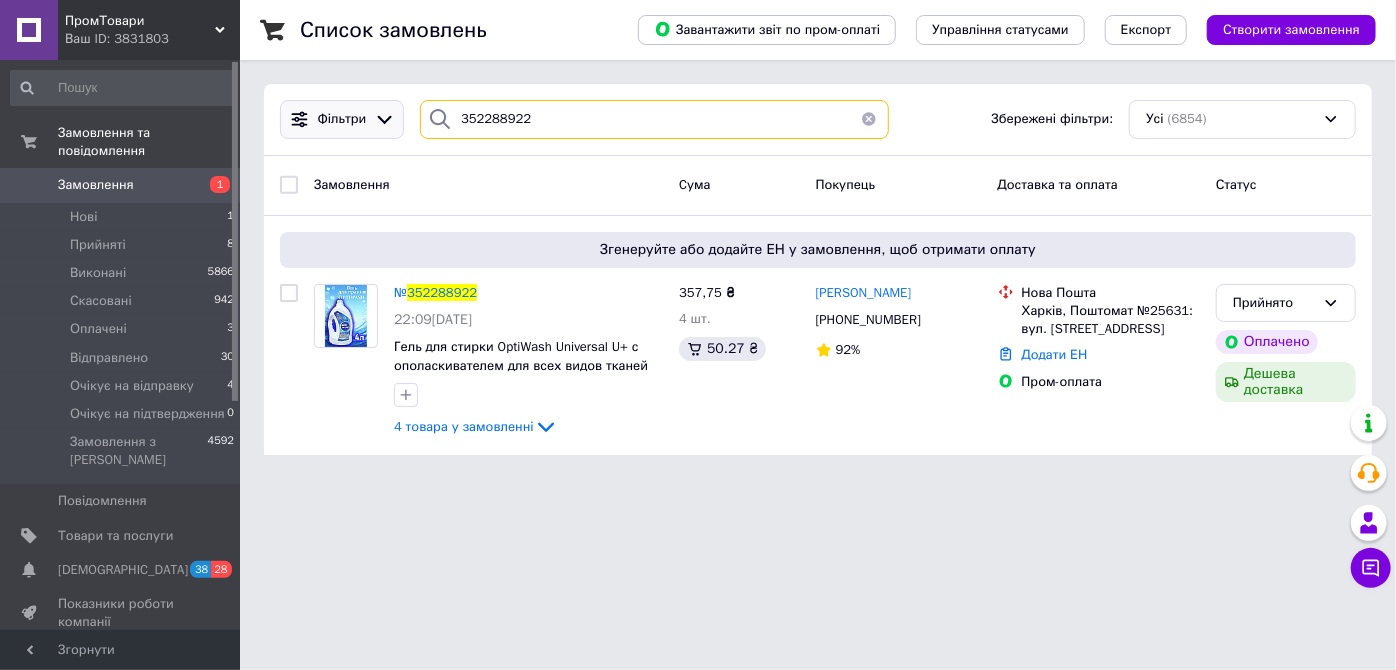 drag, startPoint x: 526, startPoint y: 118, endPoint x: 389, endPoint y: 126, distance: 137.23338 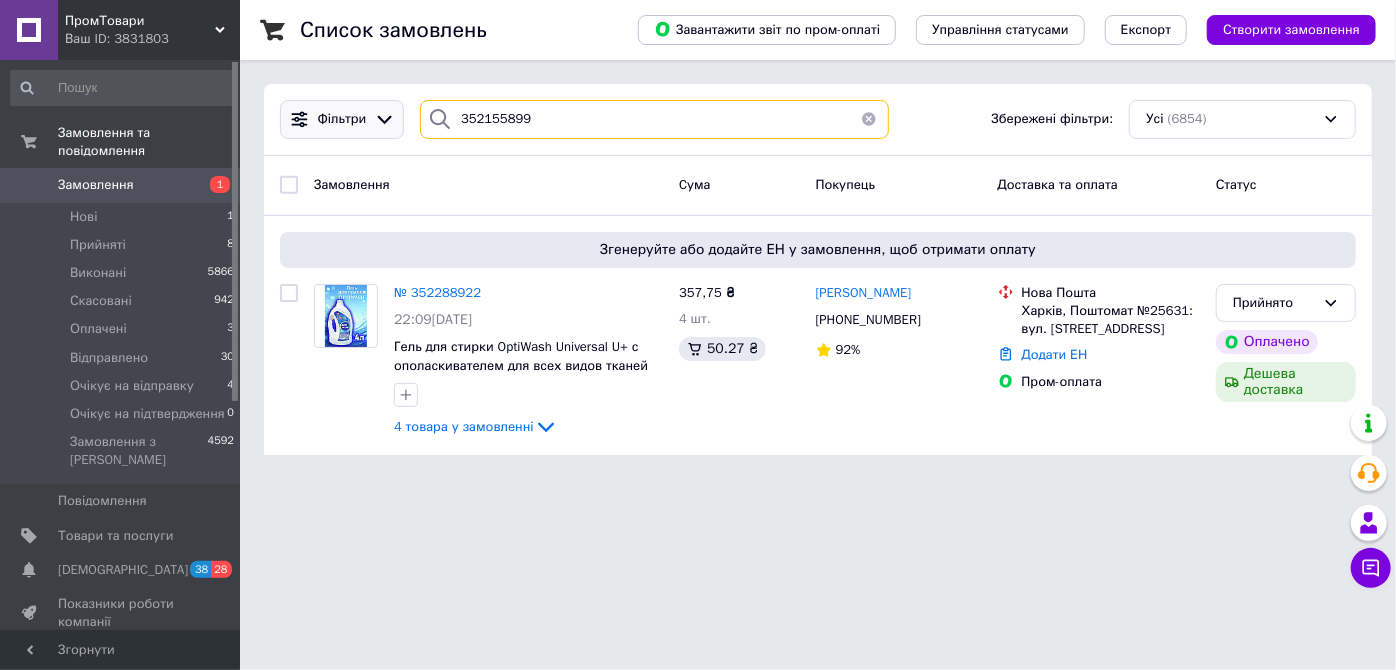 type on "352155899" 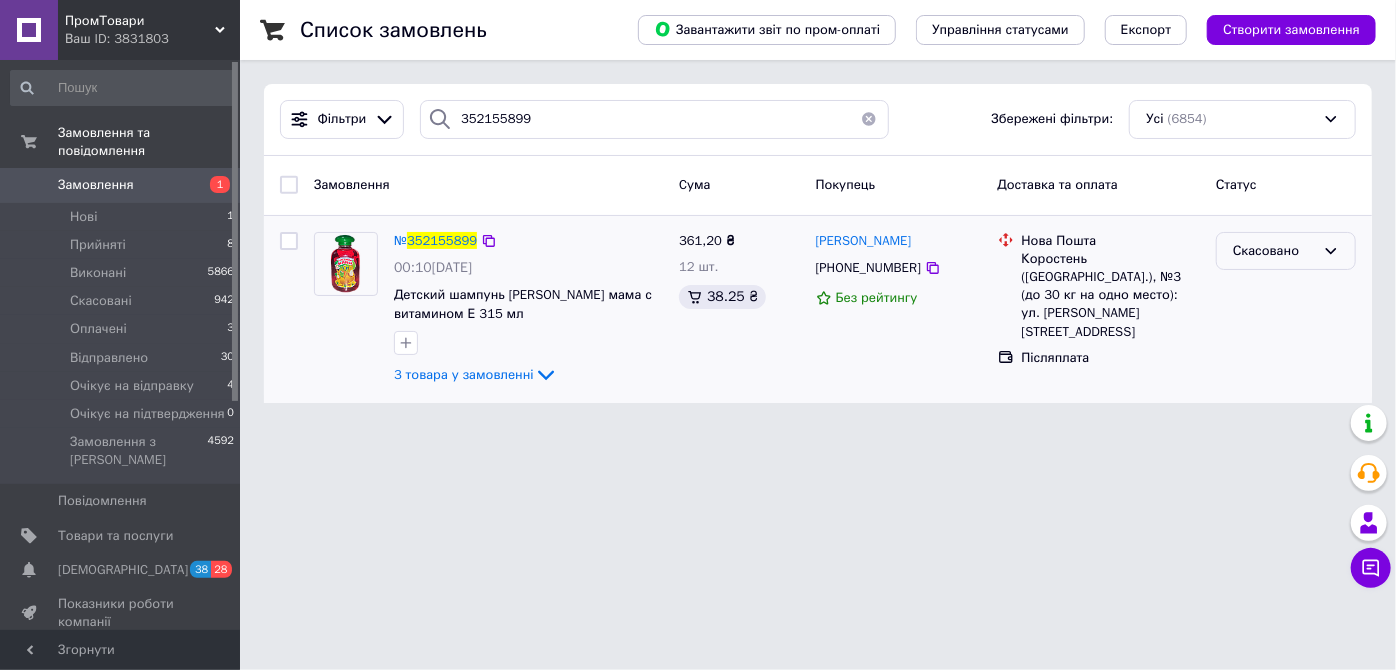 click on "Скасовано" at bounding box center (1274, 251) 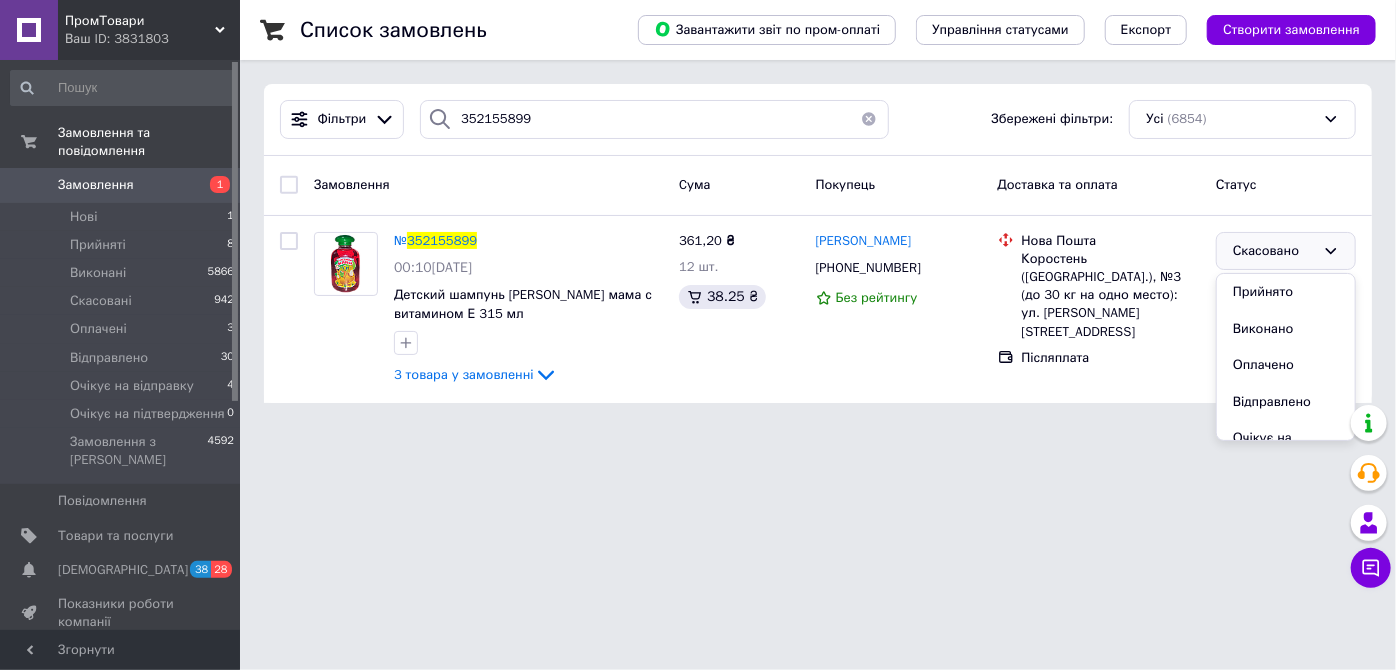 click on "ПромТовари Ваш ID: 3831803 Сайт ПромТовари Кабінет покупця Перевірити стан системи Сторінка на порталі ХозМаркет Довідка Вийти Замовлення та повідомлення Замовлення 1 Нові 1 Прийняті 8 Виконані 5866 Скасовані 942 Оплачені 3 Відправлено 30 Очікує на відправку 4 Очікує на підтвердження 0 Замовлення з Розетки 4592 Повідомлення 0 Товари та послуги Сповіщення 38 28 Показники роботи компанії Панель управління Відгуки Покупці Каталог ProSale Аналітика Інструменти веб-майстра та SEO Управління сайтом Гаманець компанії Маркет" at bounding box center (698, 213) 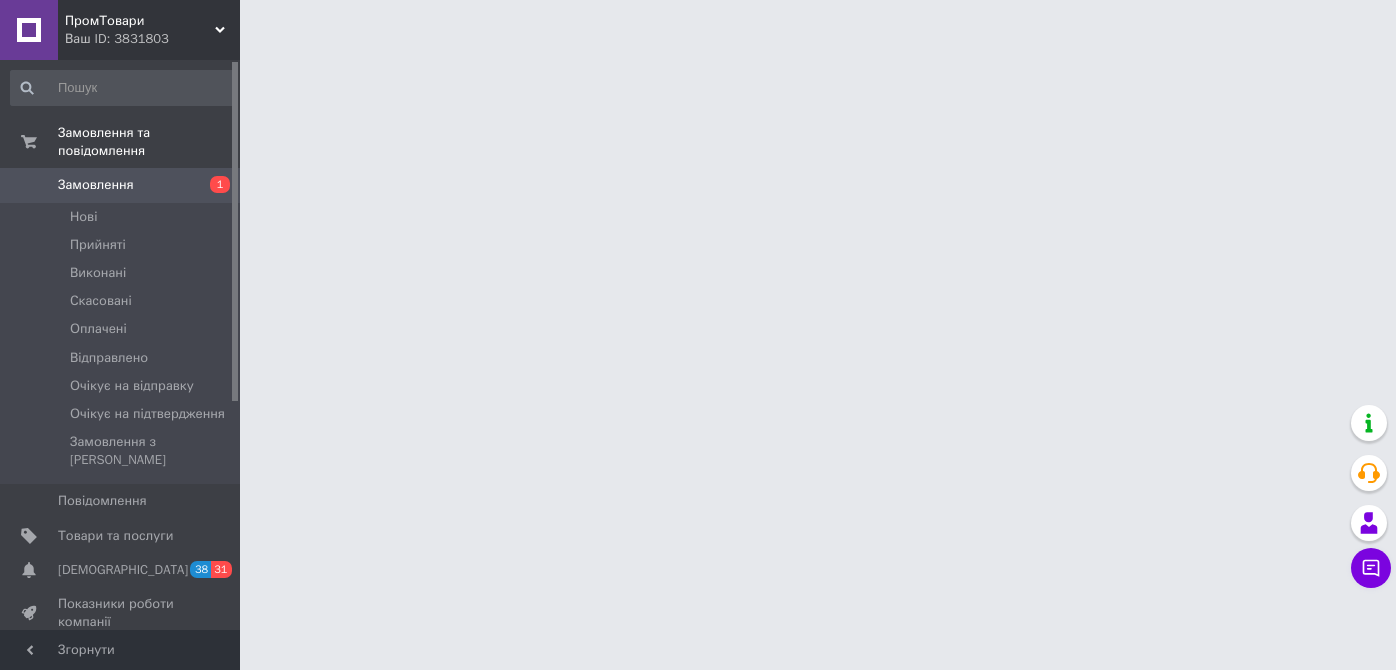 scroll, scrollTop: 0, scrollLeft: 0, axis: both 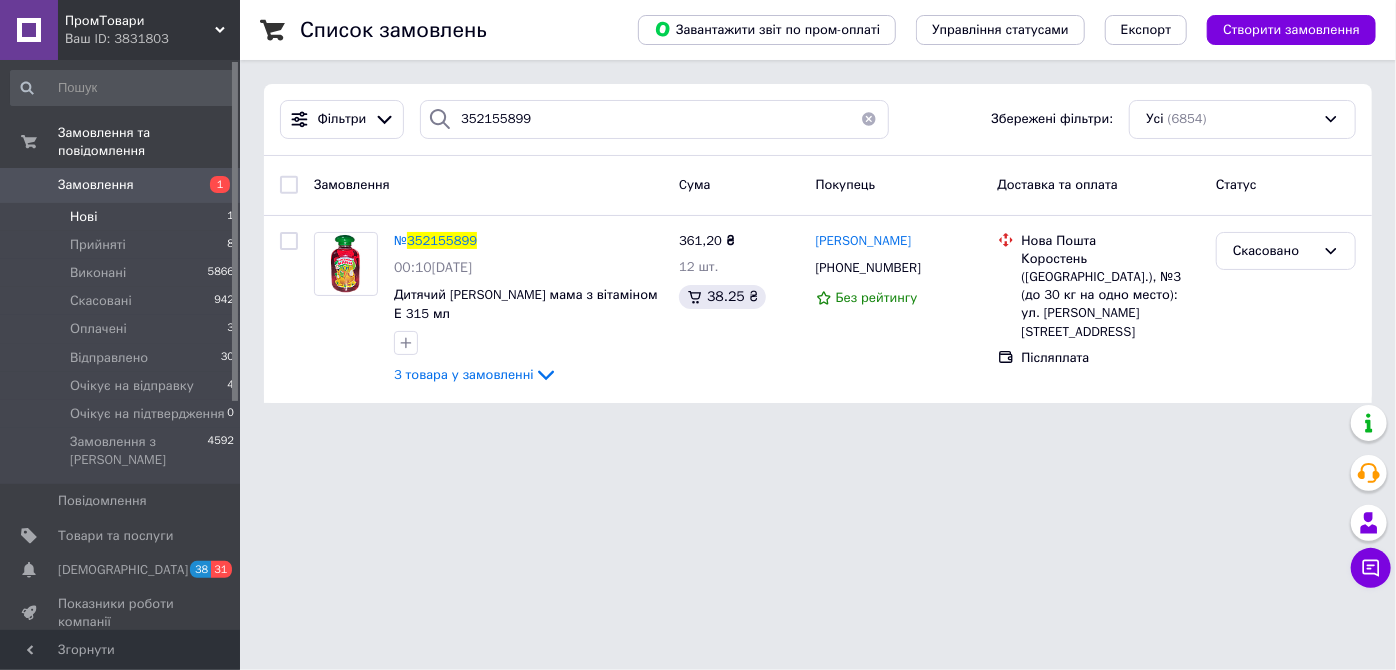 click on "Нові 1" at bounding box center [123, 217] 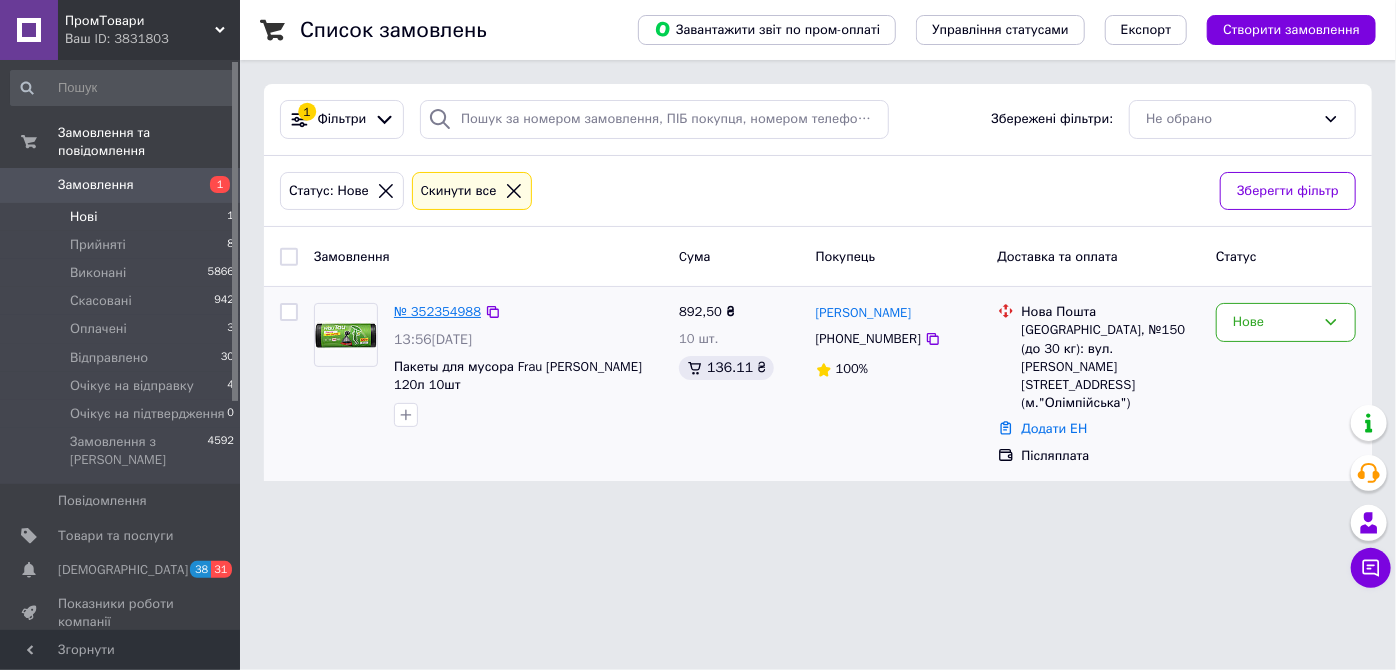 click on "№ 352354988" at bounding box center [437, 311] 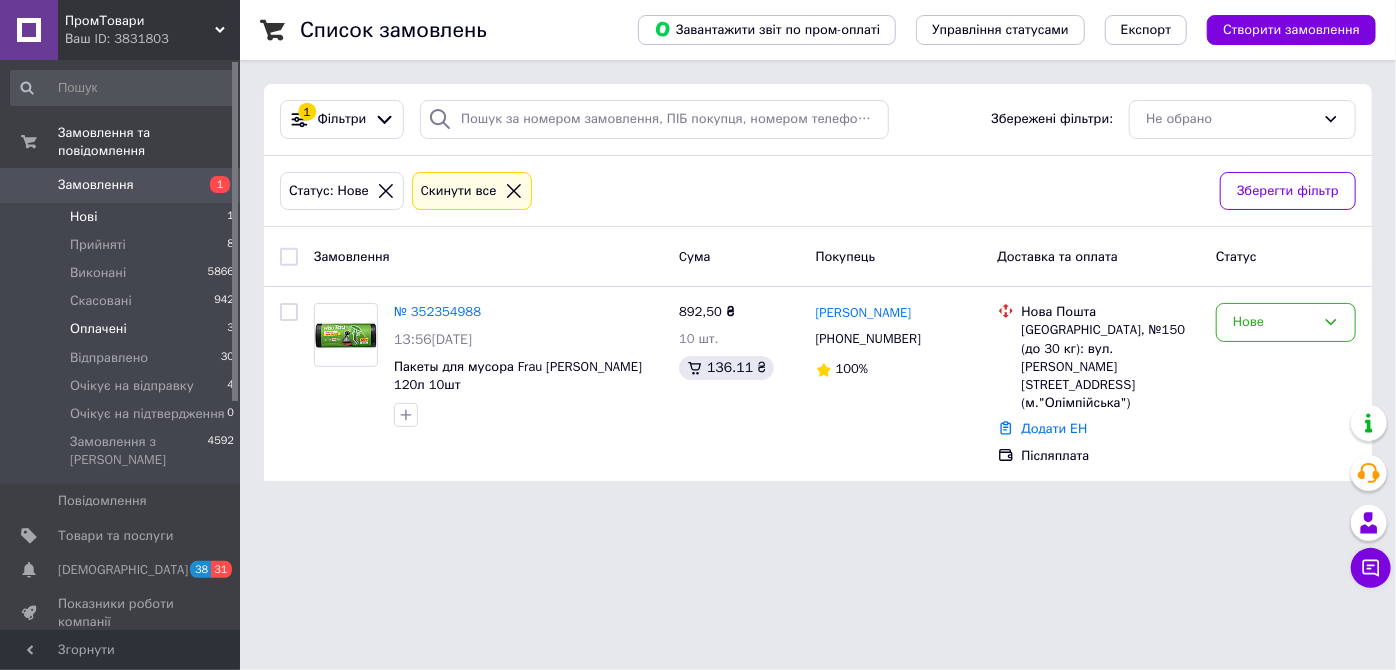 click on "Оплачені" at bounding box center [98, 329] 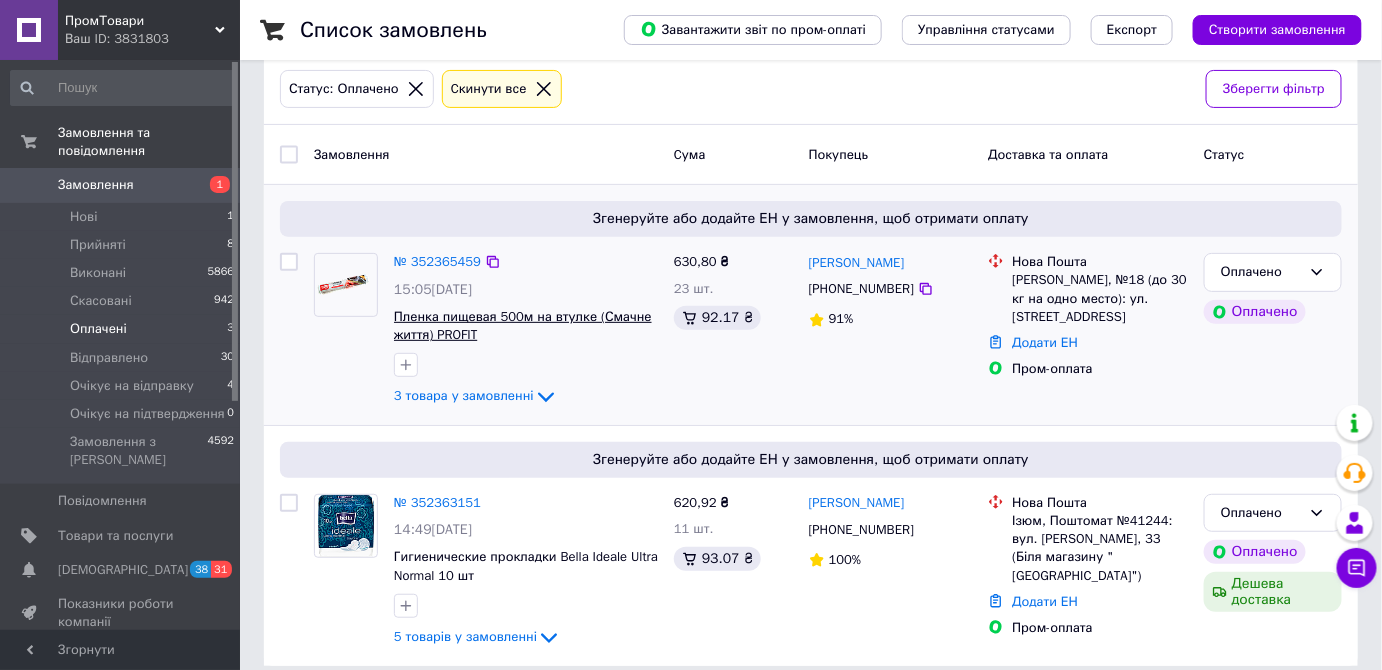 scroll, scrollTop: 119, scrollLeft: 0, axis: vertical 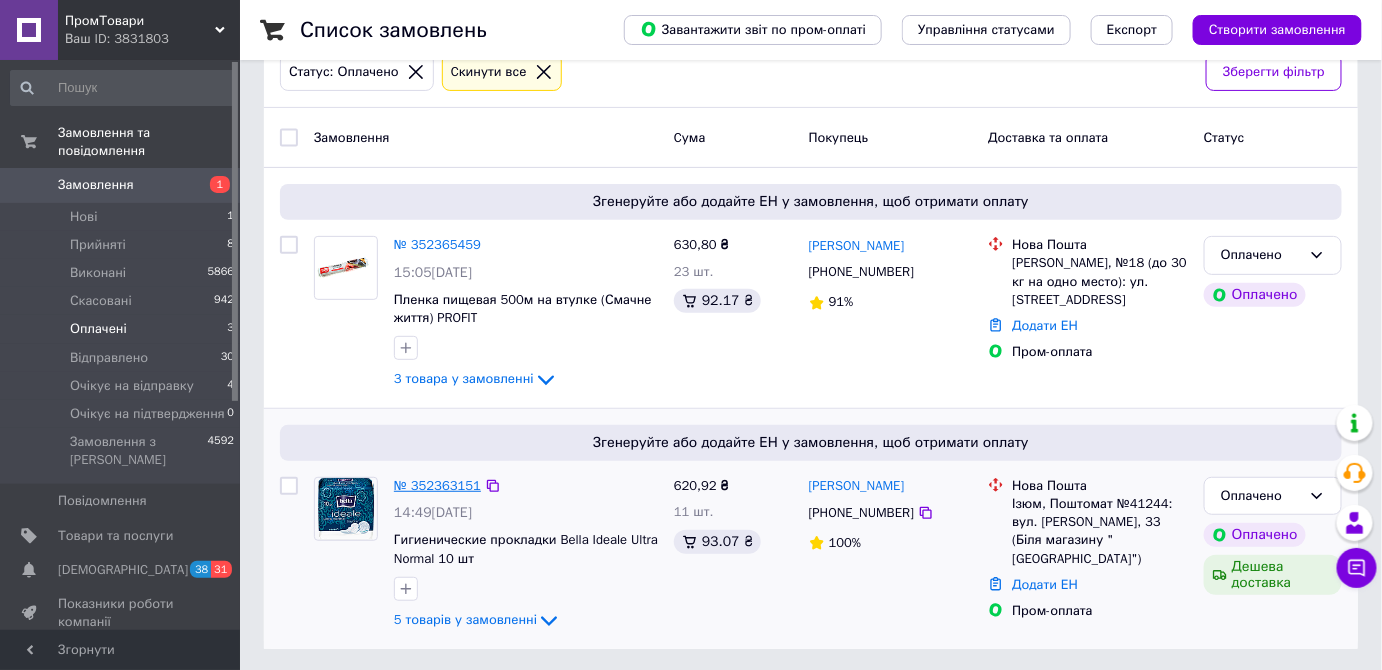click on "№ 352363151" at bounding box center [437, 485] 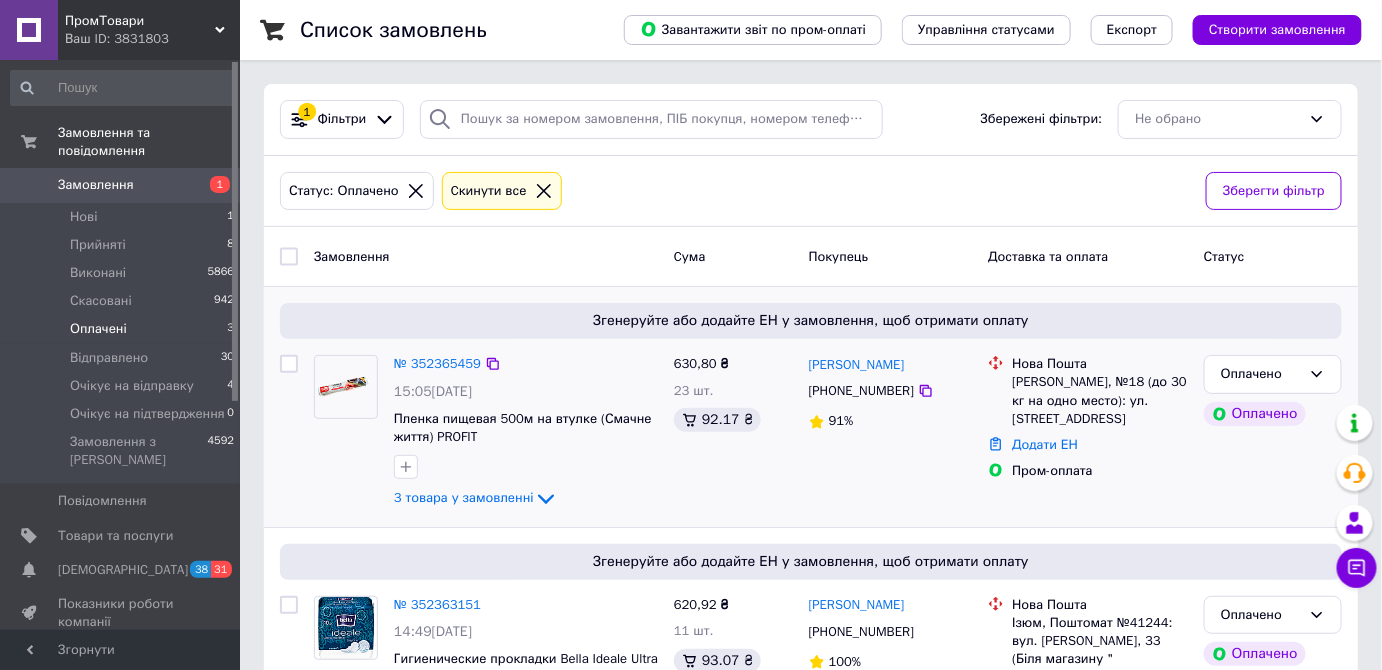 scroll, scrollTop: 0, scrollLeft: 0, axis: both 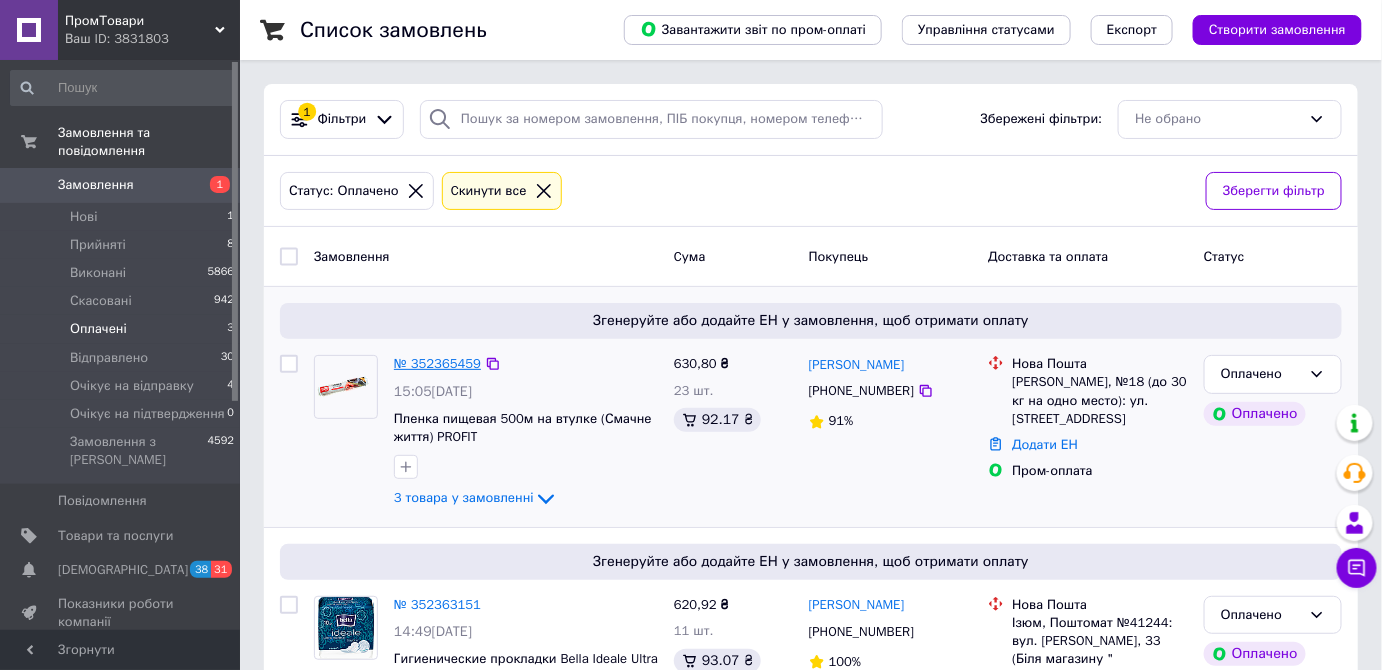 click on "№ 352365459" at bounding box center (437, 363) 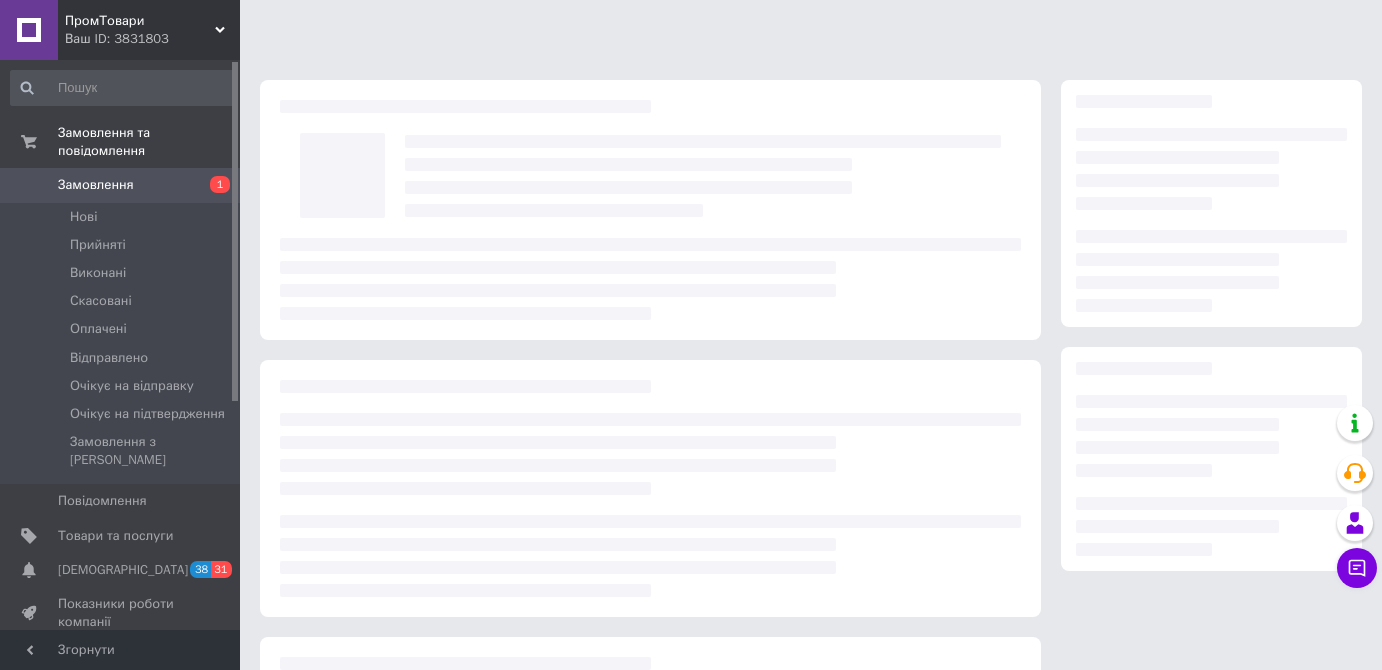 scroll, scrollTop: 0, scrollLeft: 0, axis: both 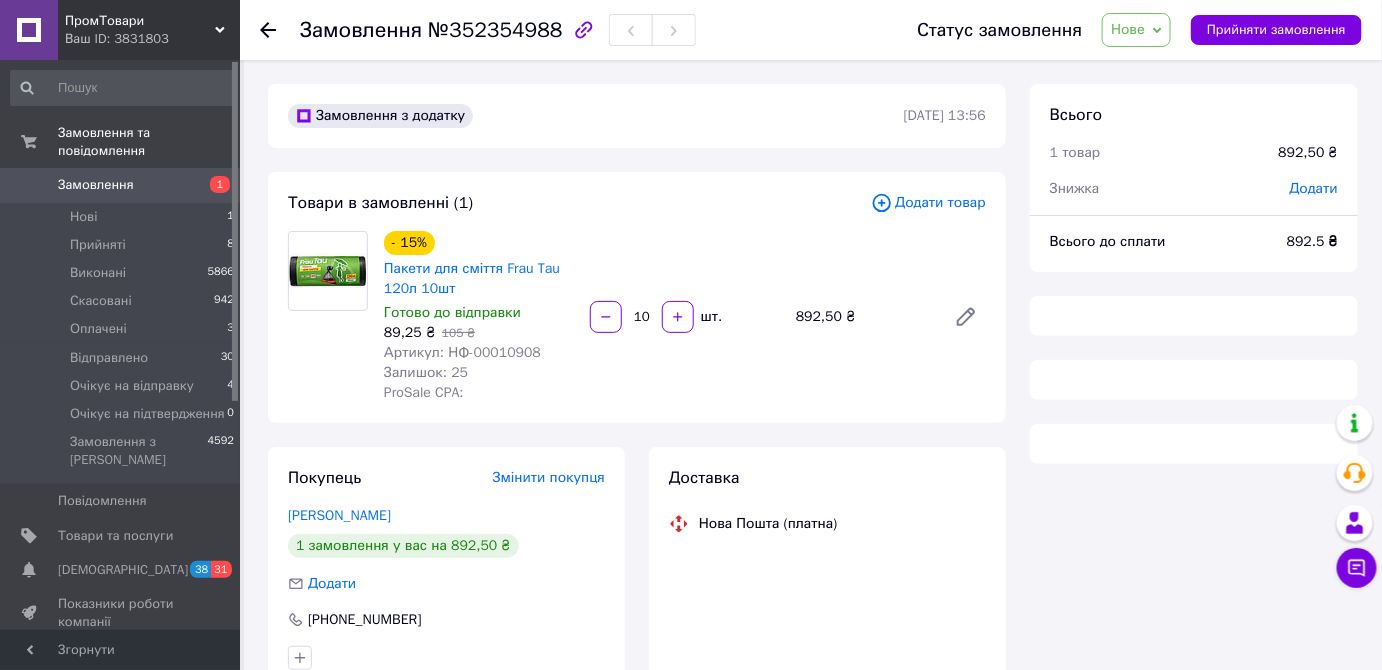 click on "Нове" at bounding box center [1128, 29] 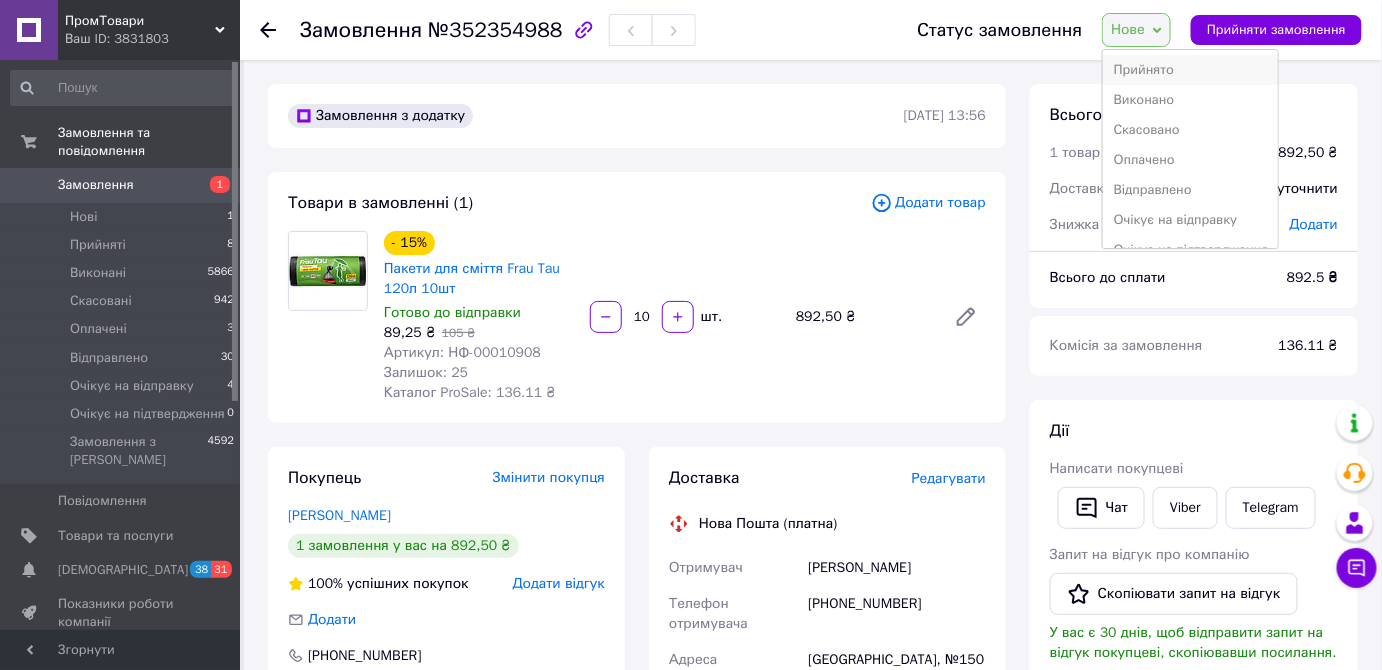 click on "Прийнято" at bounding box center (1190, 70) 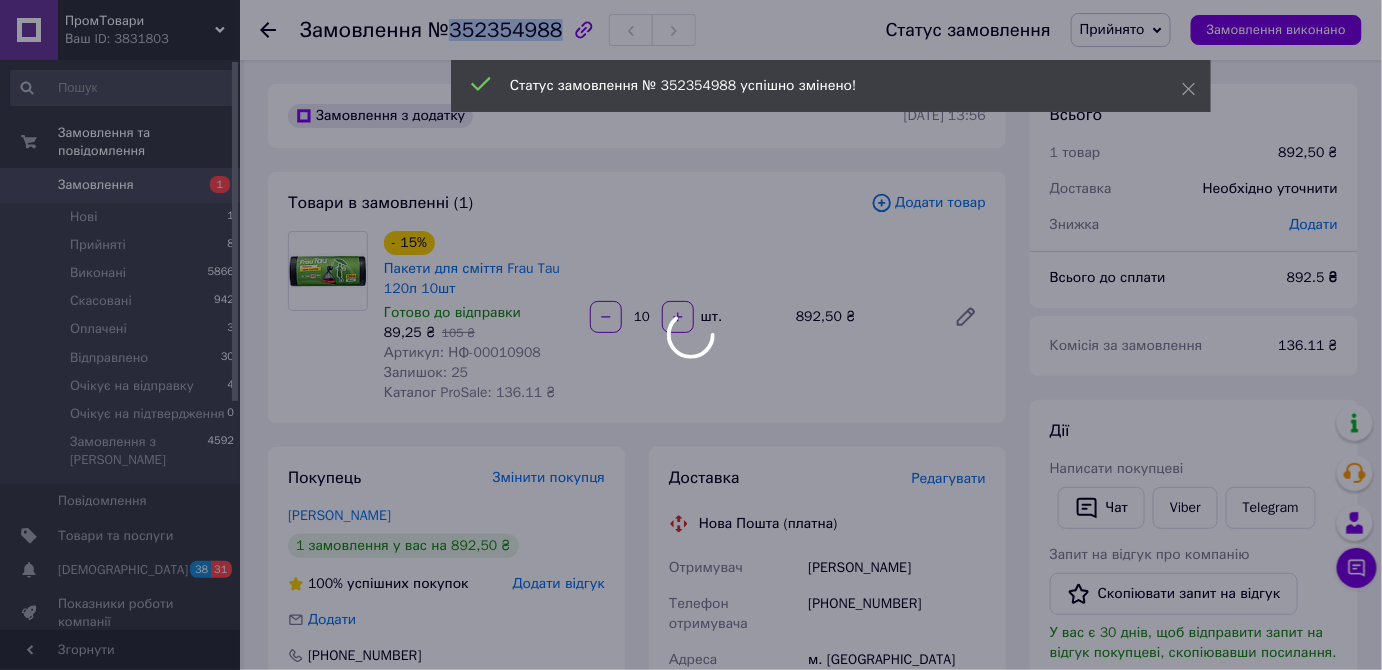 drag, startPoint x: 546, startPoint y: 26, endPoint x: 447, endPoint y: 23, distance: 99.04544 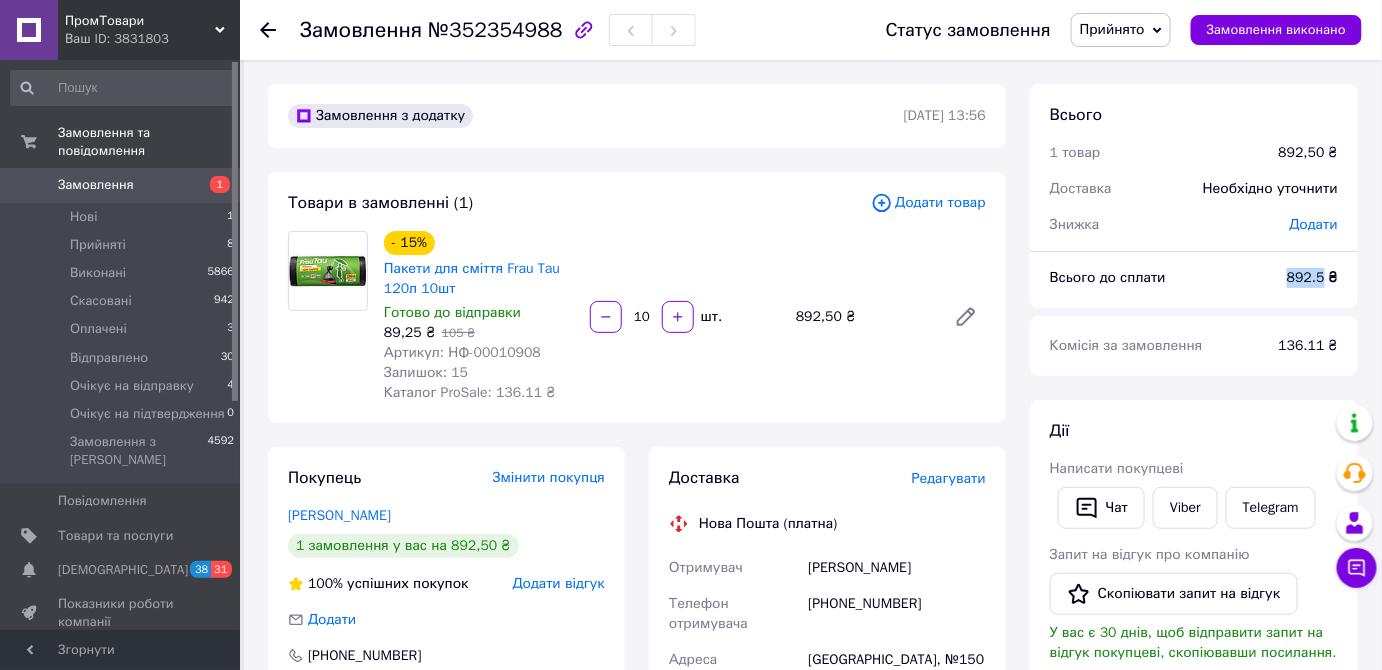 drag, startPoint x: 1288, startPoint y: 278, endPoint x: 1322, endPoint y: 279, distance: 34.0147 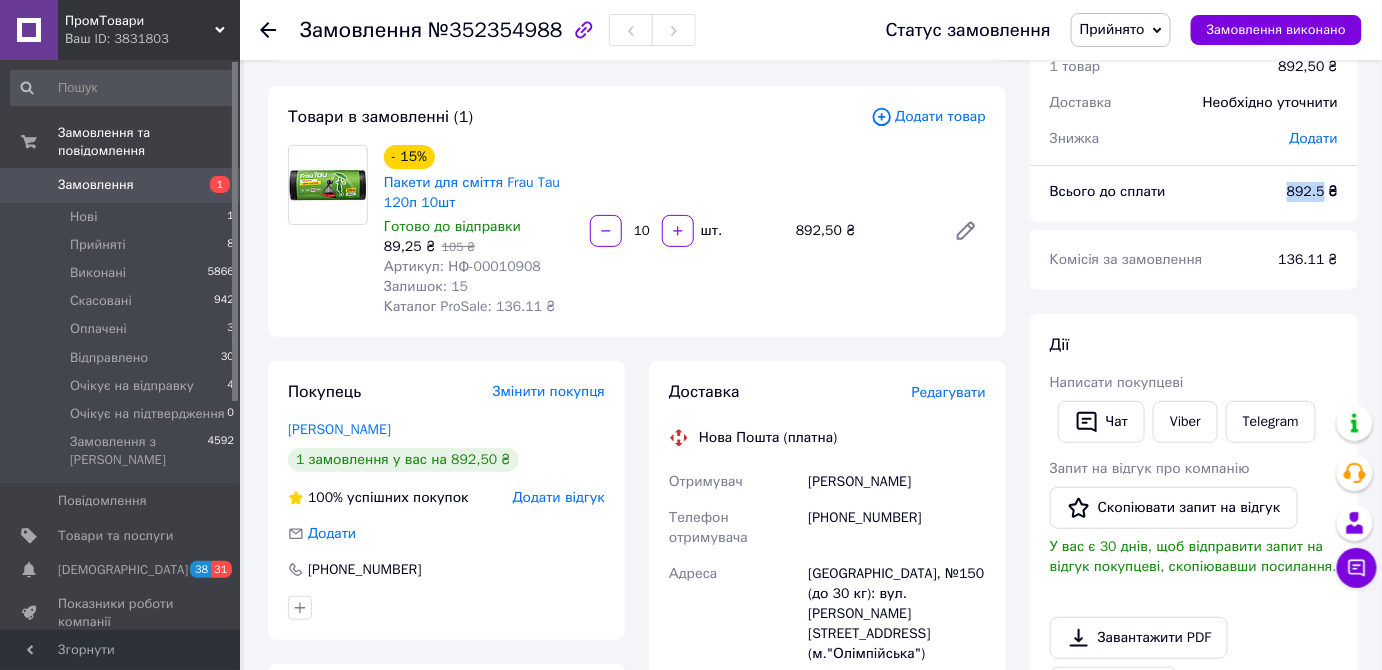 scroll, scrollTop: 136, scrollLeft: 0, axis: vertical 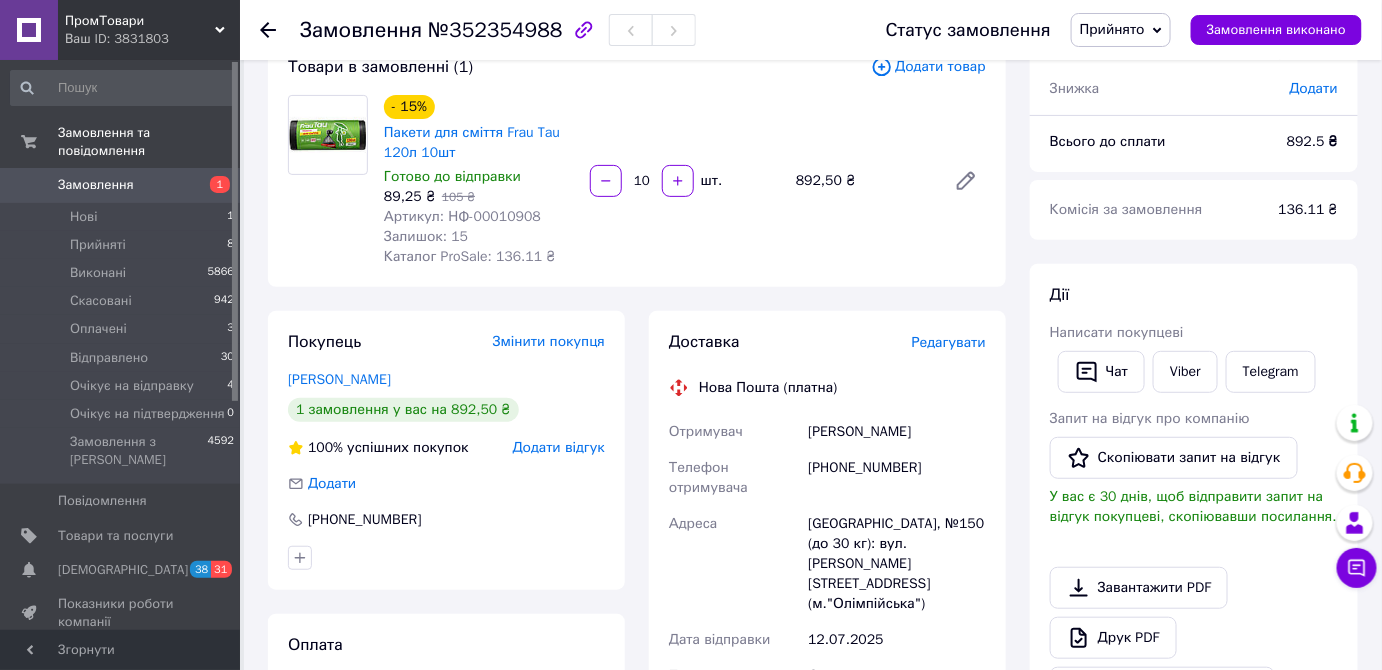drag, startPoint x: 847, startPoint y: 406, endPoint x: 895, endPoint y: 420, distance: 50 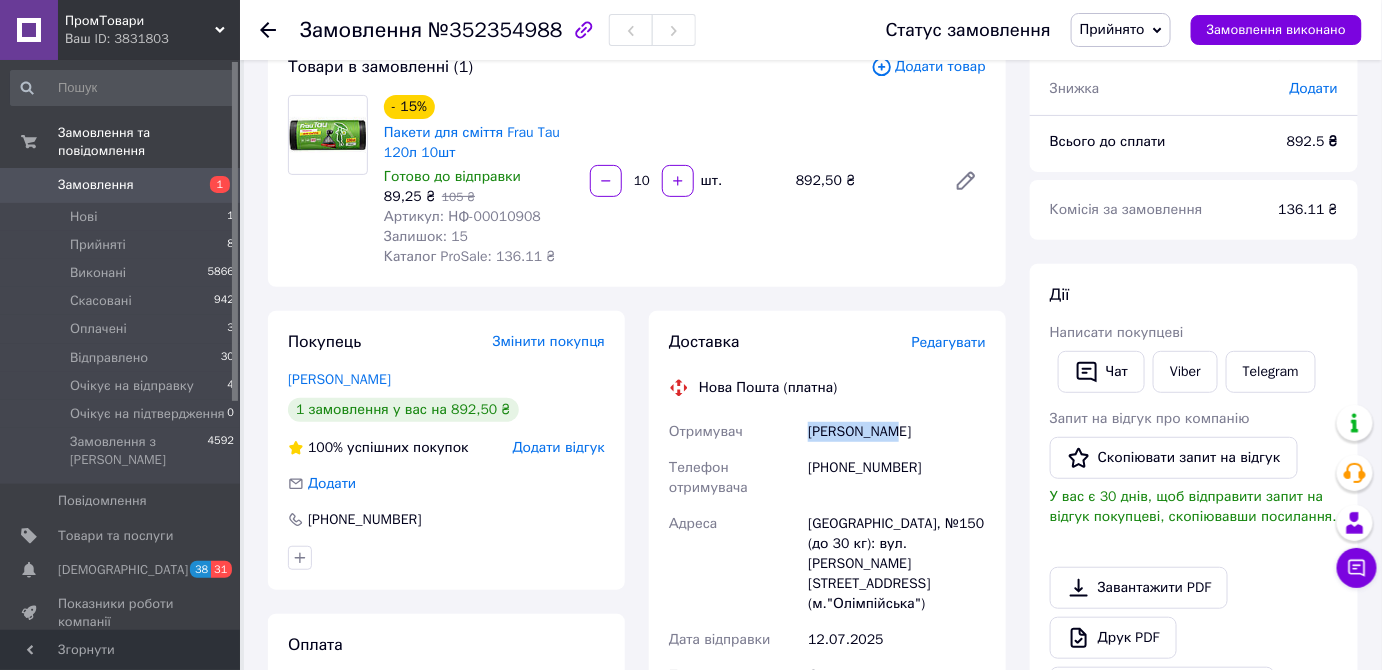 drag, startPoint x: 894, startPoint y: 434, endPoint x: 811, endPoint y: 431, distance: 83.0542 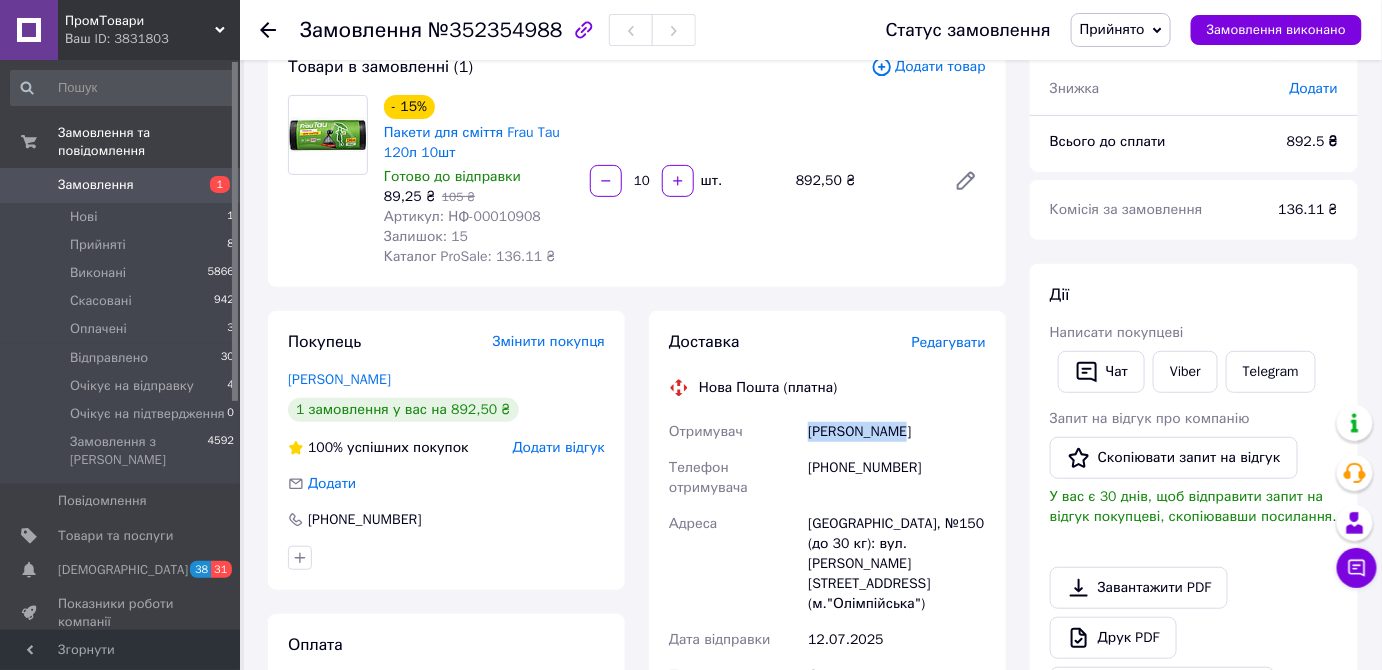 drag, startPoint x: 896, startPoint y: 433, endPoint x: 811, endPoint y: 435, distance: 85.02353 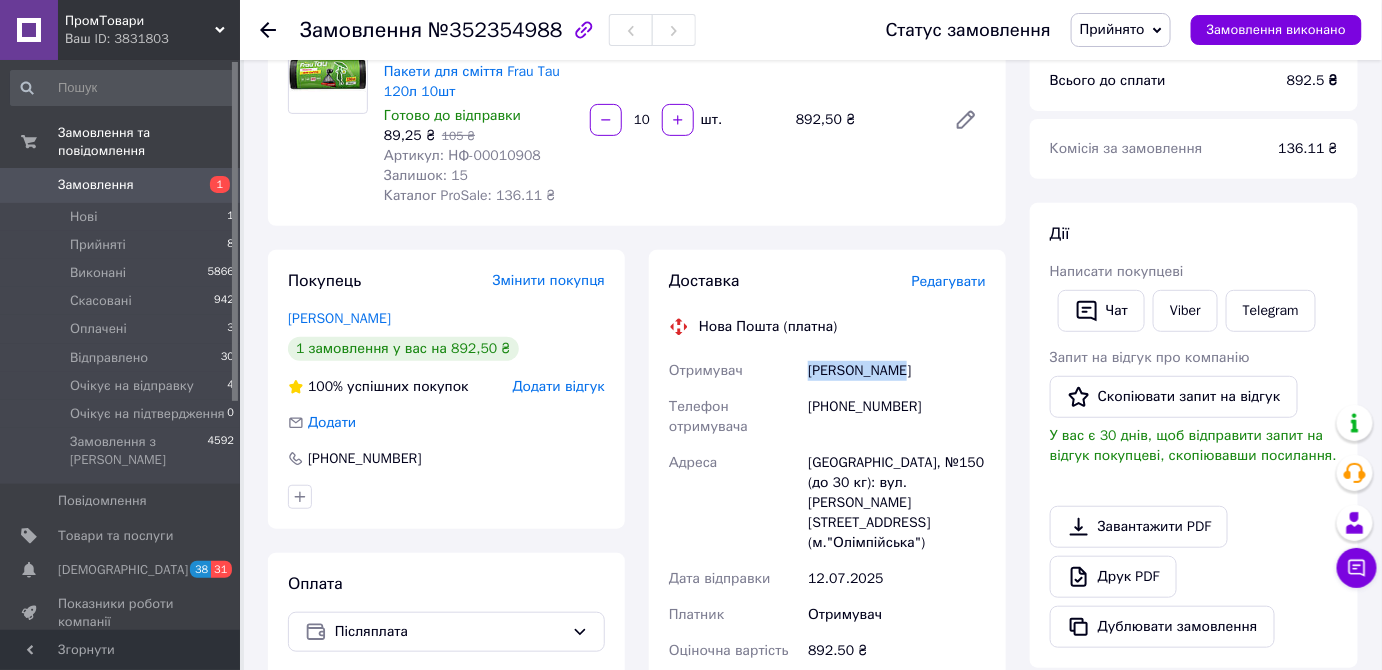 scroll, scrollTop: 0, scrollLeft: 0, axis: both 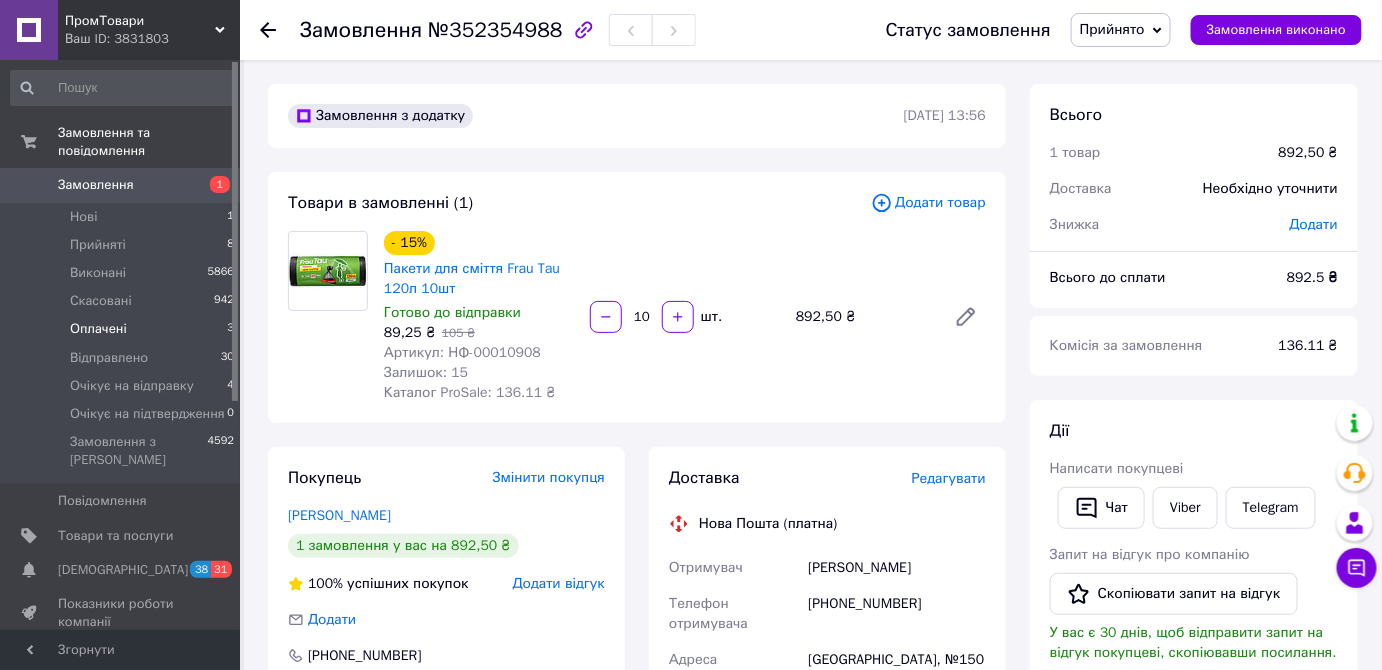 click on "Оплачені 3" at bounding box center (123, 329) 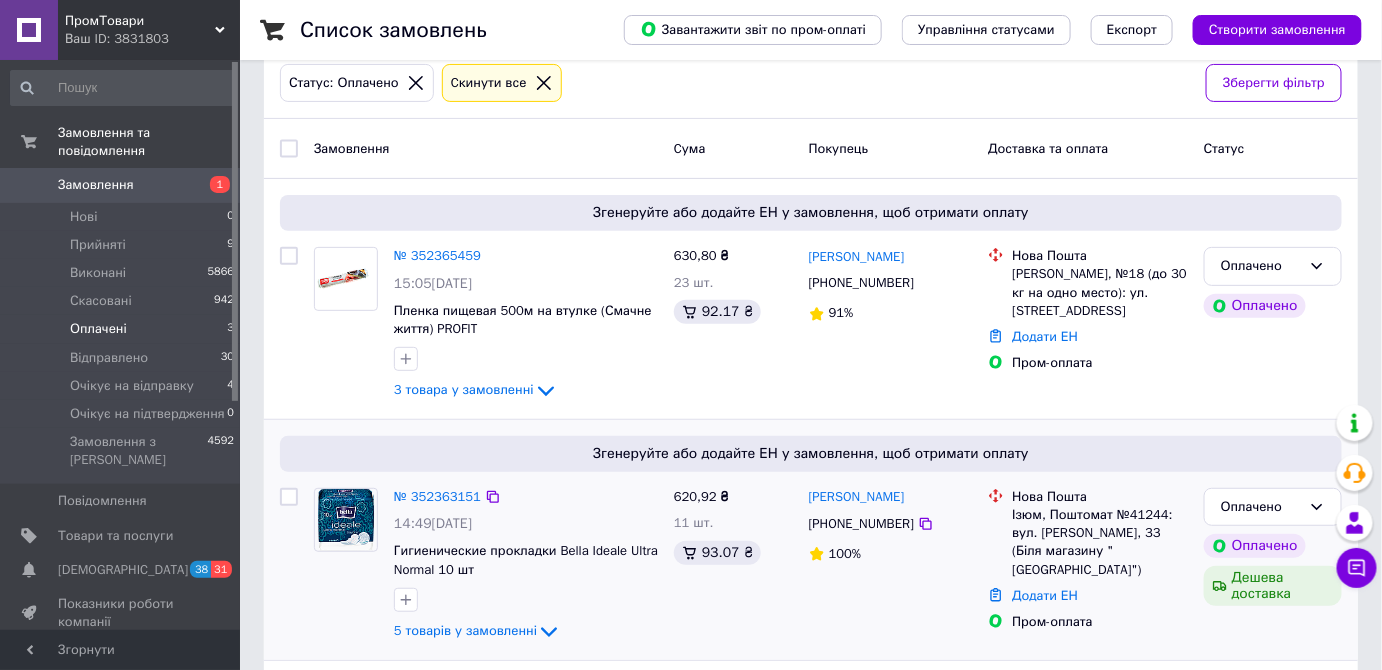 scroll, scrollTop: 341, scrollLeft: 0, axis: vertical 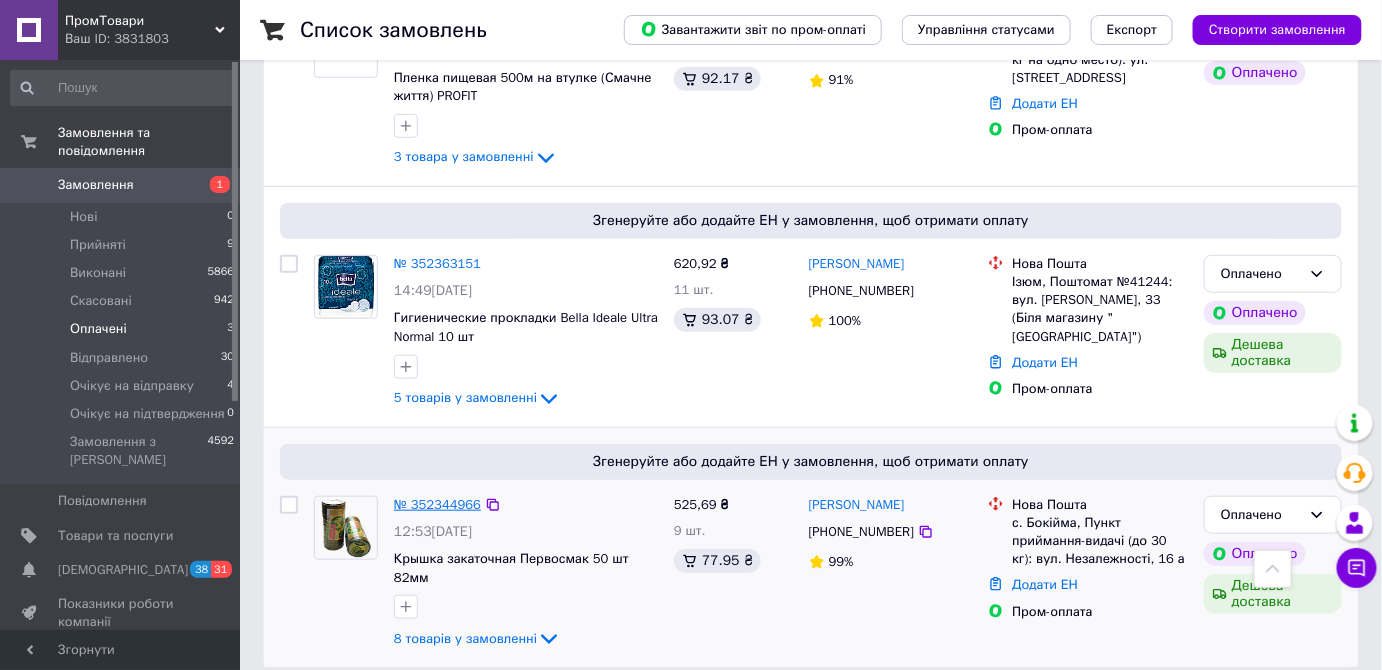 click on "№ 352344966" at bounding box center [437, 504] 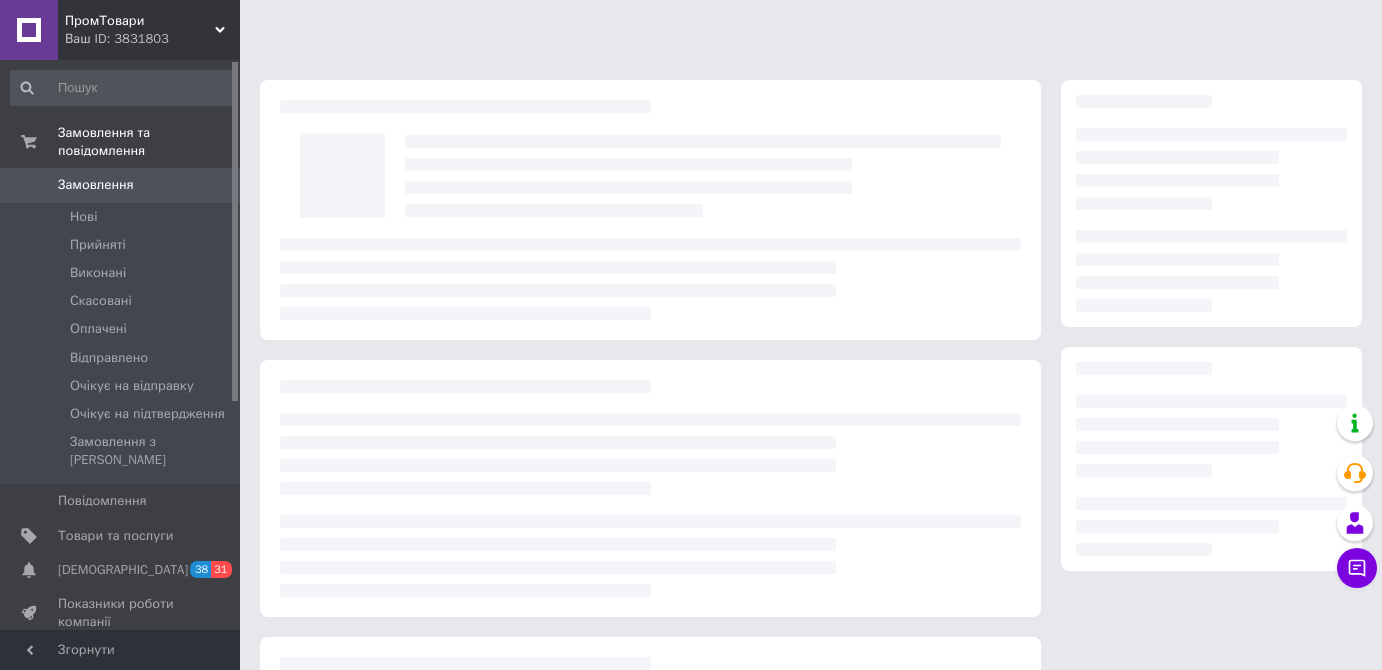 scroll, scrollTop: 0, scrollLeft: 0, axis: both 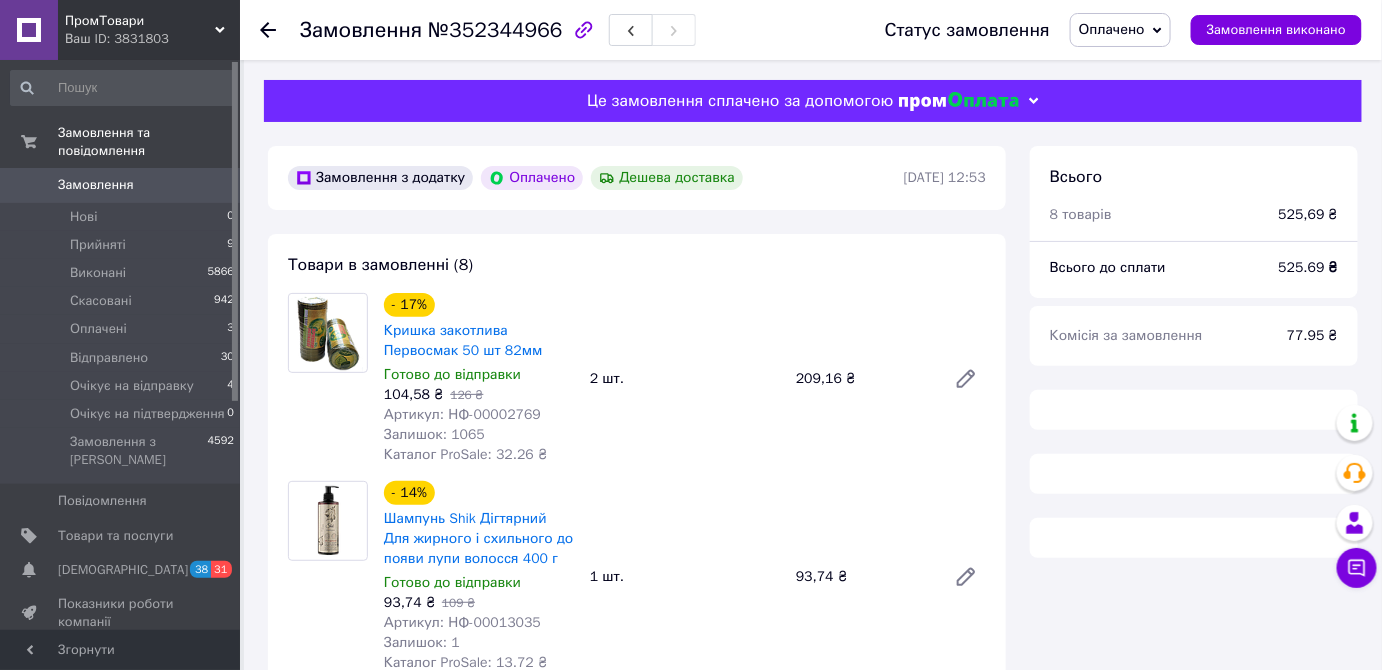click on "Оплачено" at bounding box center [1120, 30] 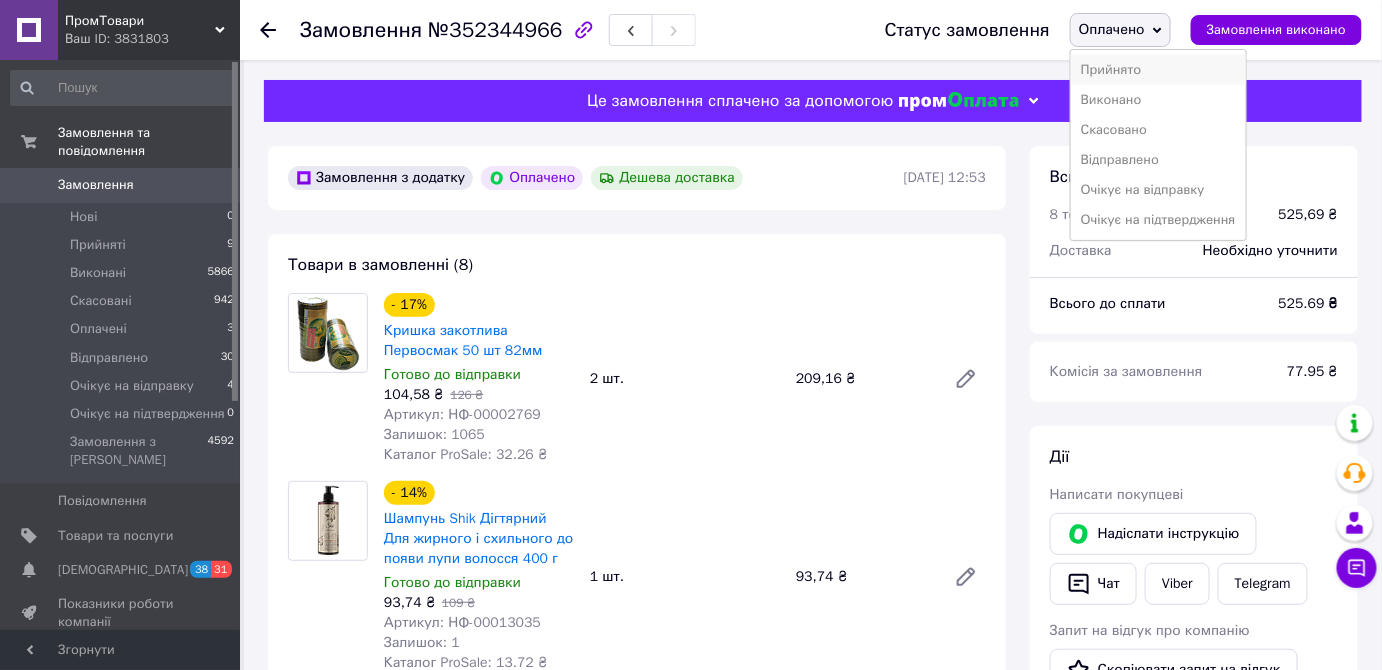 drag, startPoint x: 1134, startPoint y: 62, endPoint x: 944, endPoint y: 30, distance: 192.67589 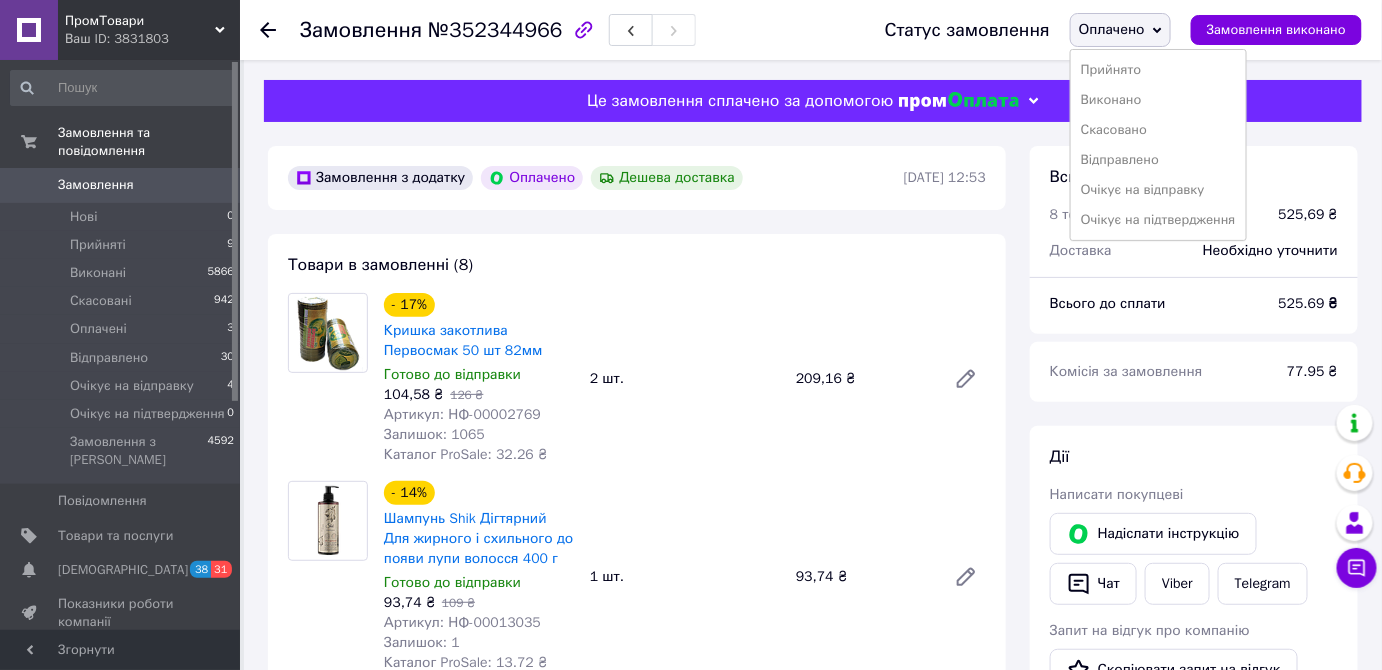 click on "Прийнято" at bounding box center (1158, 70) 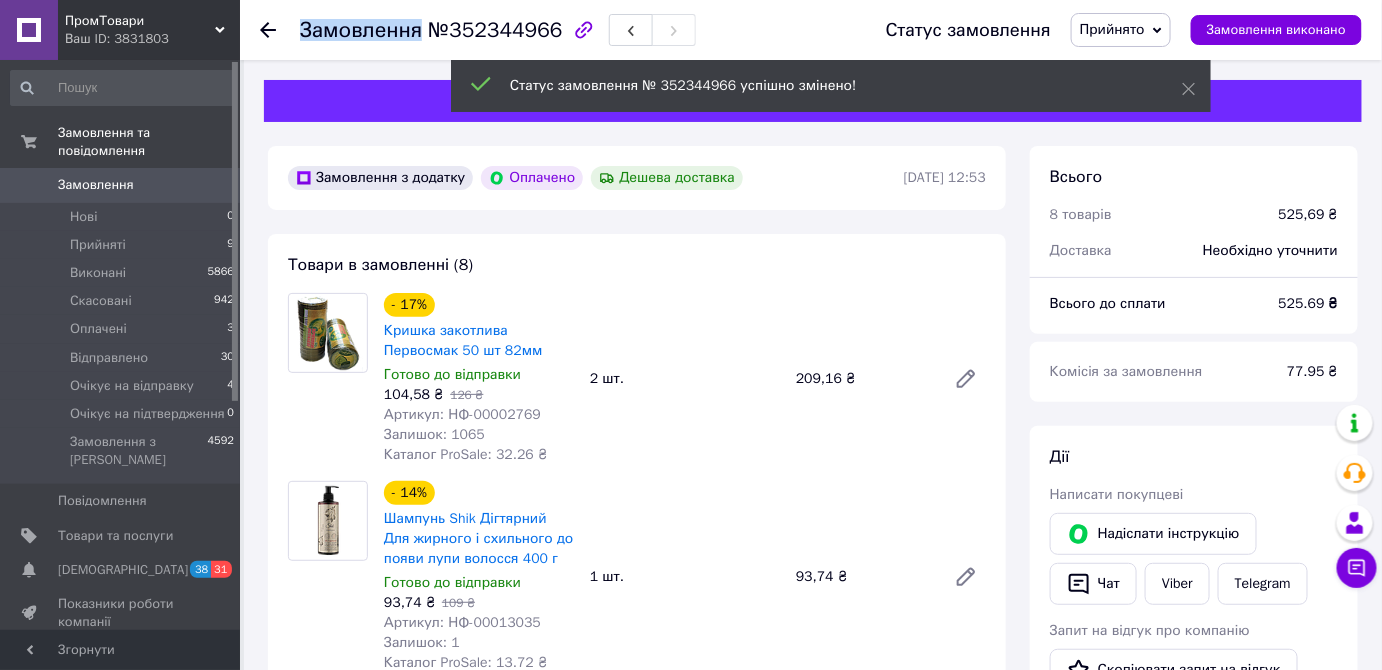 drag, startPoint x: 550, startPoint y: 30, endPoint x: 427, endPoint y: 32, distance: 123.01626 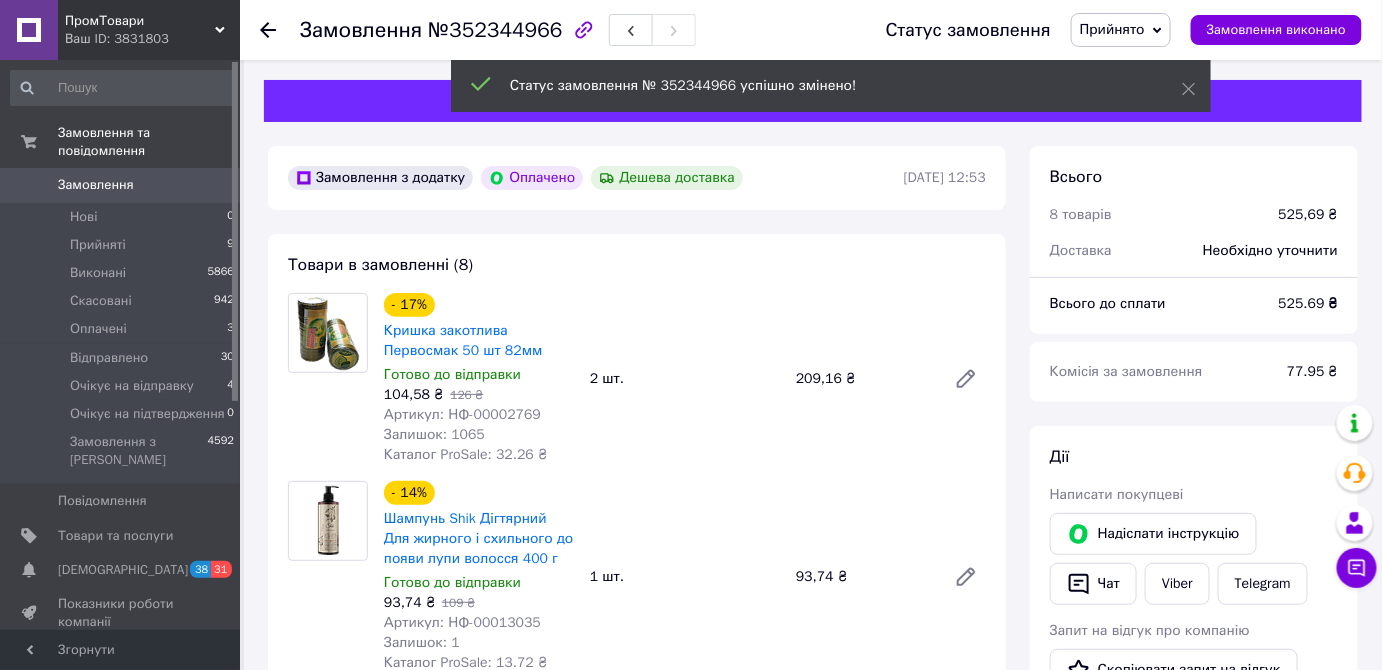 click on "№352344966" at bounding box center (495, 30) 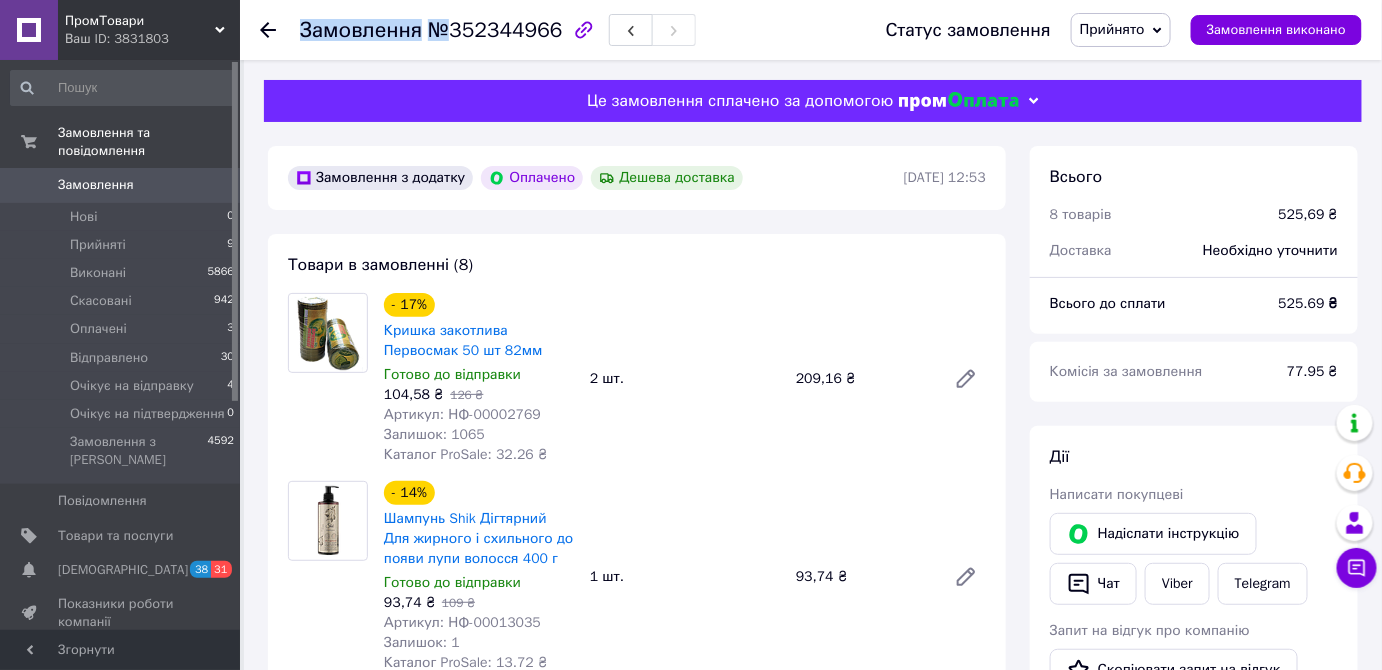 drag, startPoint x: 450, startPoint y: 27, endPoint x: 552, endPoint y: 27, distance: 102 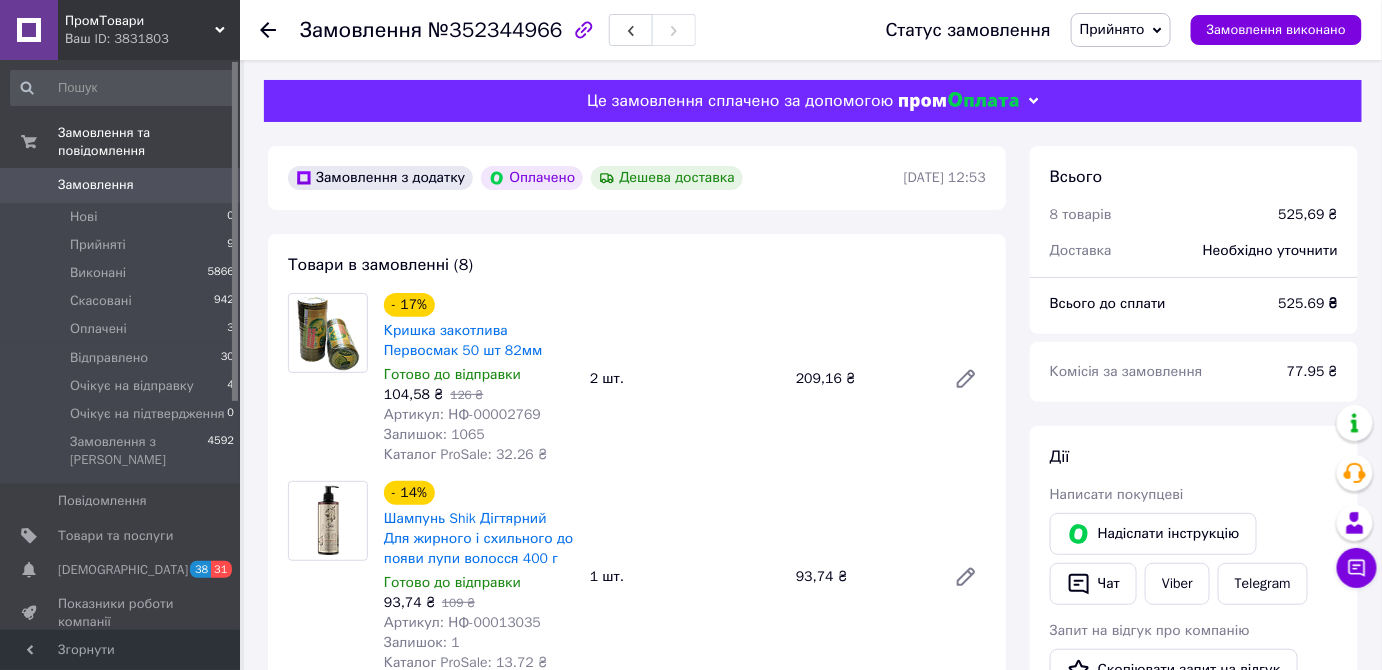 click on "№352344966" at bounding box center [495, 30] 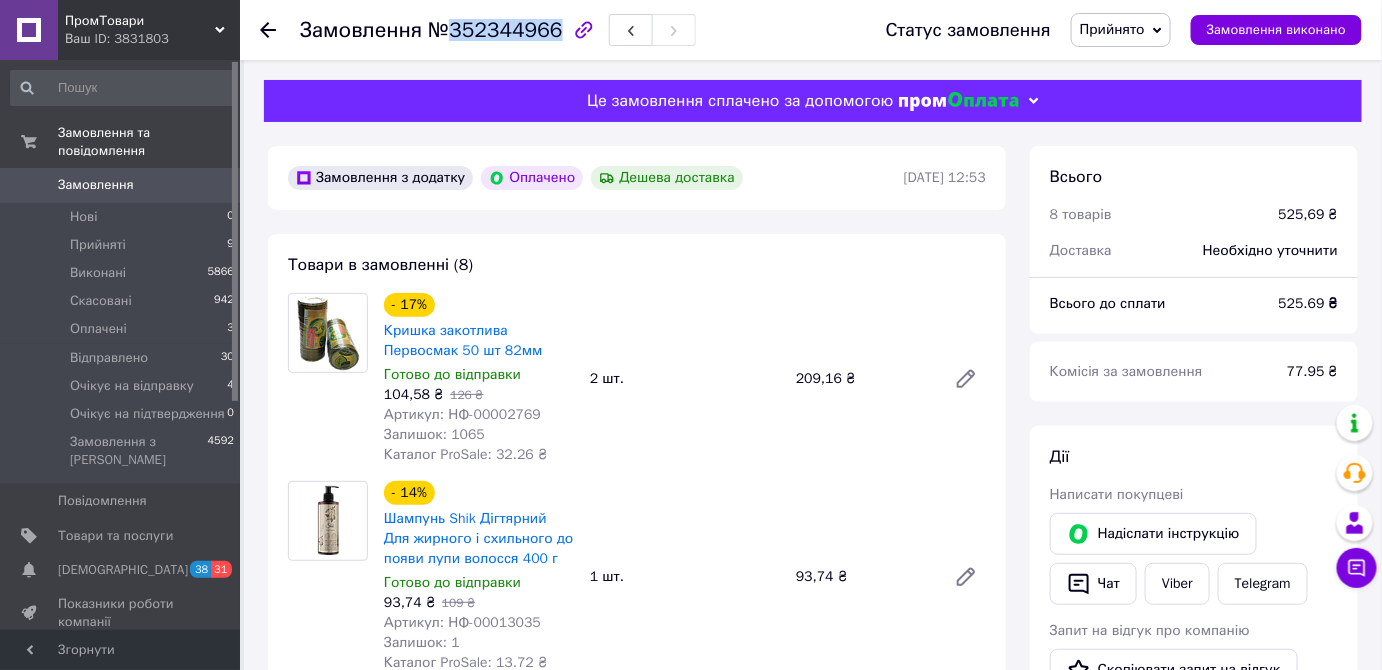 drag, startPoint x: 544, startPoint y: 26, endPoint x: 442, endPoint y: 28, distance: 102.01961 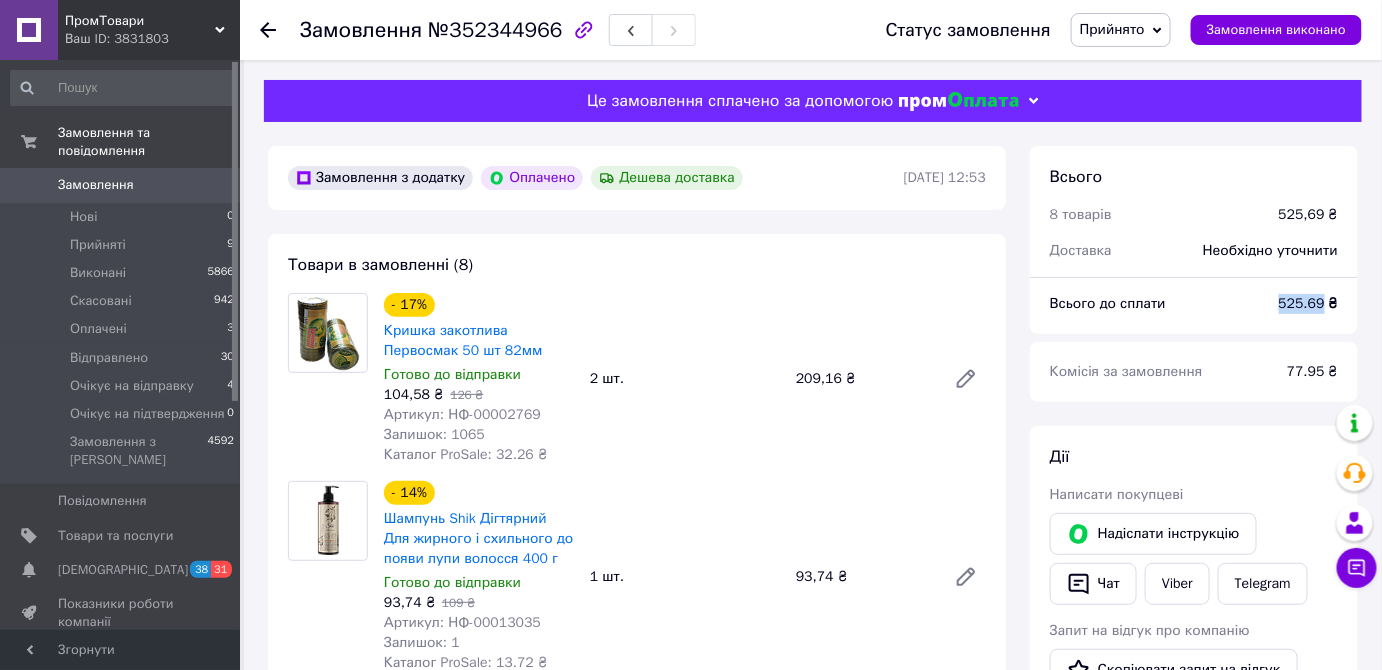 drag, startPoint x: 1279, startPoint y: 307, endPoint x: 1326, endPoint y: 307, distance: 47 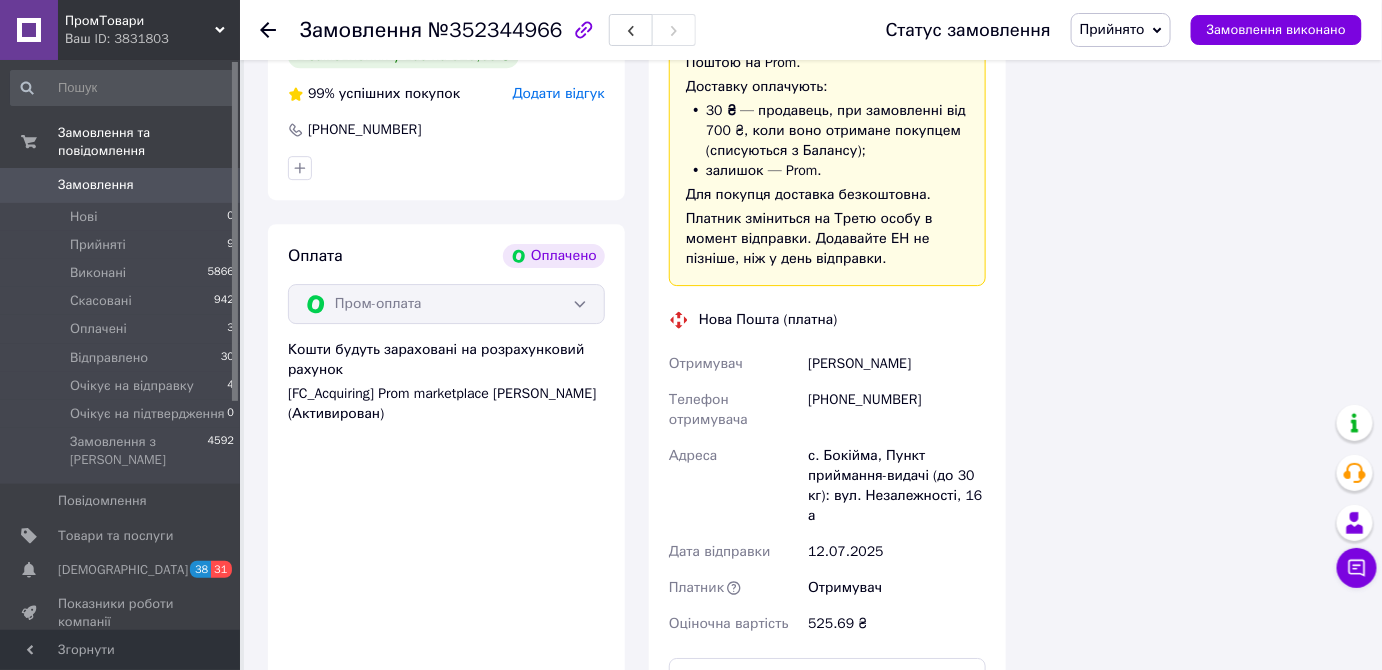 scroll, scrollTop: 2000, scrollLeft: 0, axis: vertical 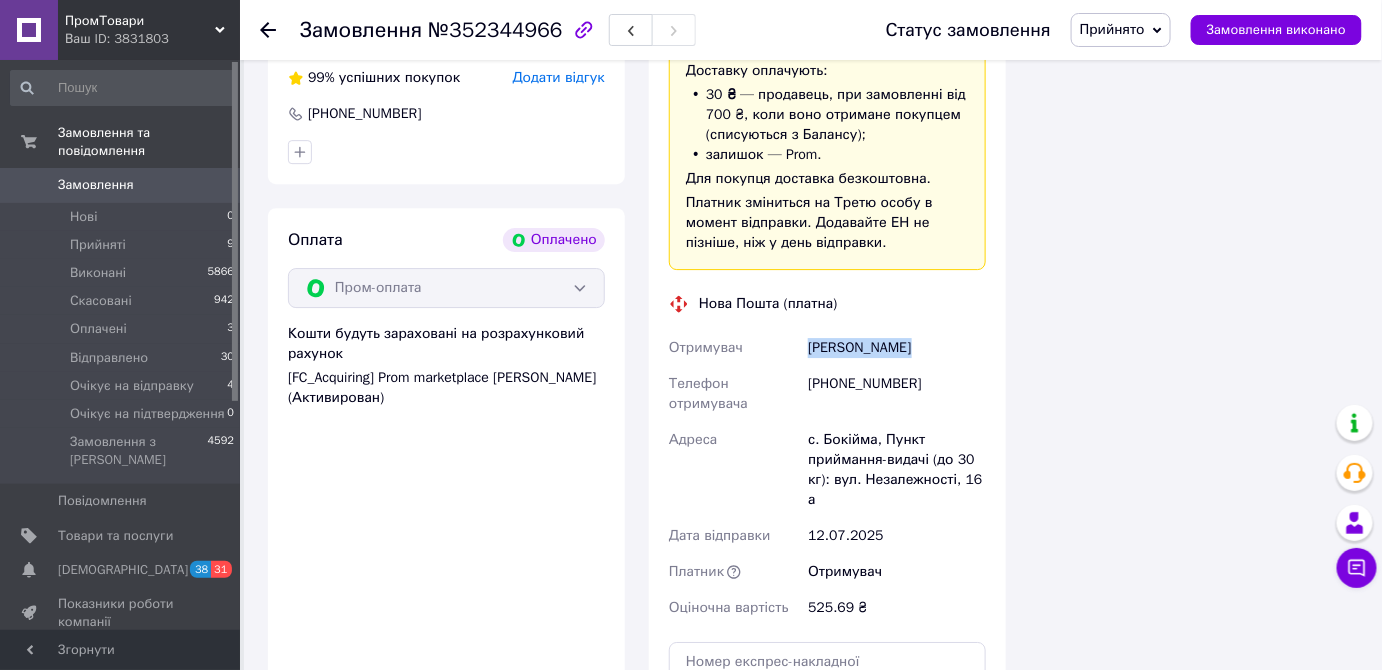 drag, startPoint x: 910, startPoint y: 303, endPoint x: 813, endPoint y: 310, distance: 97.25225 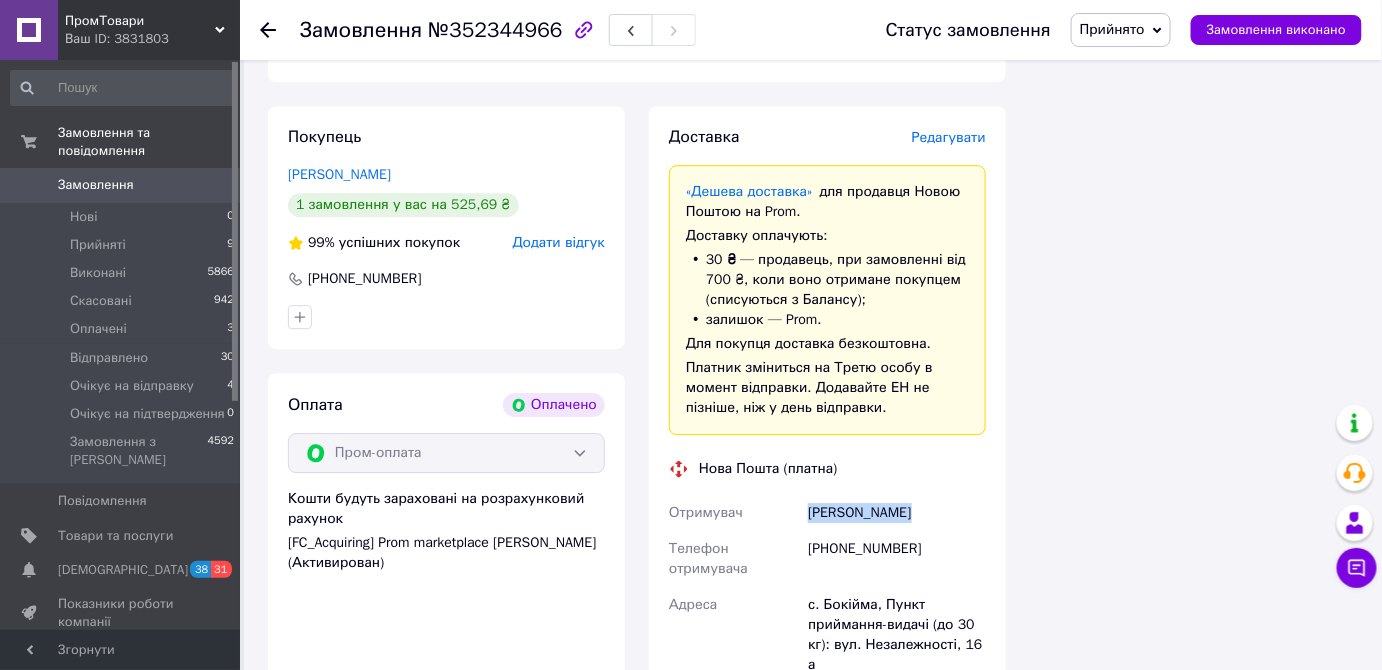 scroll, scrollTop: 1818, scrollLeft: 0, axis: vertical 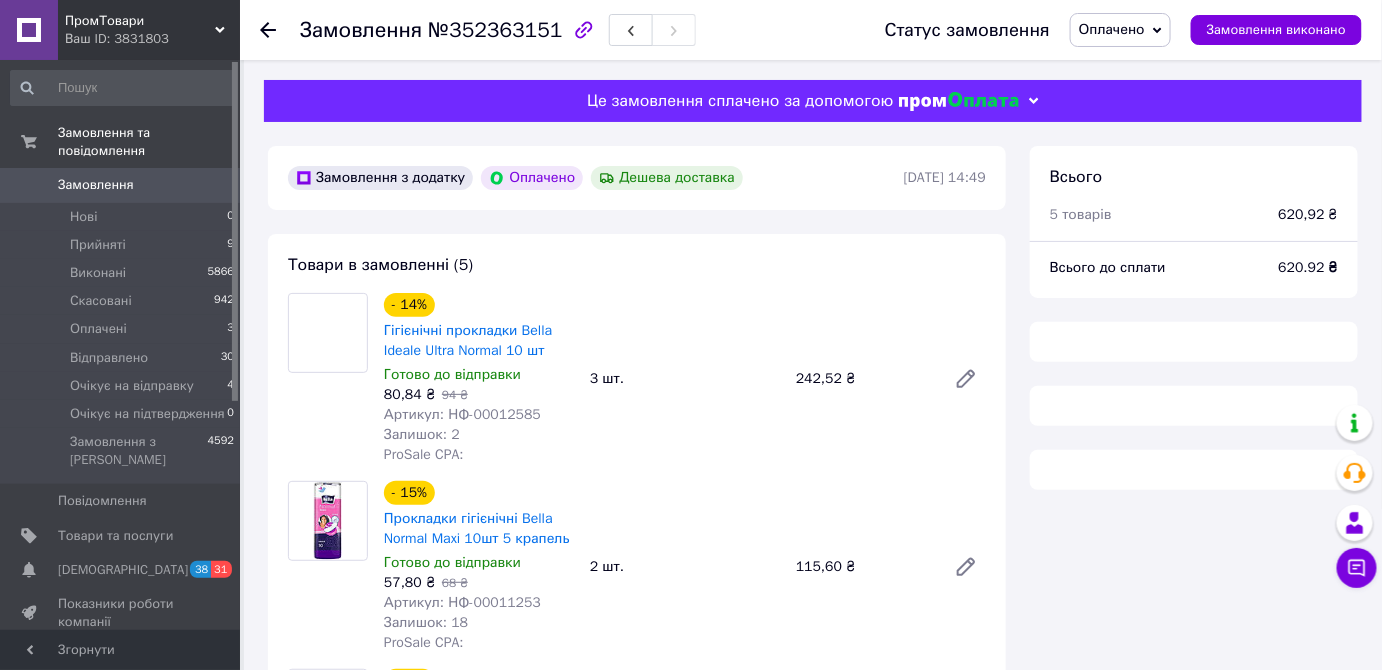 click on "Оплачено" at bounding box center (1112, 29) 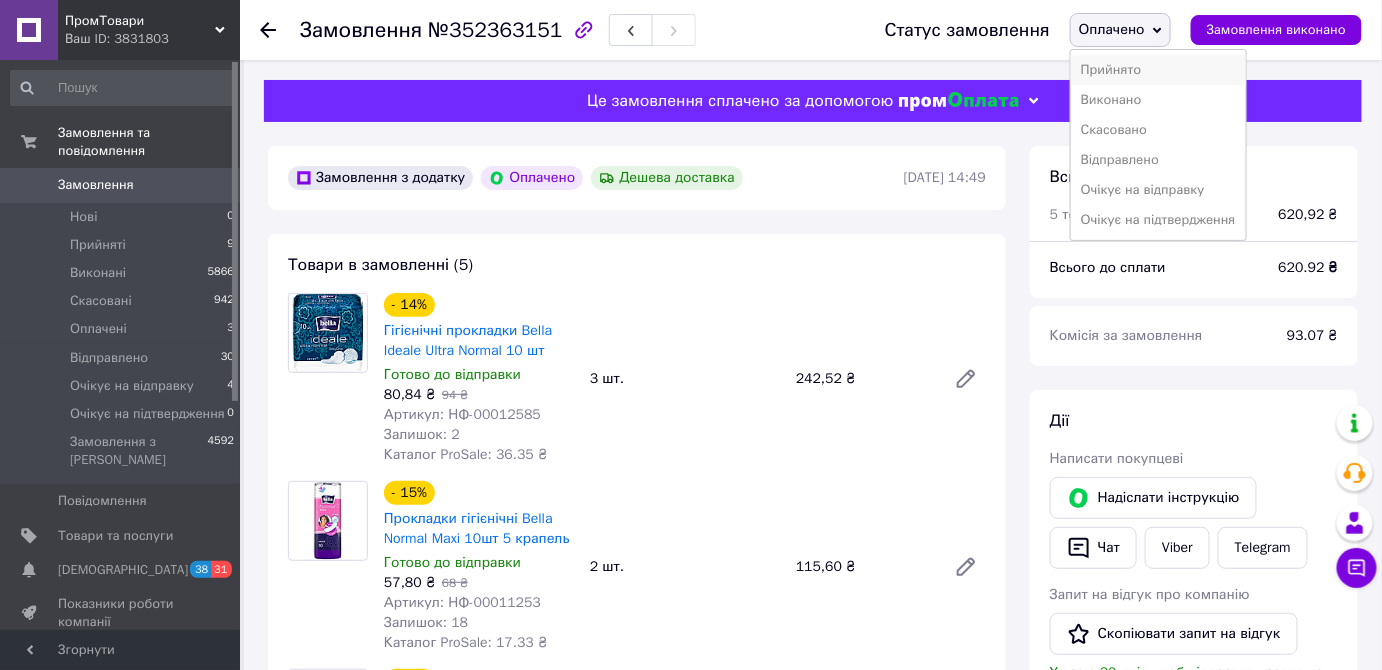 click on "Прийнято" at bounding box center [1158, 70] 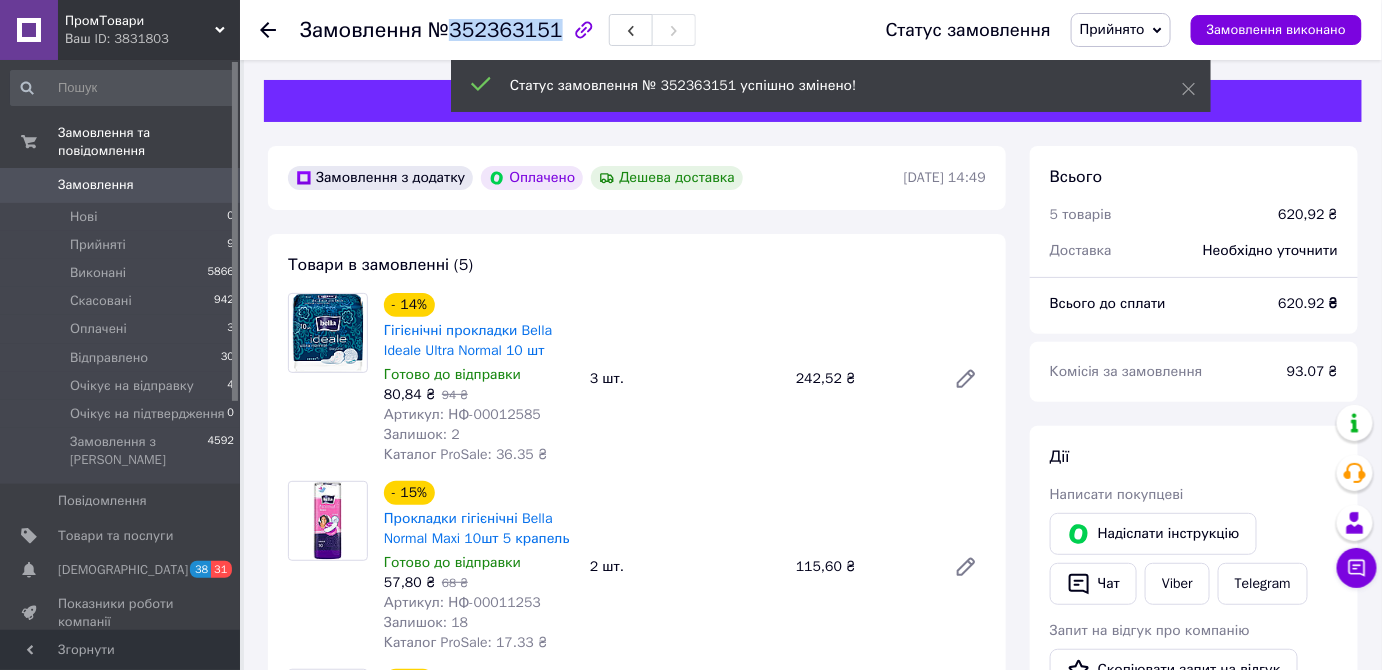 drag, startPoint x: 546, startPoint y: 30, endPoint x: 445, endPoint y: 37, distance: 101.24229 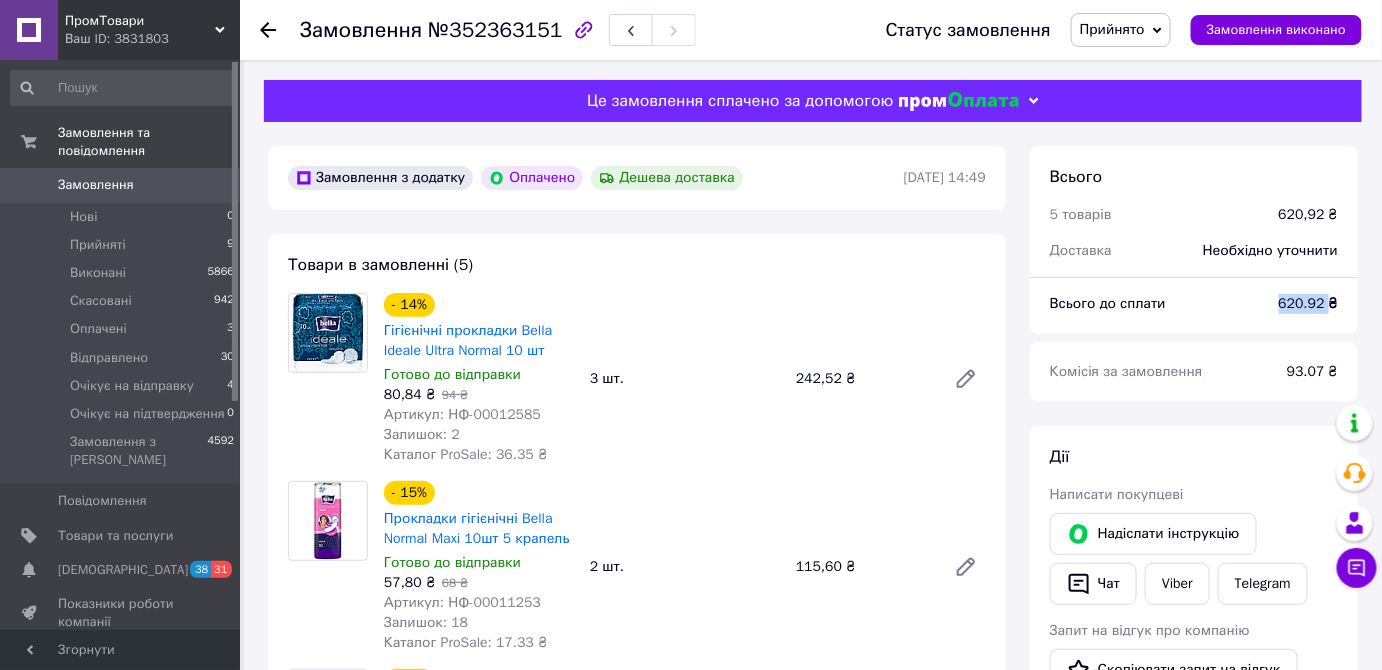 drag, startPoint x: 1281, startPoint y: 316, endPoint x: 1330, endPoint y: 304, distance: 50.447994 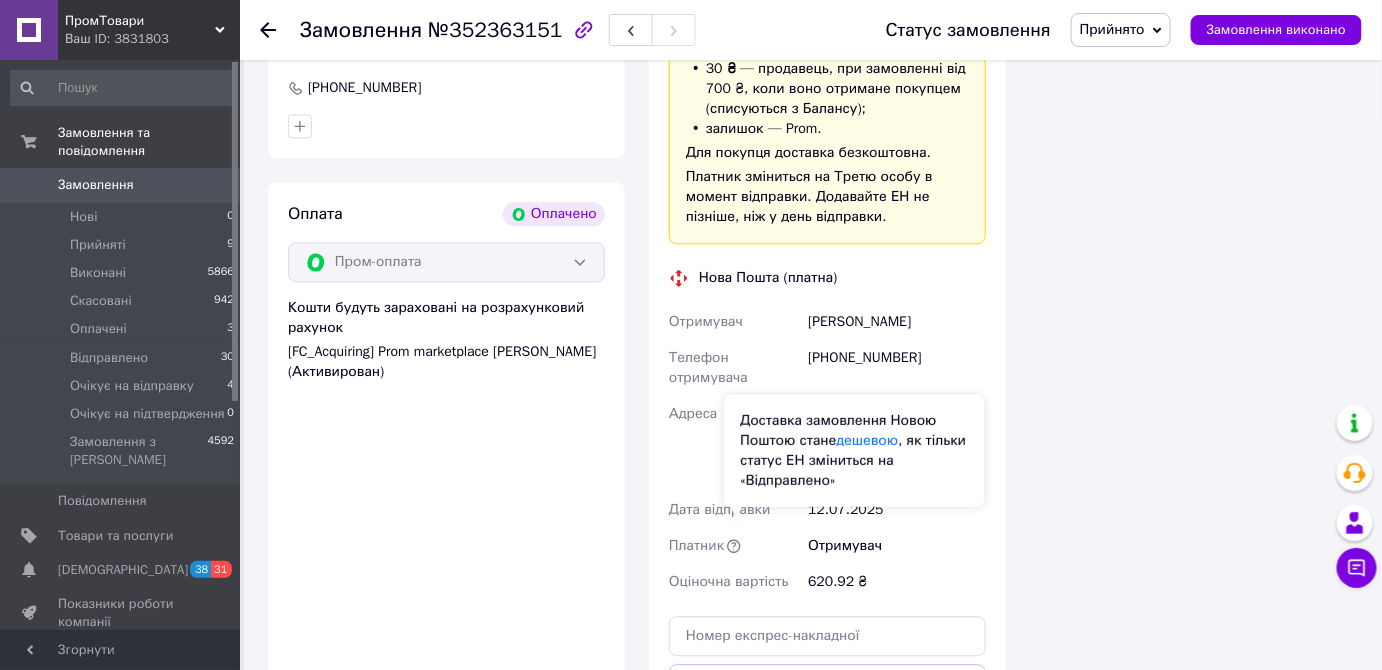 scroll, scrollTop: 1363, scrollLeft: 0, axis: vertical 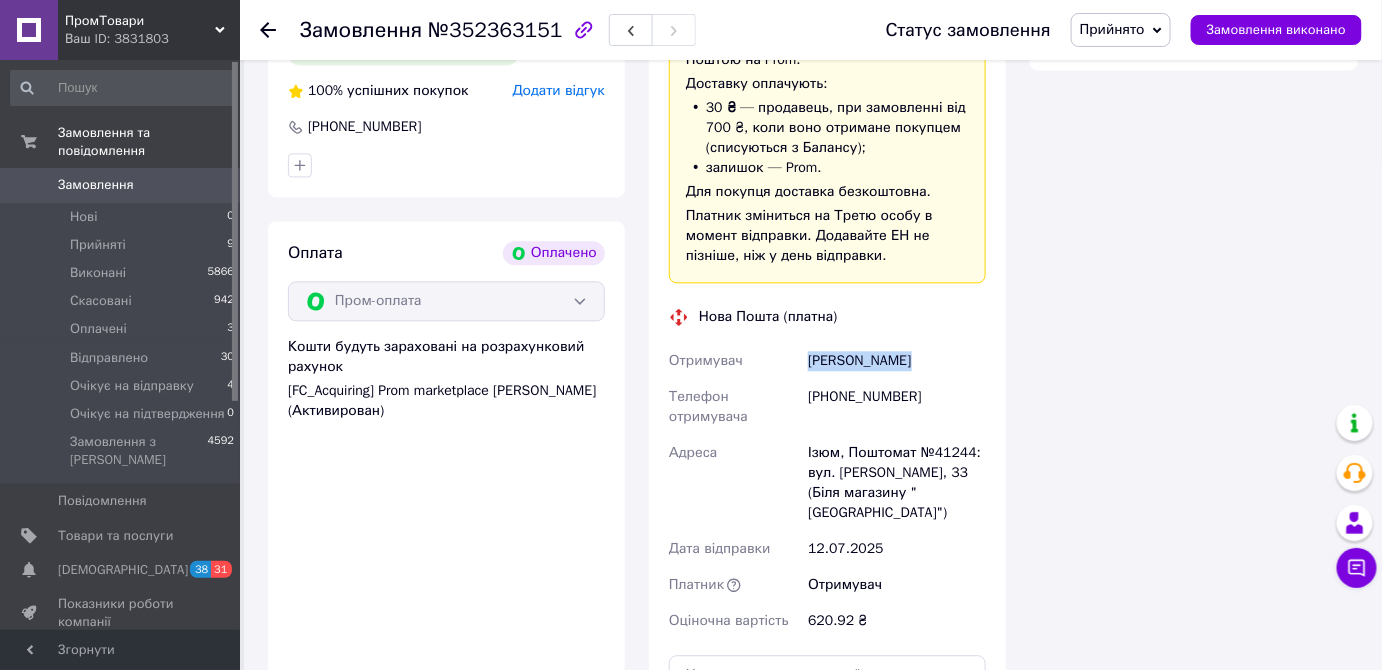 drag, startPoint x: 921, startPoint y: 342, endPoint x: 808, endPoint y: 338, distance: 113.07078 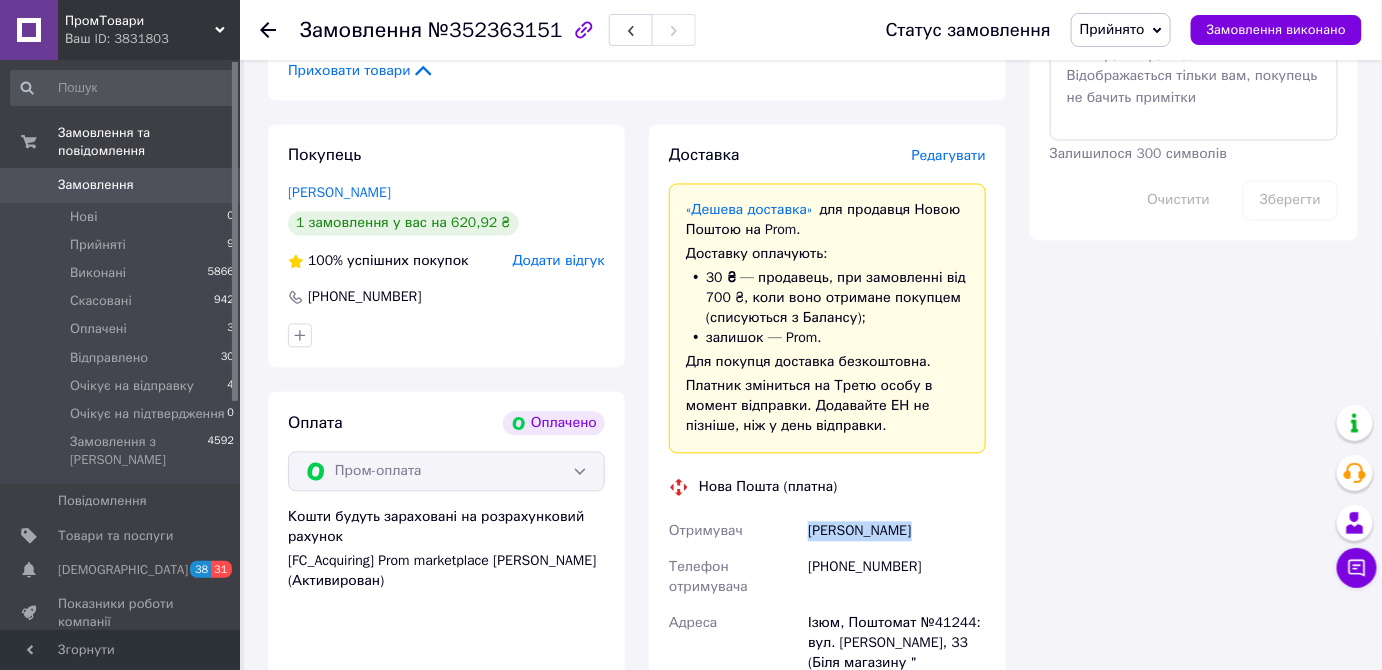scroll, scrollTop: 1181, scrollLeft: 0, axis: vertical 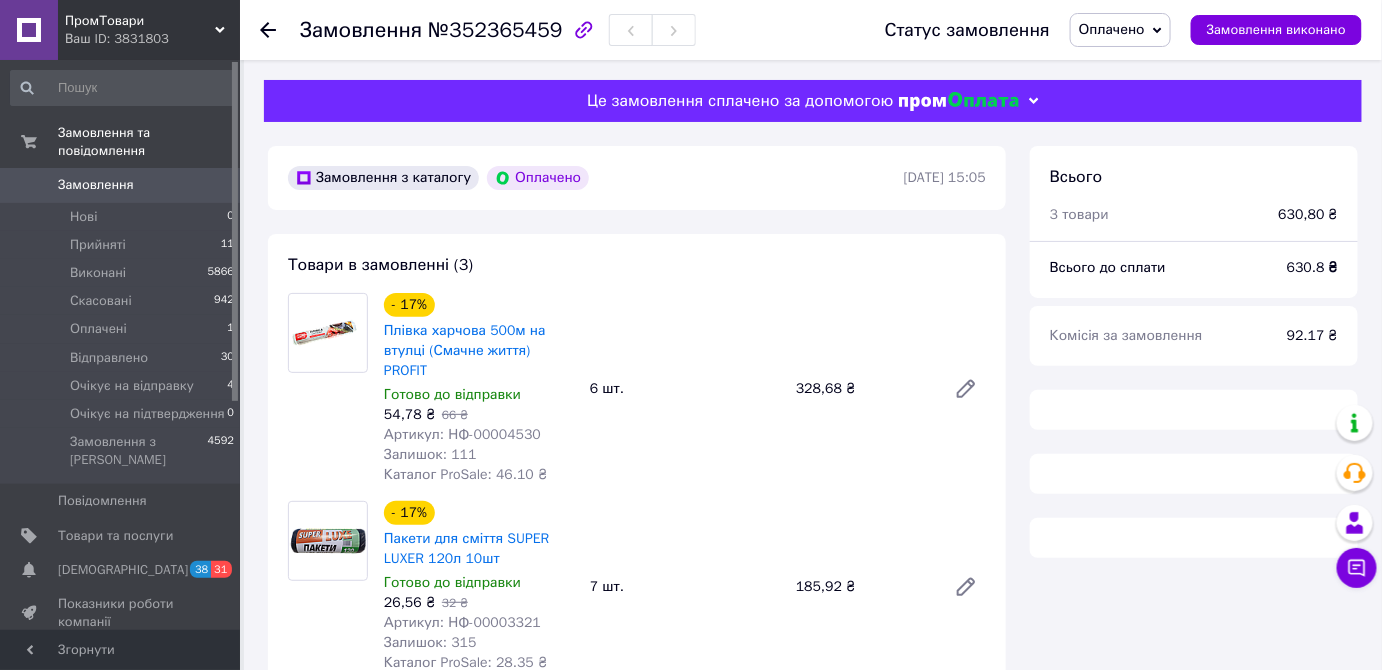 click on "Оплачено" at bounding box center [1120, 30] 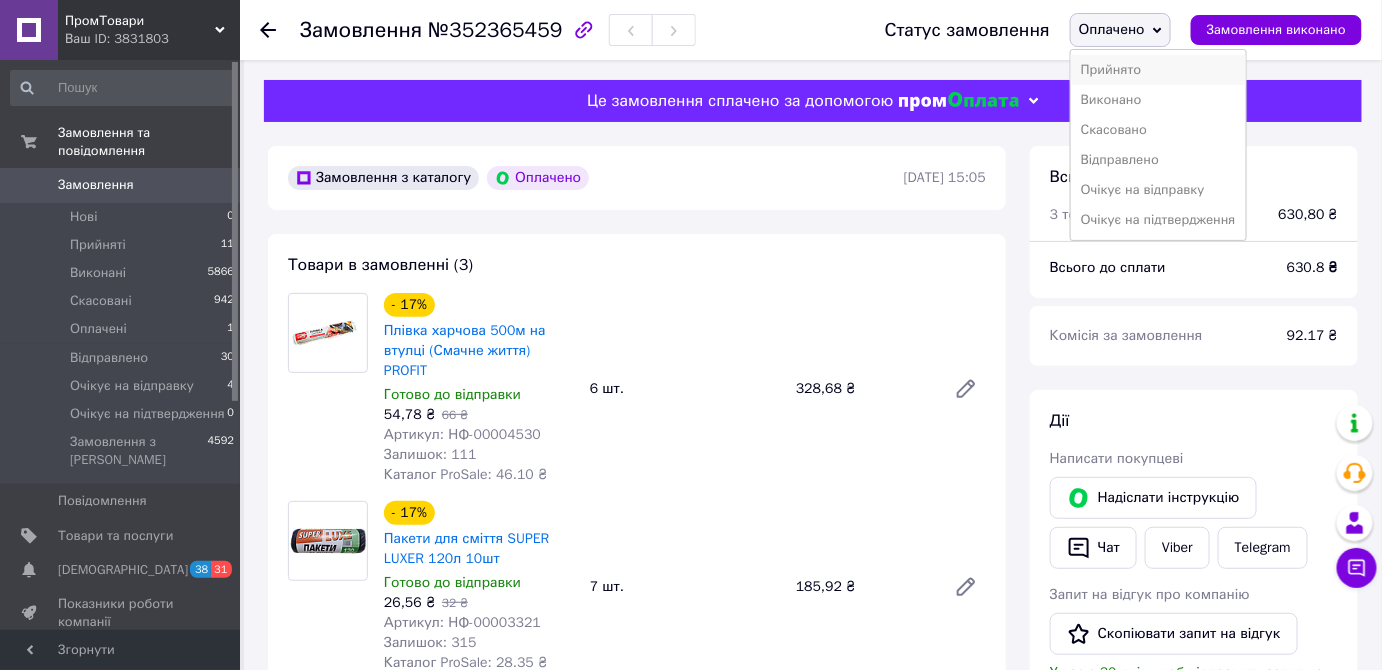 click on "Прийнято" at bounding box center [1158, 70] 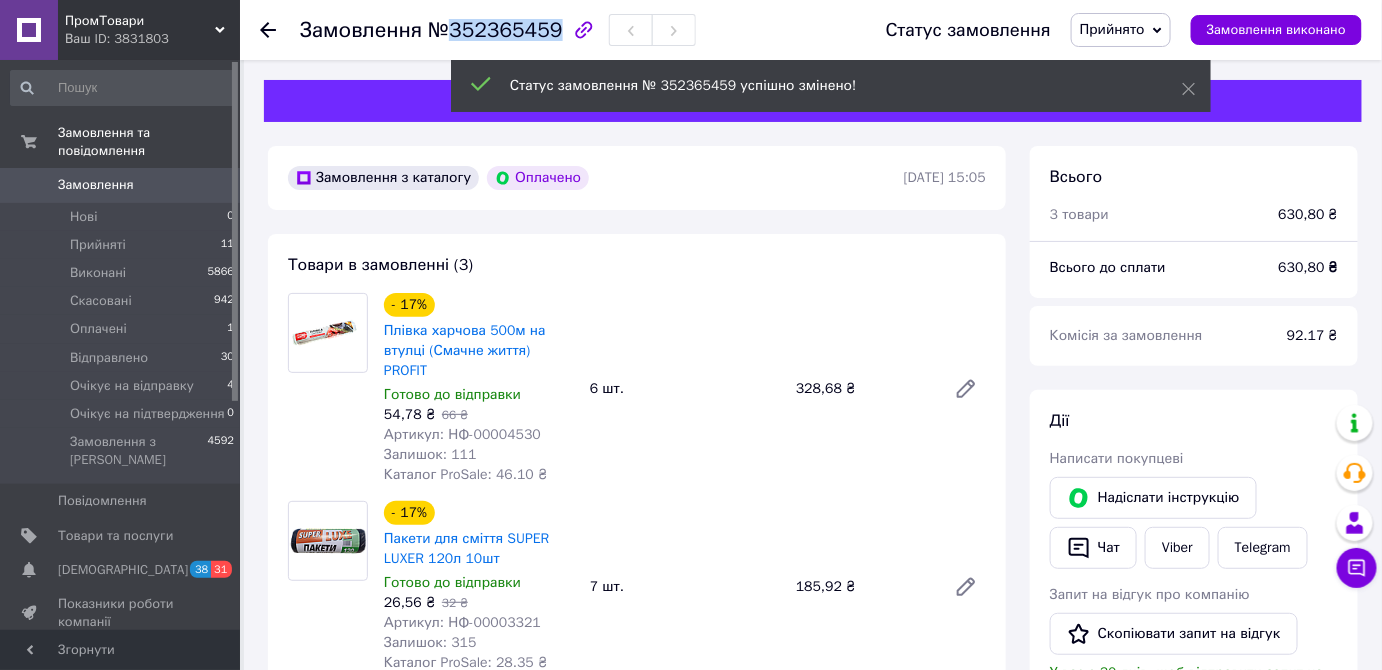 drag, startPoint x: 547, startPoint y: 34, endPoint x: 448, endPoint y: 27, distance: 99.24717 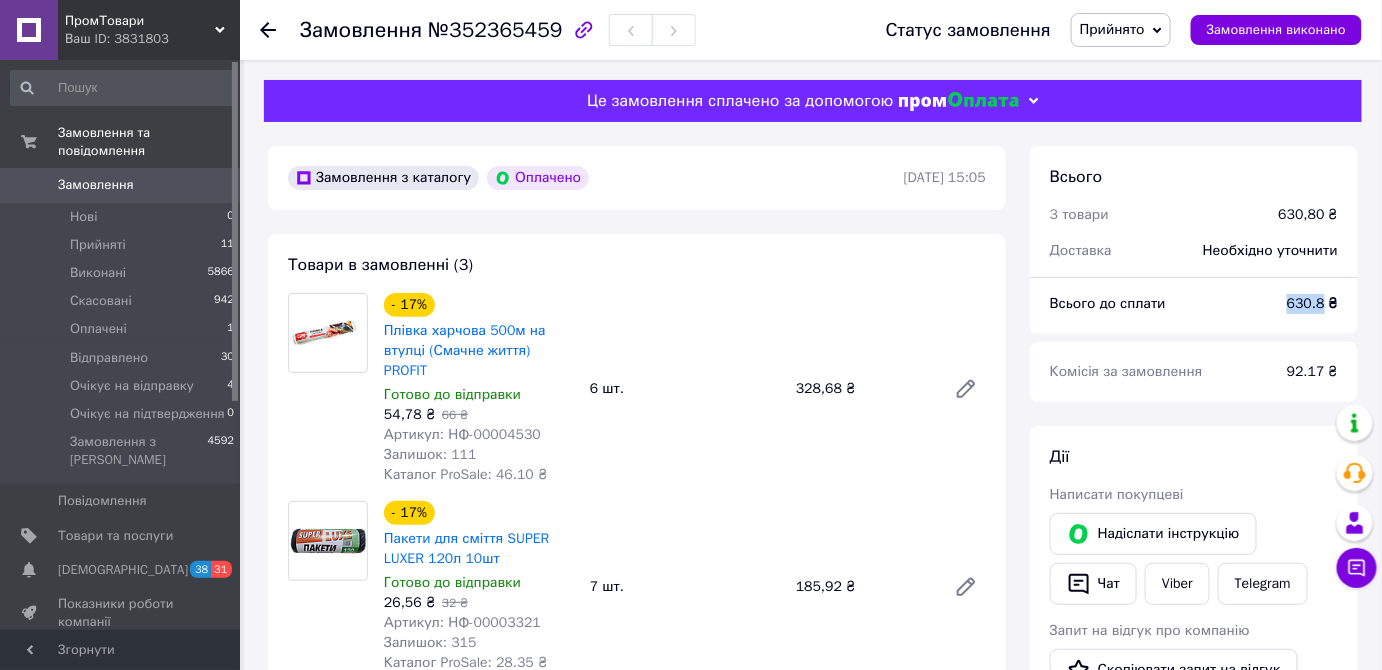 drag, startPoint x: 1289, startPoint y: 307, endPoint x: 1325, endPoint y: 305, distance: 36.05551 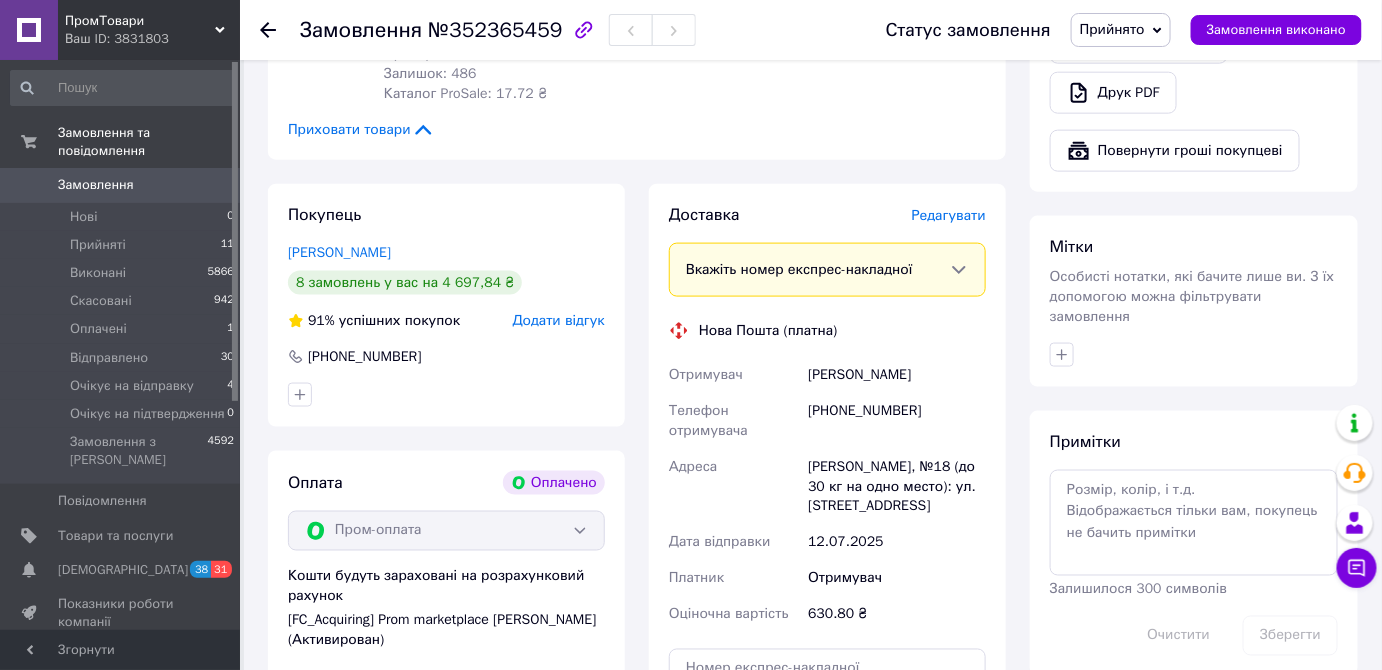scroll, scrollTop: 818, scrollLeft: 0, axis: vertical 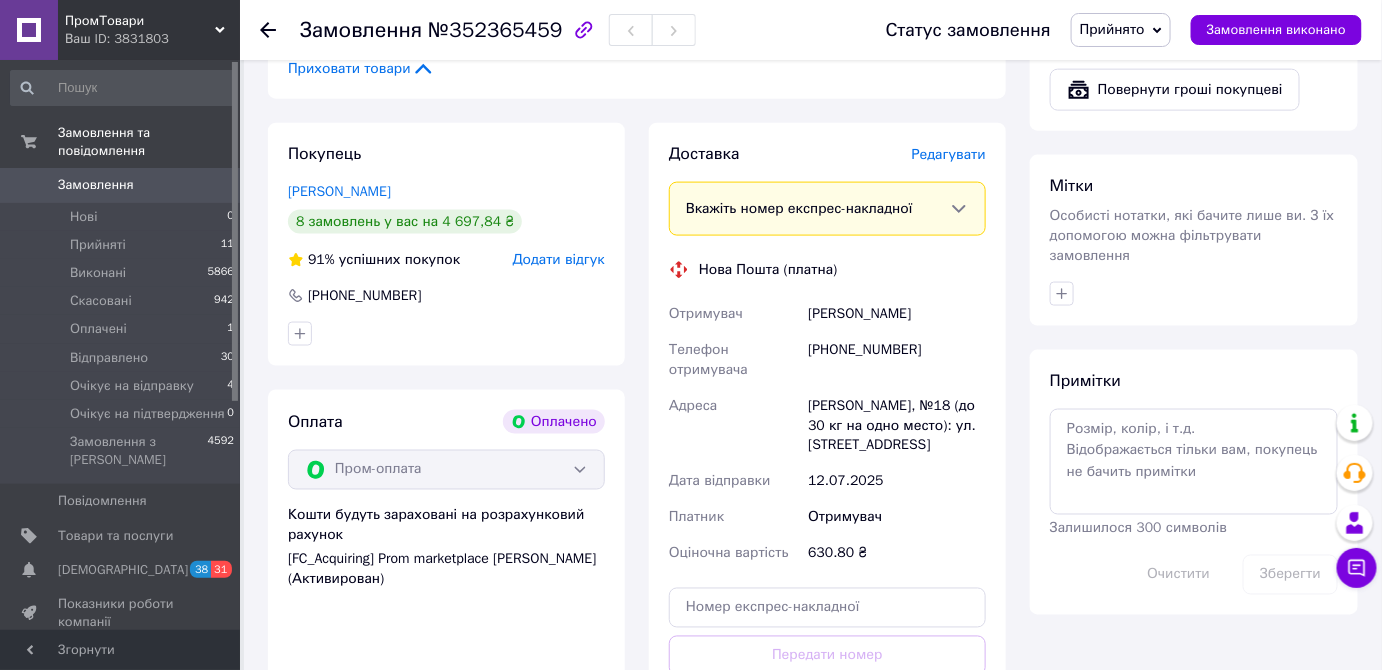 drag, startPoint x: 932, startPoint y: 302, endPoint x: 810, endPoint y: 289, distance: 122.69067 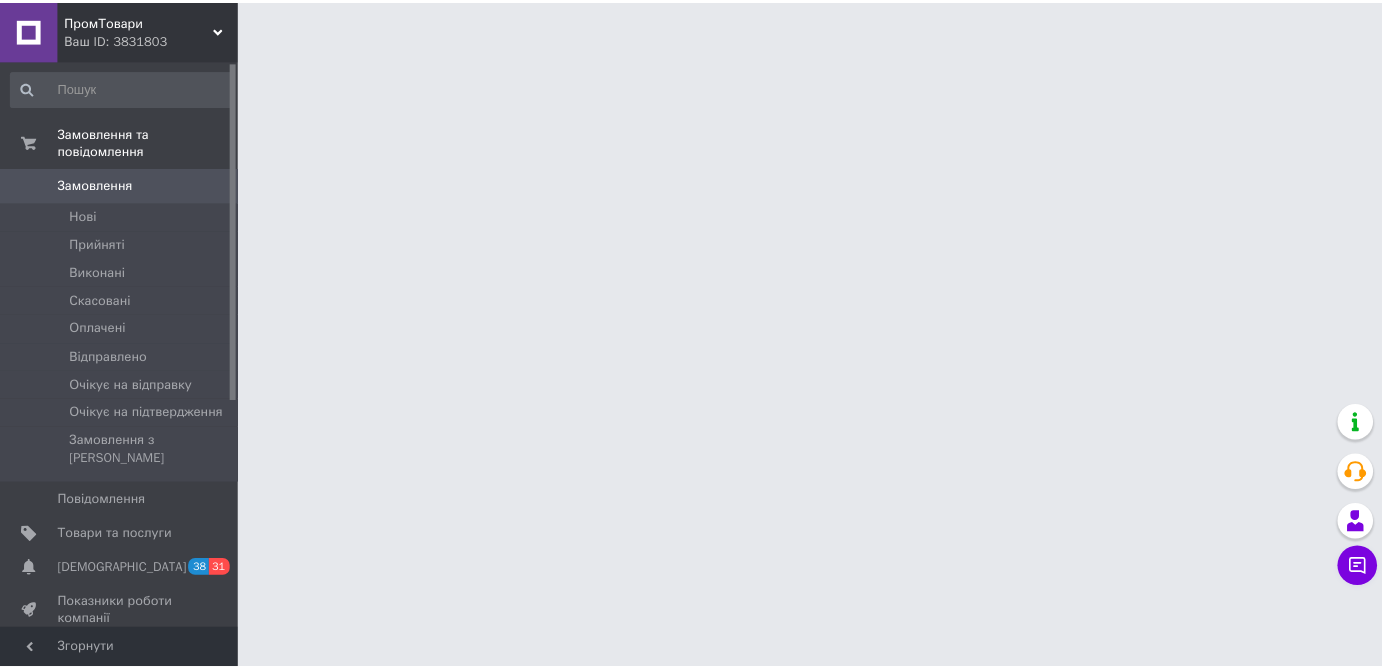 scroll, scrollTop: 0, scrollLeft: 0, axis: both 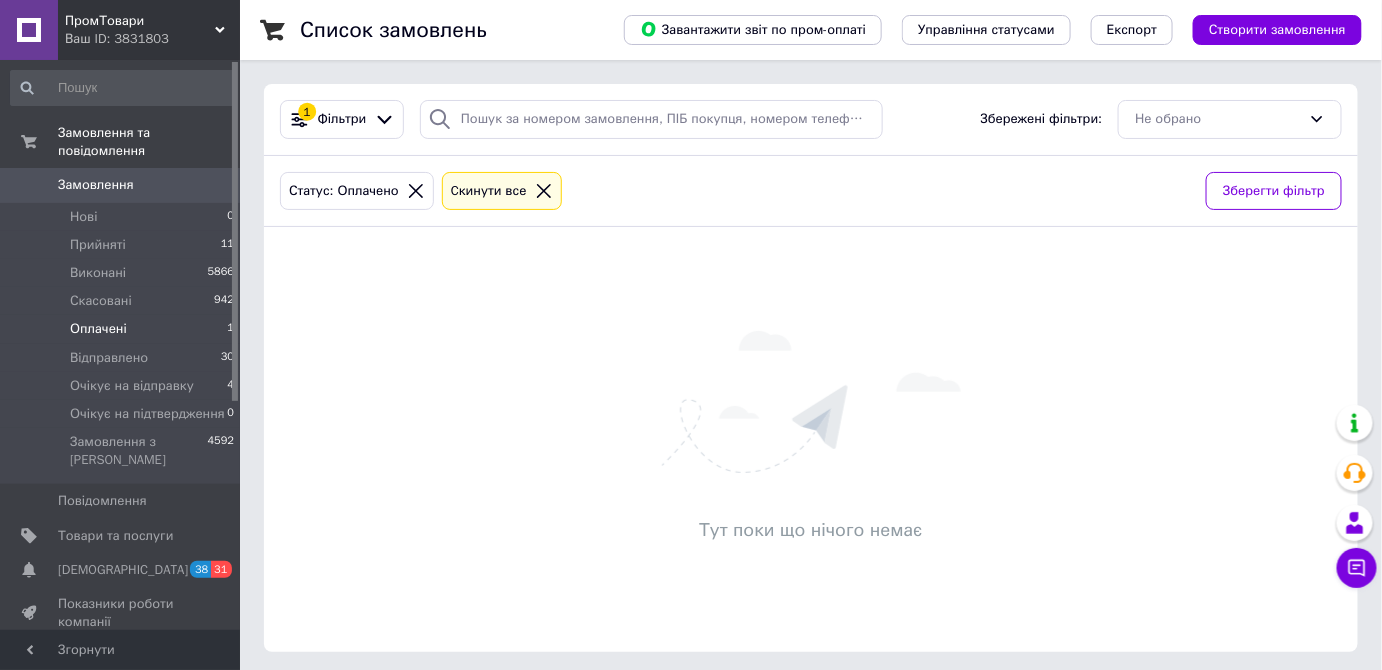 click on "Оплачені 1" at bounding box center [123, 329] 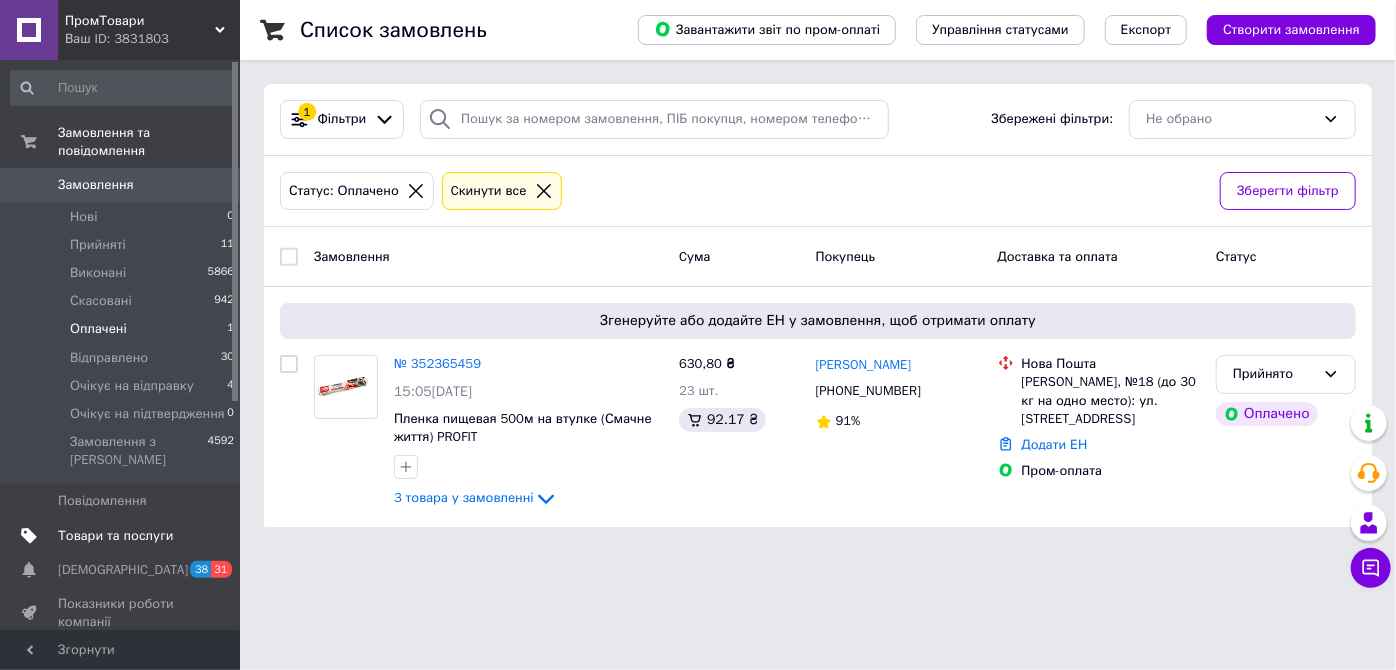 click on "Товари та послуги" at bounding box center (115, 536) 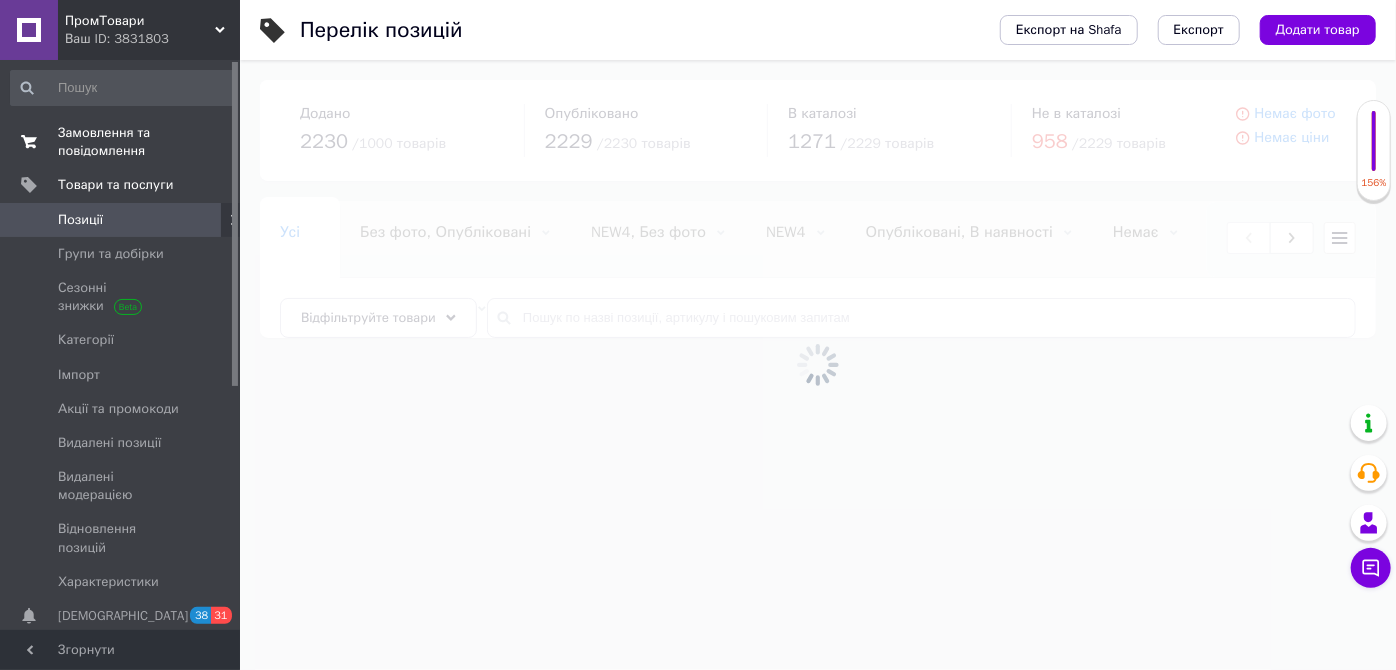 click on "Замовлення та повідомлення" at bounding box center (121, 142) 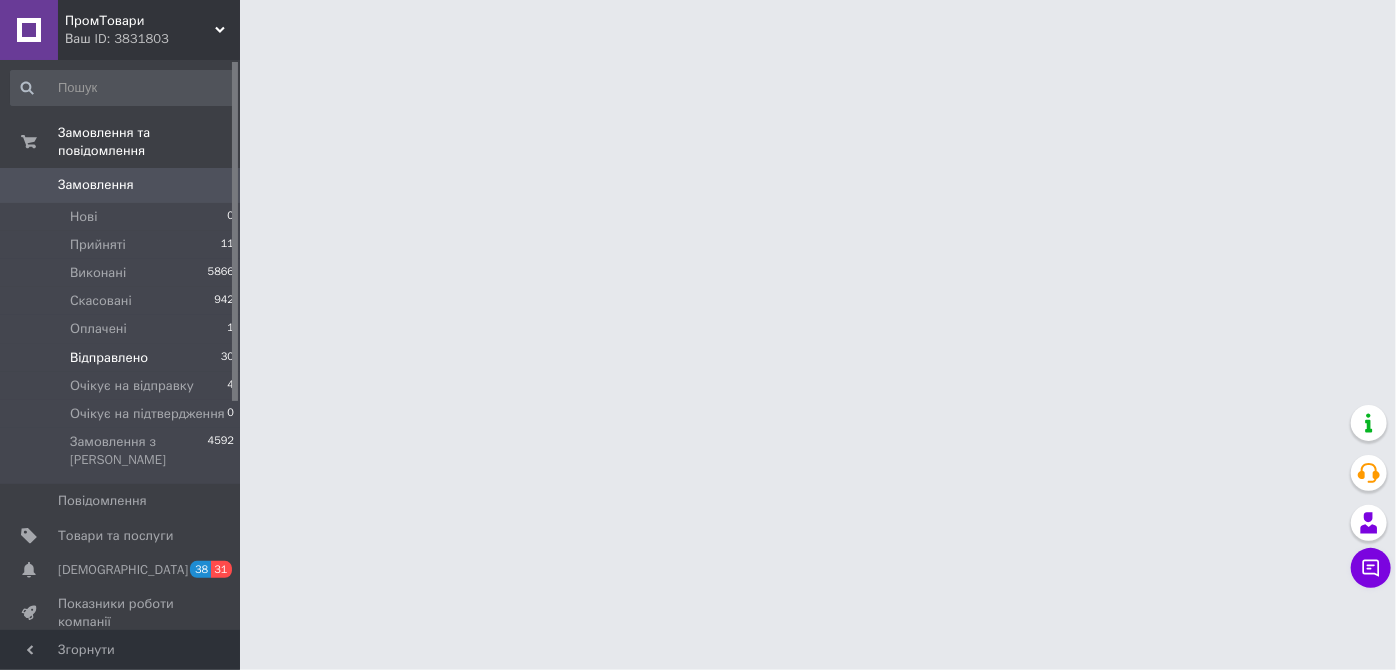 click on "Відправлено" at bounding box center [109, 358] 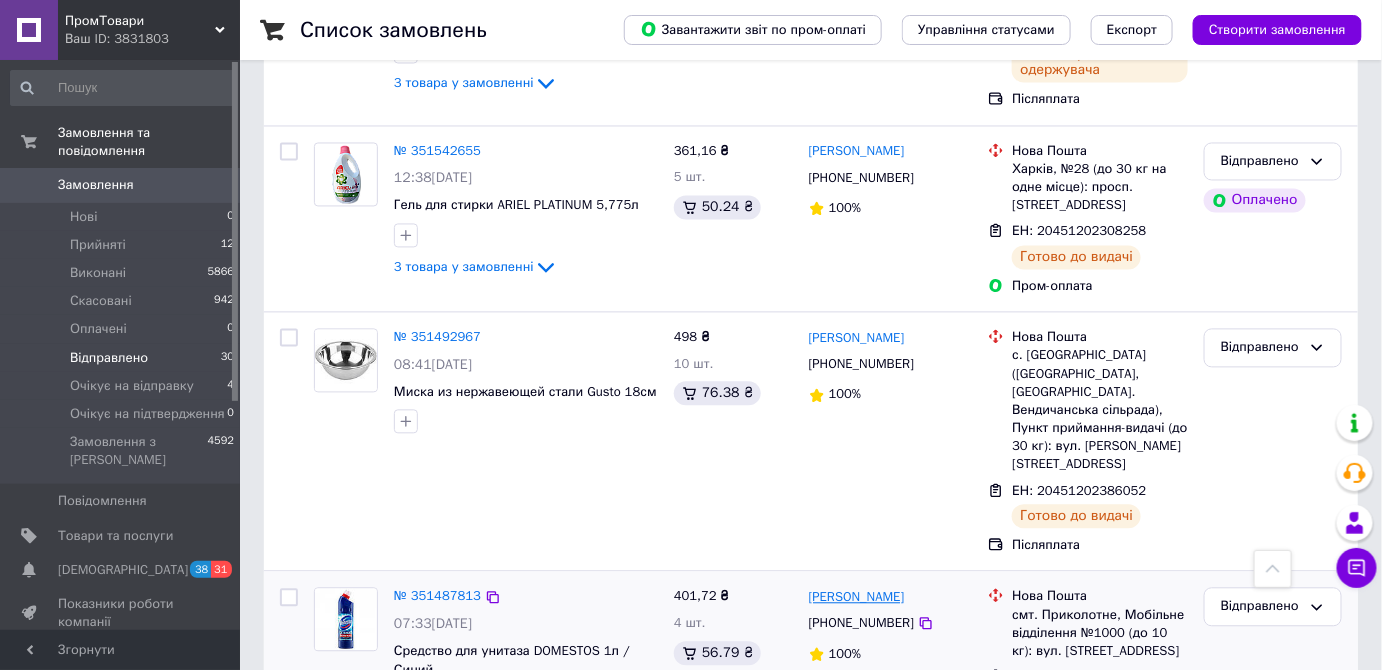 scroll, scrollTop: 3786, scrollLeft: 0, axis: vertical 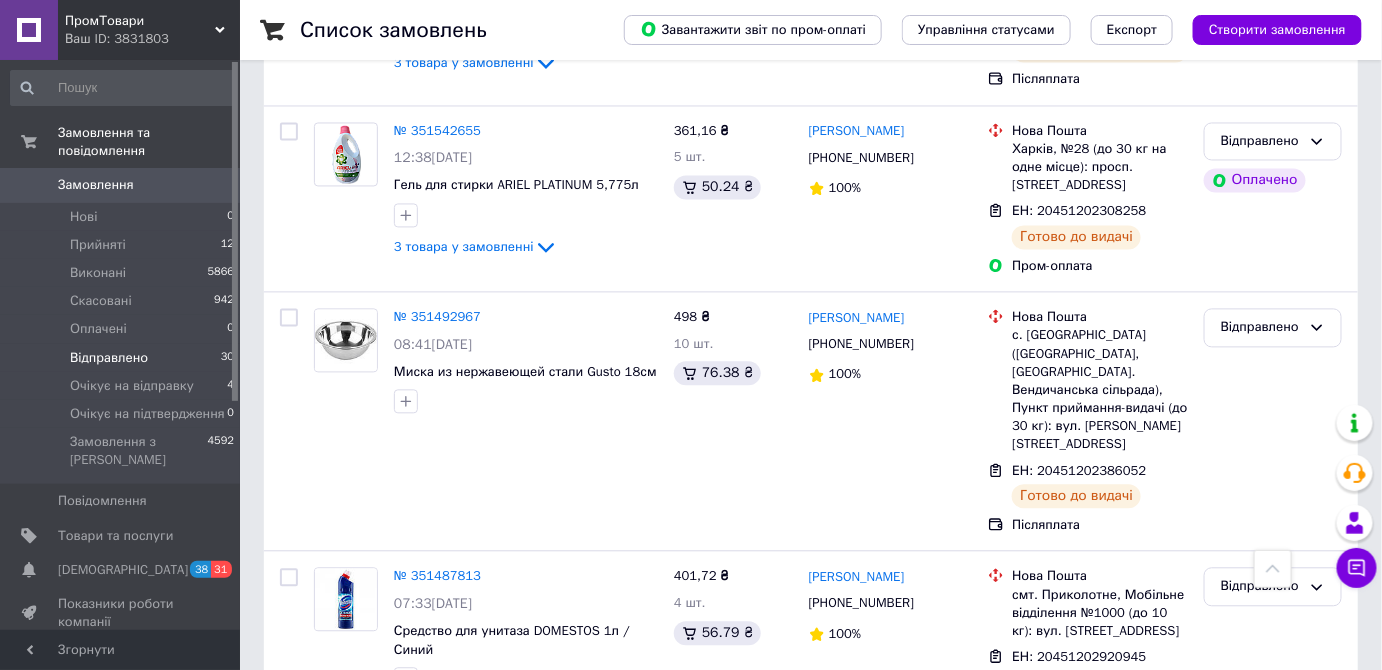 click on "2" at bounding box center [327, 799] 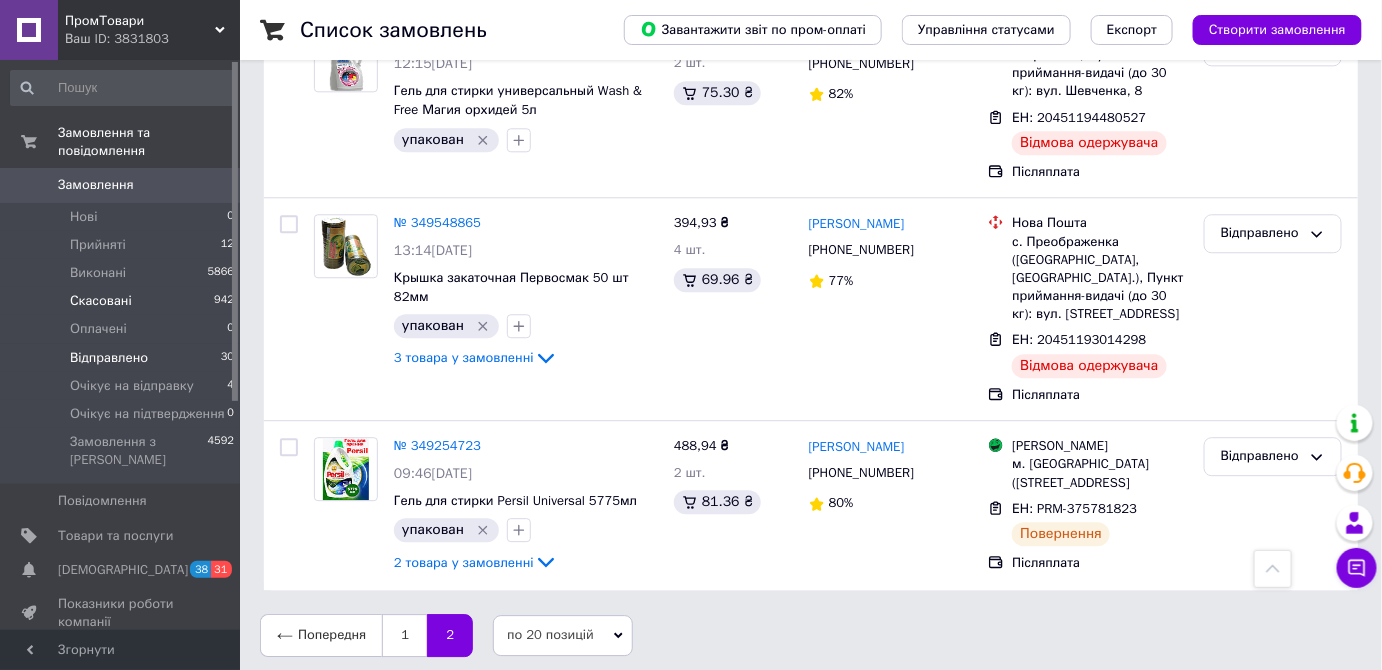 scroll, scrollTop: 1626, scrollLeft: 0, axis: vertical 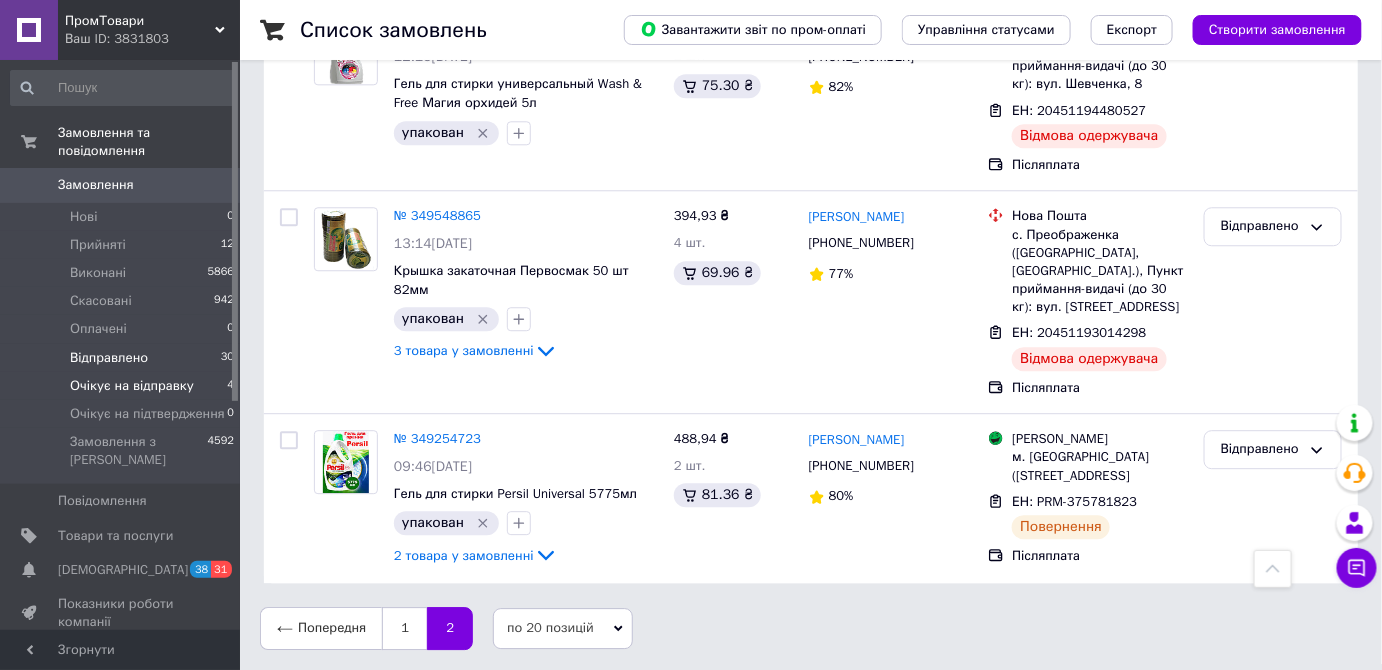 click on "Очікує на відправку" at bounding box center (132, 386) 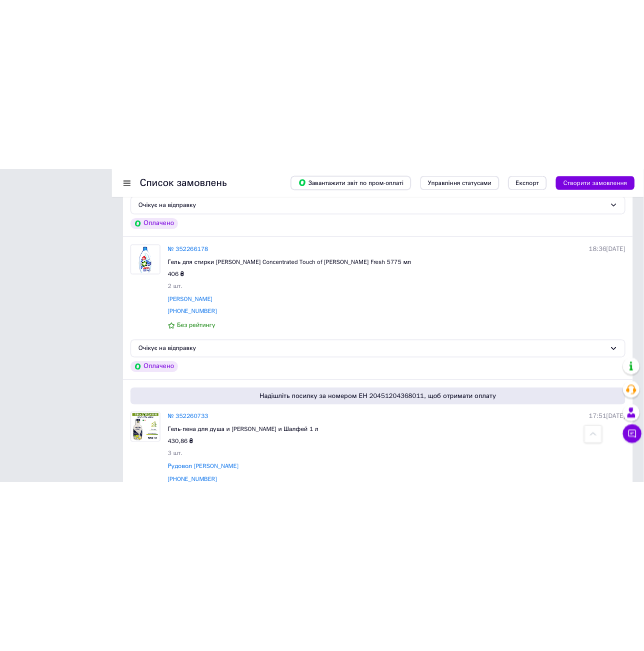 scroll, scrollTop: 672, scrollLeft: 0, axis: vertical 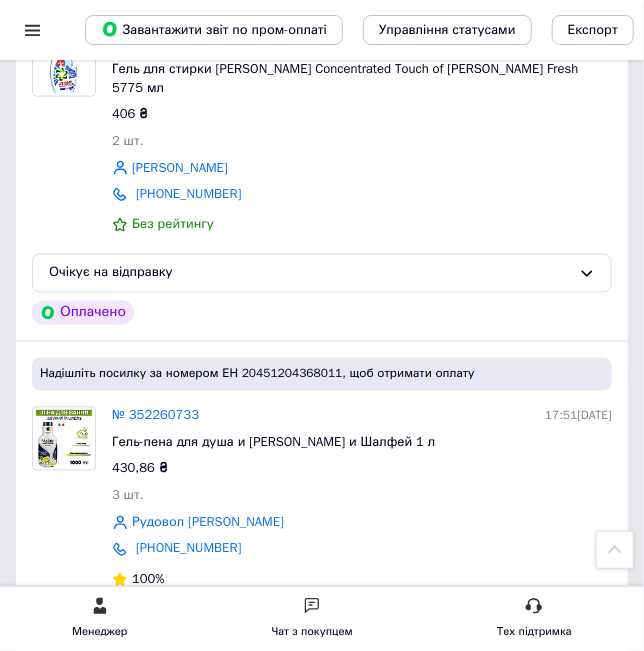 click at bounding box center (32, 30) 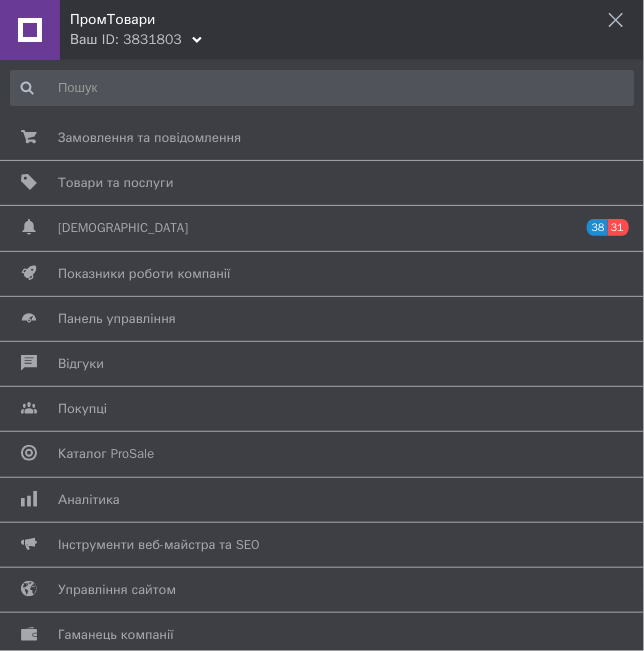 scroll, scrollTop: 0, scrollLeft: 0, axis: both 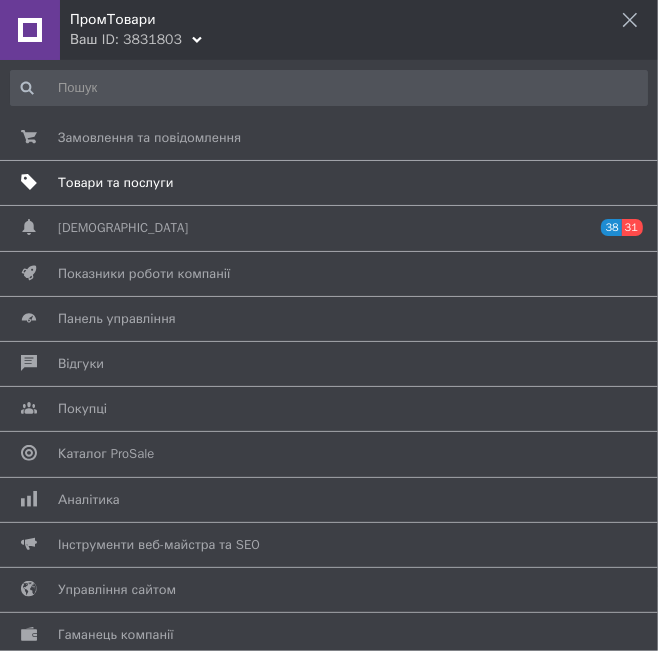 click on "Товари та послуги" at bounding box center [115, 183] 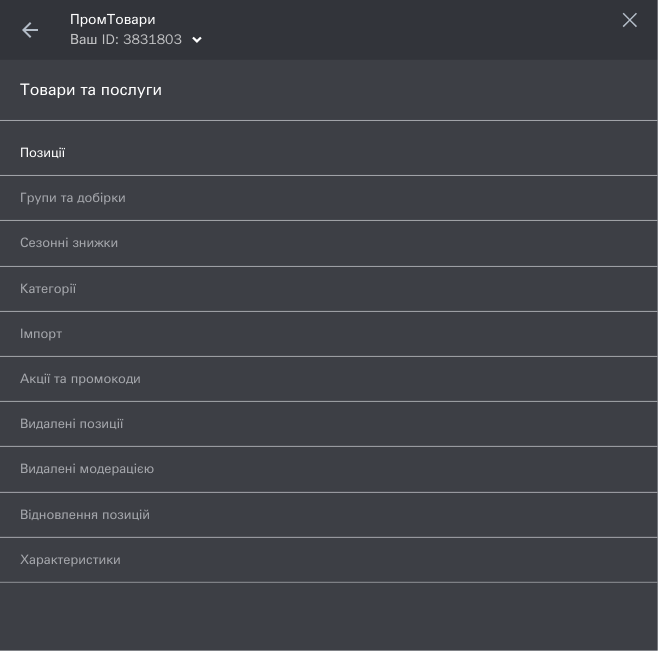 click on "Позиції" at bounding box center (306, 153) 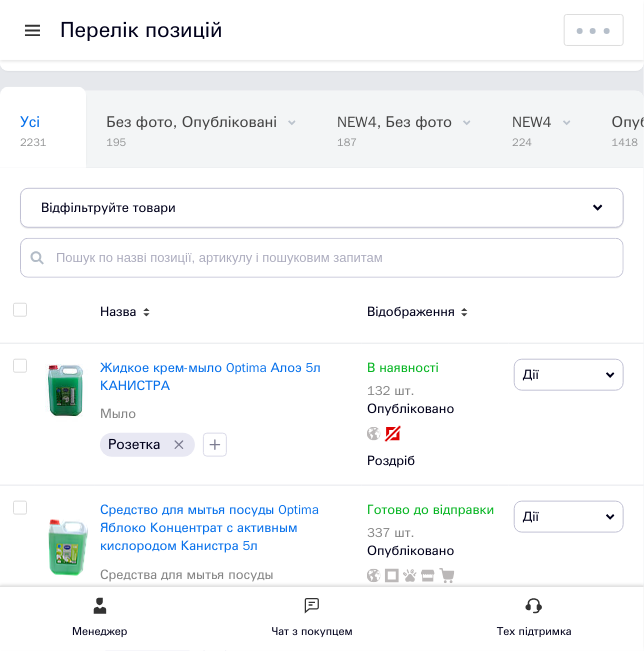 scroll, scrollTop: 181, scrollLeft: 0, axis: vertical 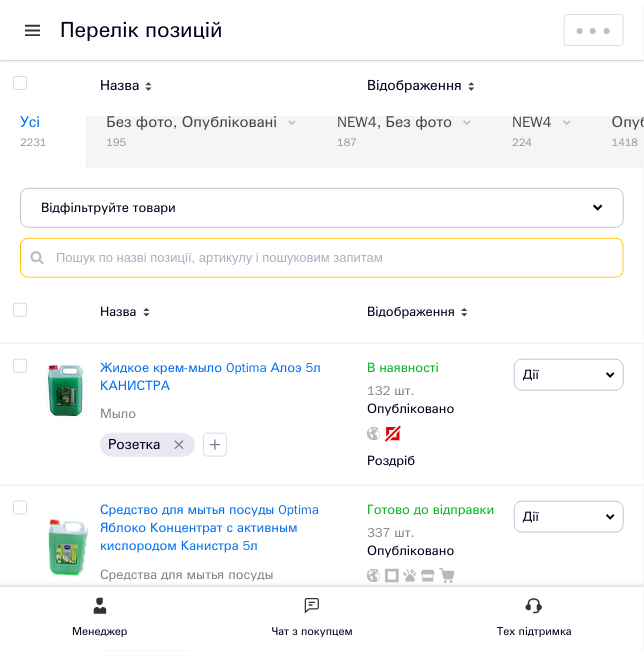 click at bounding box center [322, 258] 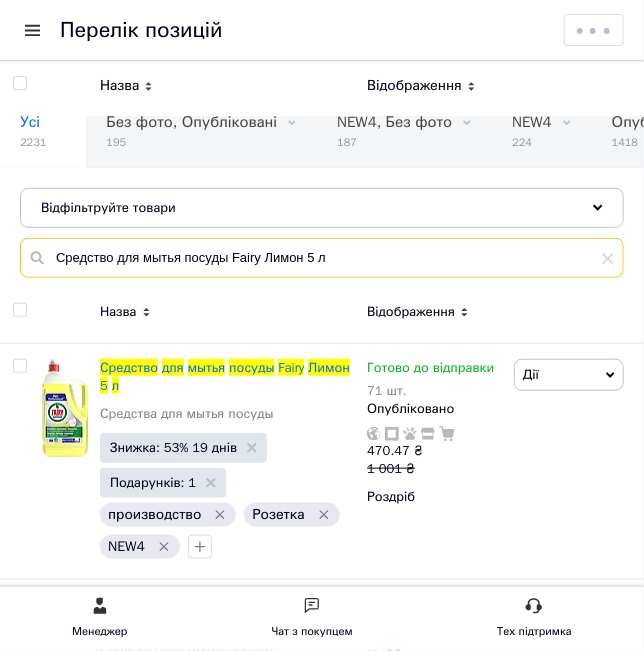 paste on "идкость для поверхностей дезинфицирующая Optiwash 1" 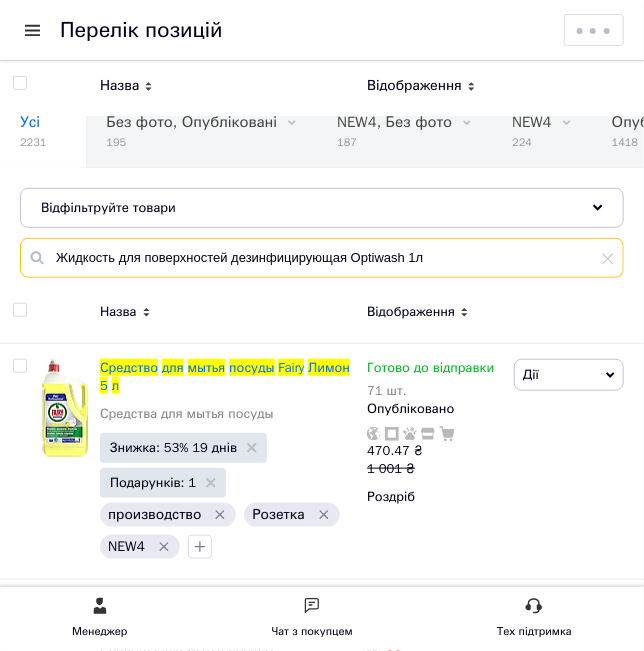 drag, startPoint x: 402, startPoint y: 252, endPoint x: -22, endPoint y: 264, distance: 424.16977 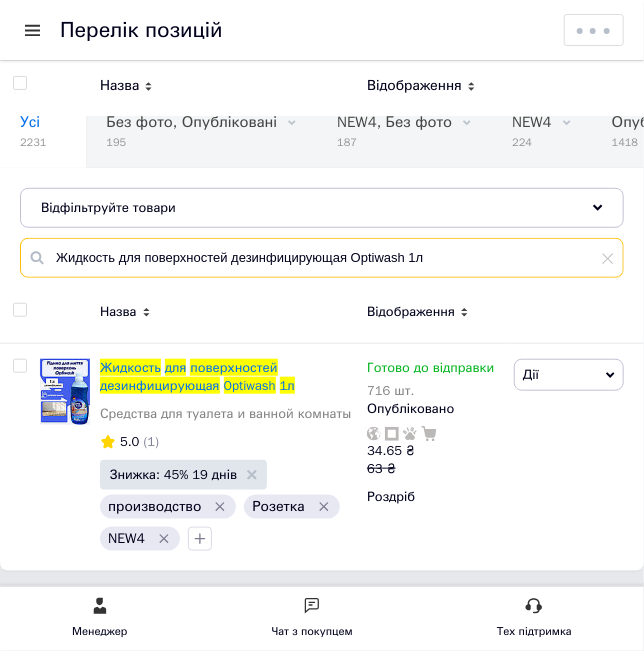paste on "Жидкость для поверхностей дезинфицирующая Optiwash 5" 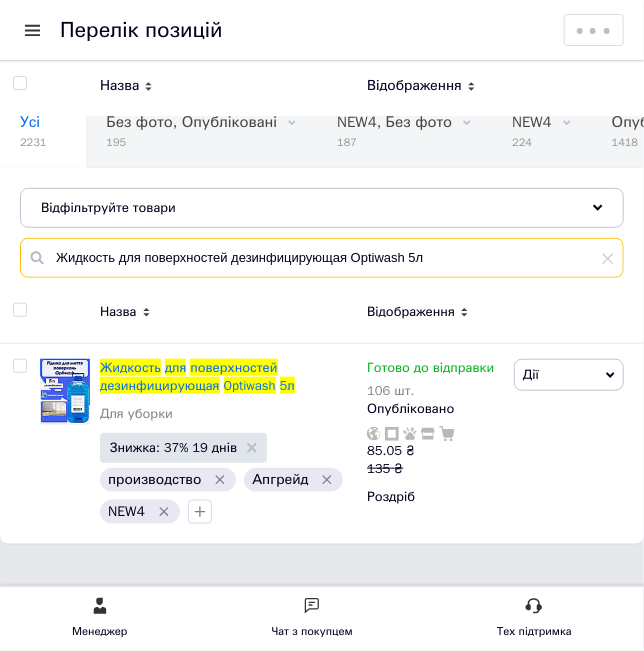 paste on "Ланч-бокс ЧЕРНЫЙ полистерол НР-6 150*152*60" 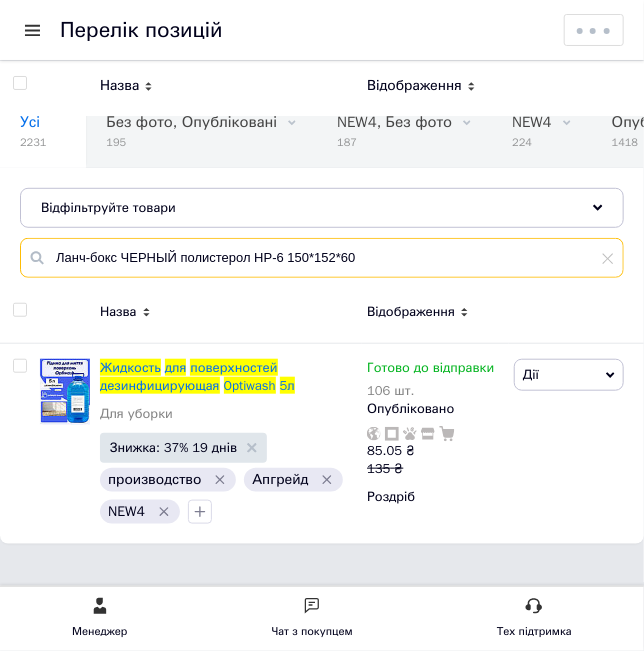 drag, startPoint x: 477, startPoint y: 266, endPoint x: 16, endPoint y: 266, distance: 461 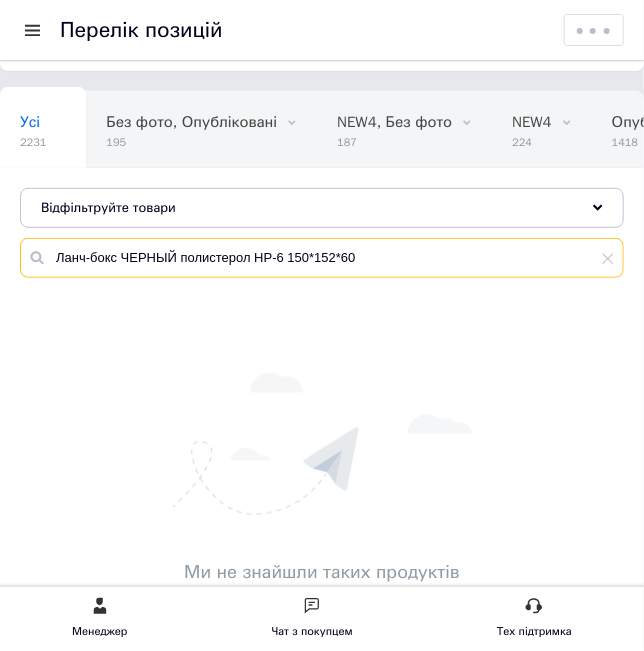 click on "Ланч-бокс ЧЕРНЫЙ полистерол НР-6 150*152*60" at bounding box center [322, 258] 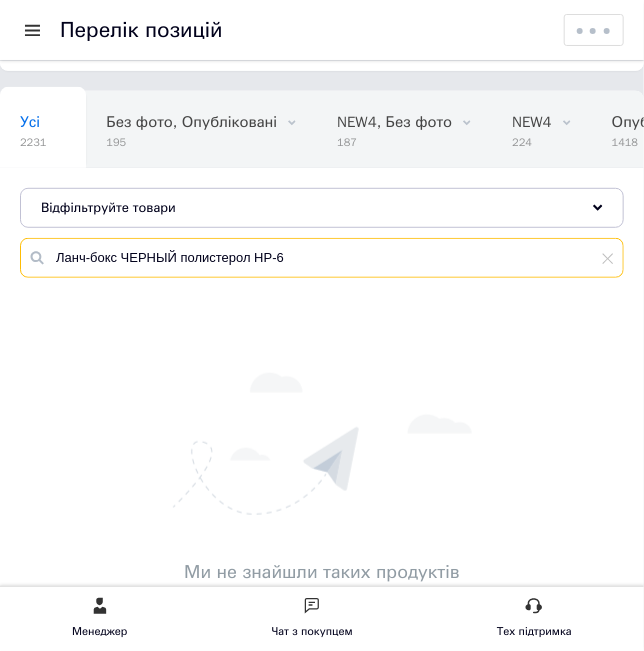 drag, startPoint x: 237, startPoint y: 256, endPoint x: 117, endPoint y: 255, distance: 120.004166 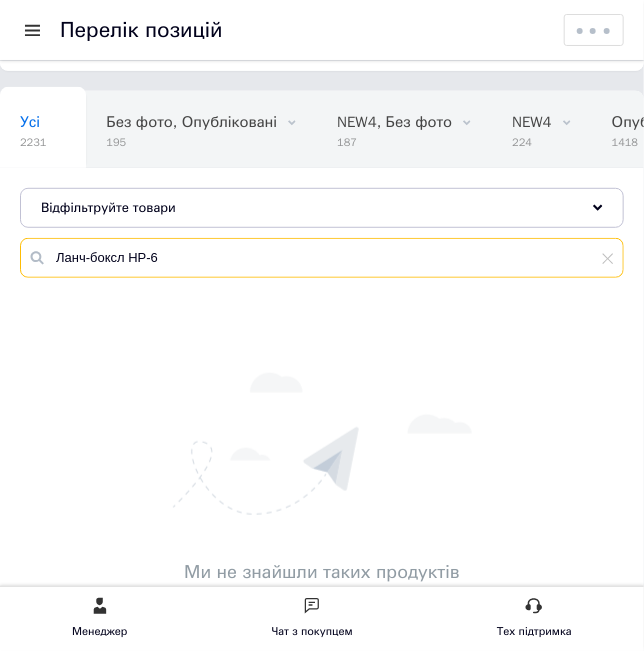click on "Ланч-боксл НР-6" at bounding box center (322, 258) 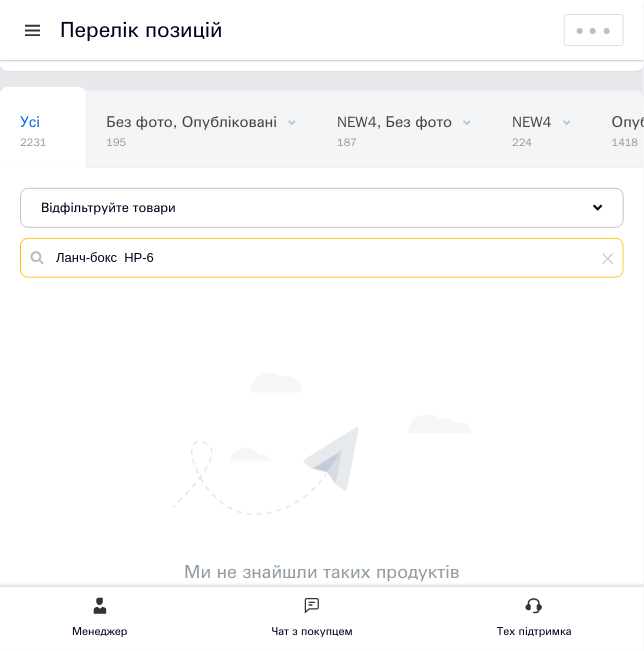 click on "Ланч-бокс  НР-6" at bounding box center (322, 258) 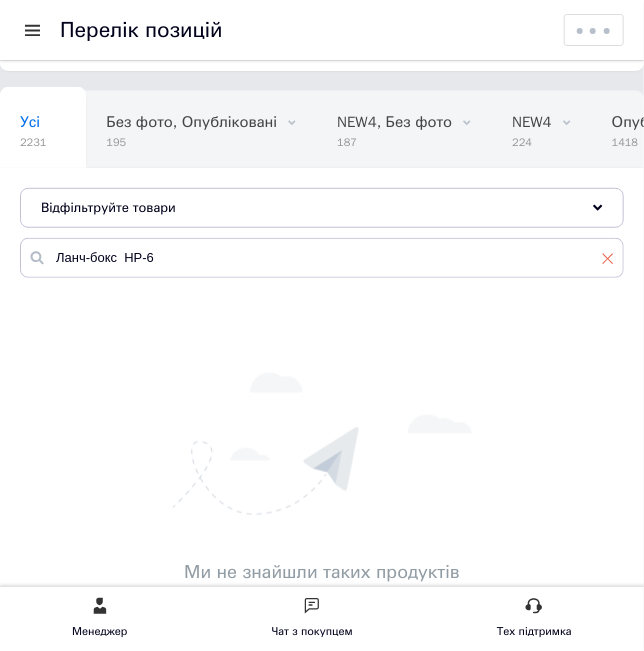 click 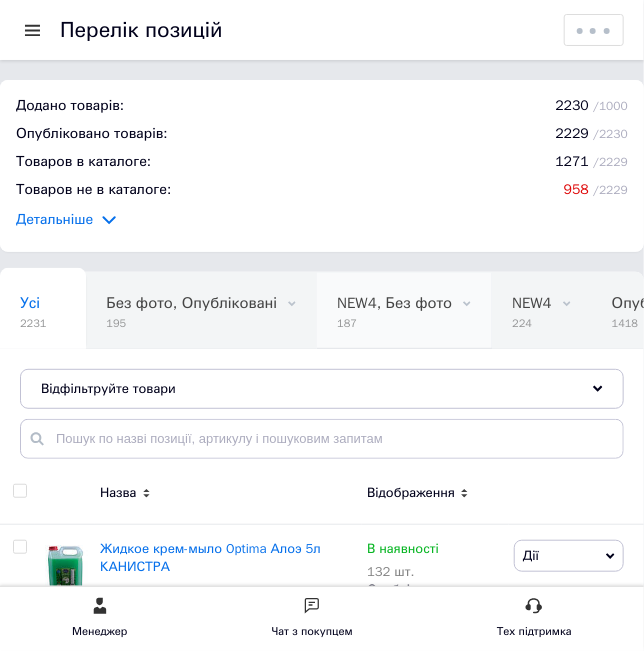 scroll, scrollTop: 84, scrollLeft: 0, axis: vertical 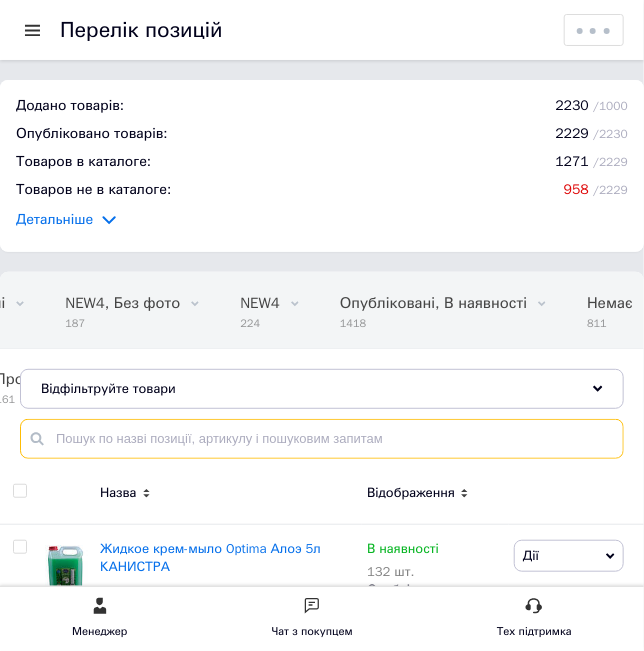 click at bounding box center [322, 439] 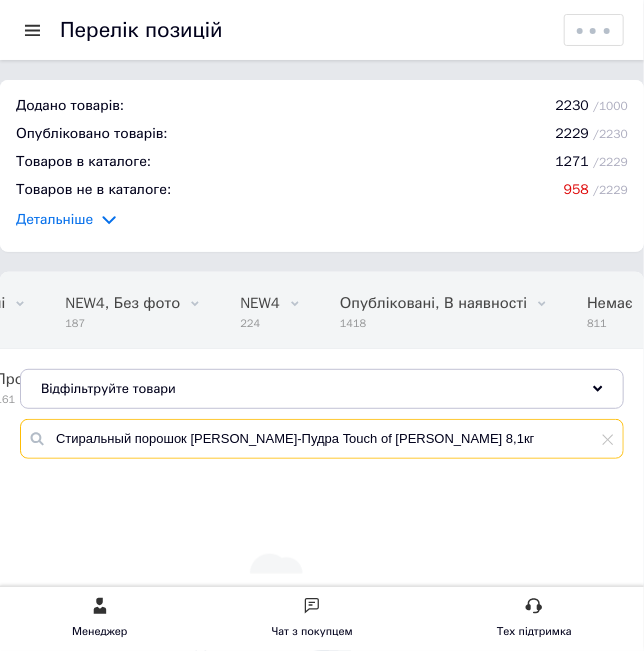 scroll, scrollTop: 90, scrollLeft: 0, axis: vertical 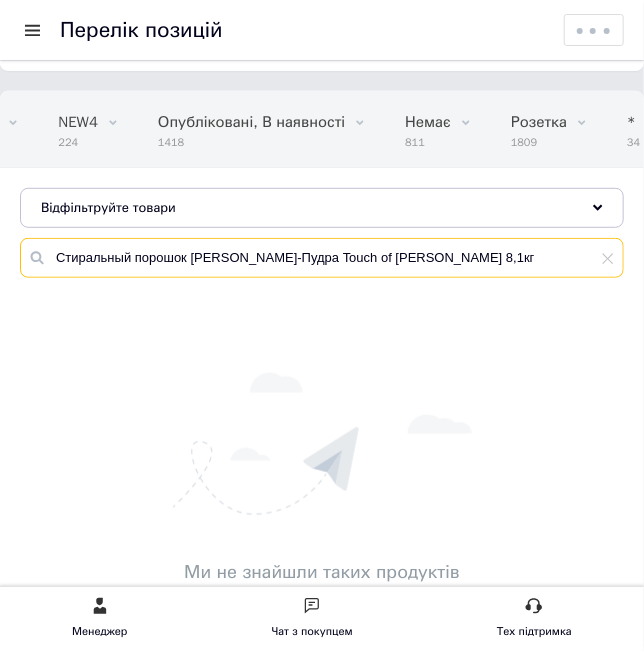 drag, startPoint x: 189, startPoint y: 251, endPoint x: 10, endPoint y: 256, distance: 179.06982 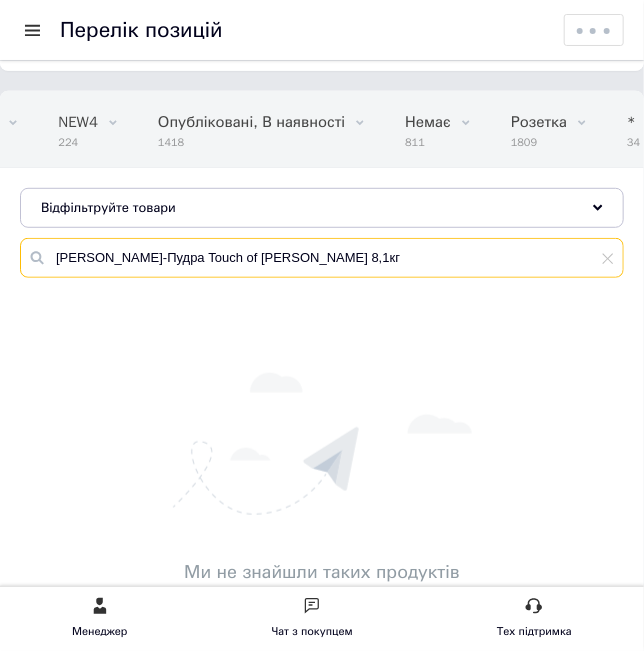click on "[PERSON_NAME]-Пудра Touch of [PERSON_NAME] 8,1кг" at bounding box center (322, 258) 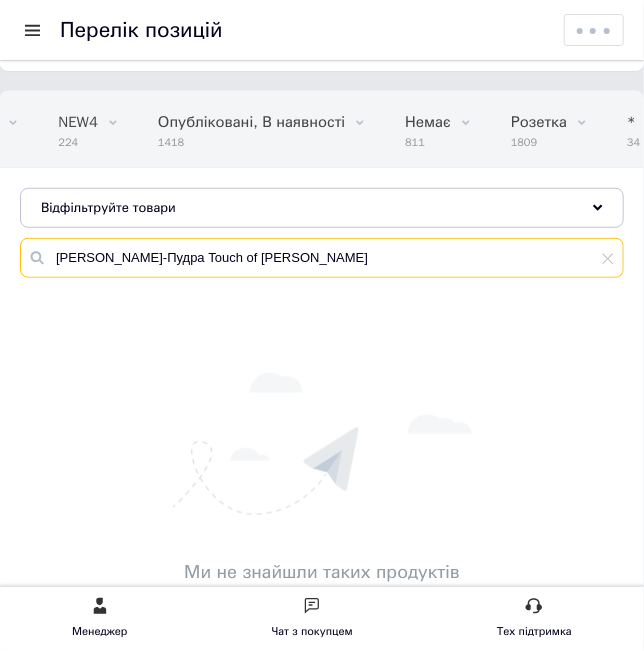 drag, startPoint x: 261, startPoint y: 251, endPoint x: 162, endPoint y: 258, distance: 99.24717 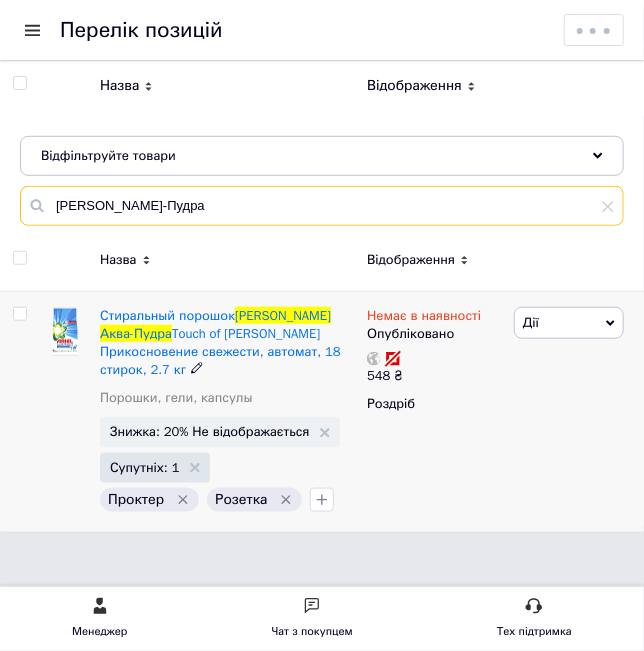 scroll, scrollTop: 240, scrollLeft: 0, axis: vertical 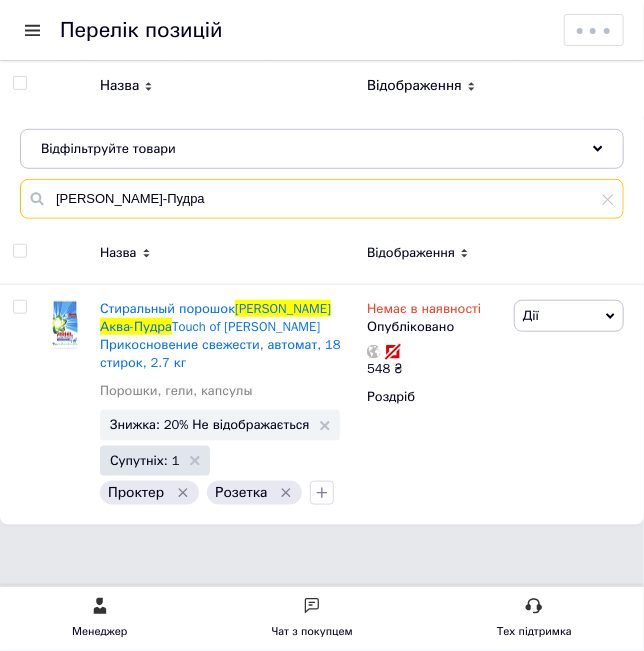 drag, startPoint x: 228, startPoint y: 204, endPoint x: 85, endPoint y: 198, distance: 143.12582 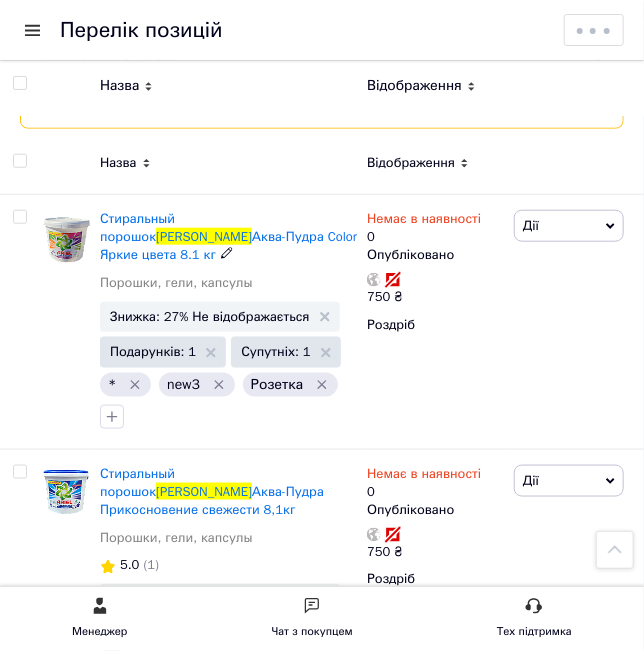 scroll, scrollTop: 58, scrollLeft: 0, axis: vertical 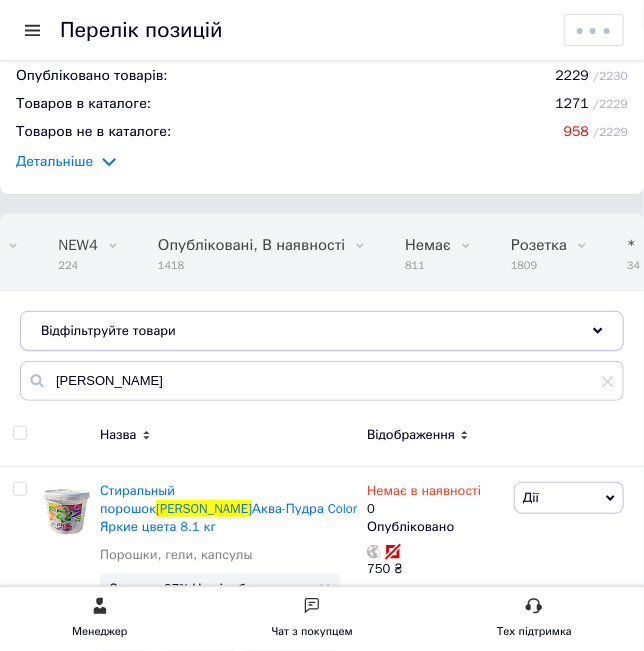 drag, startPoint x: 218, startPoint y: 329, endPoint x: 112, endPoint y: 331, distance: 106.01887 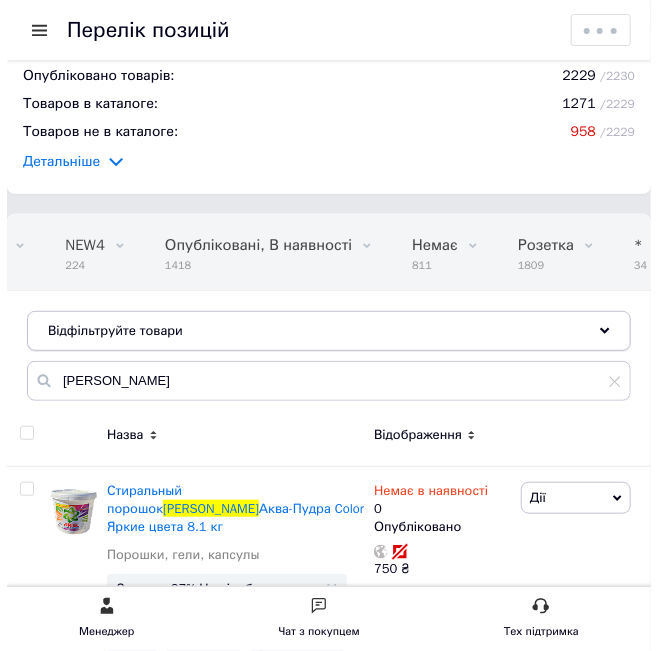 scroll, scrollTop: 0, scrollLeft: 0, axis: both 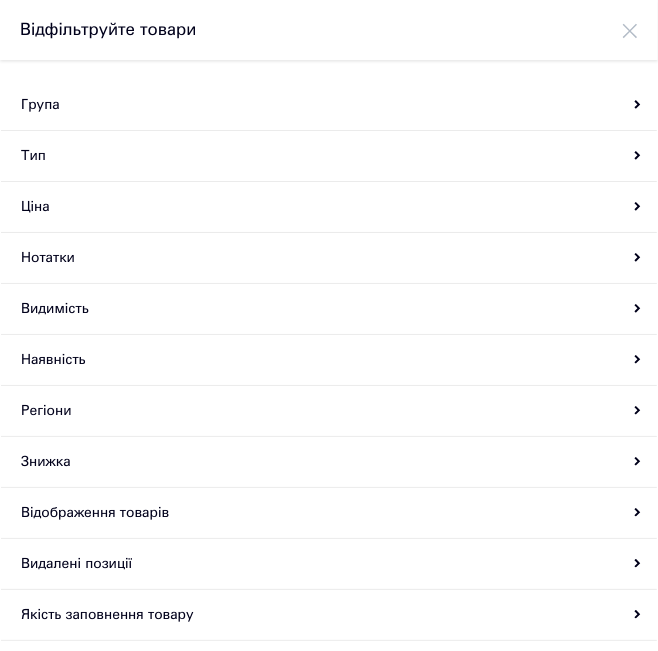 click 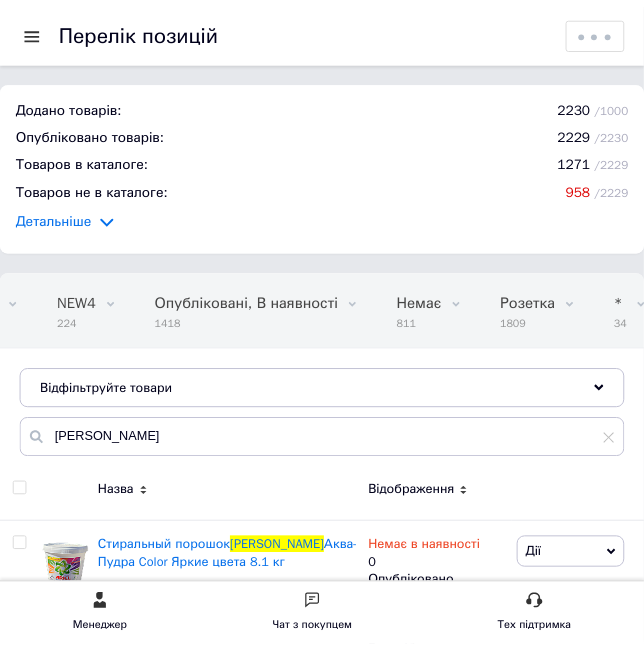 scroll, scrollTop: 58, scrollLeft: 0, axis: vertical 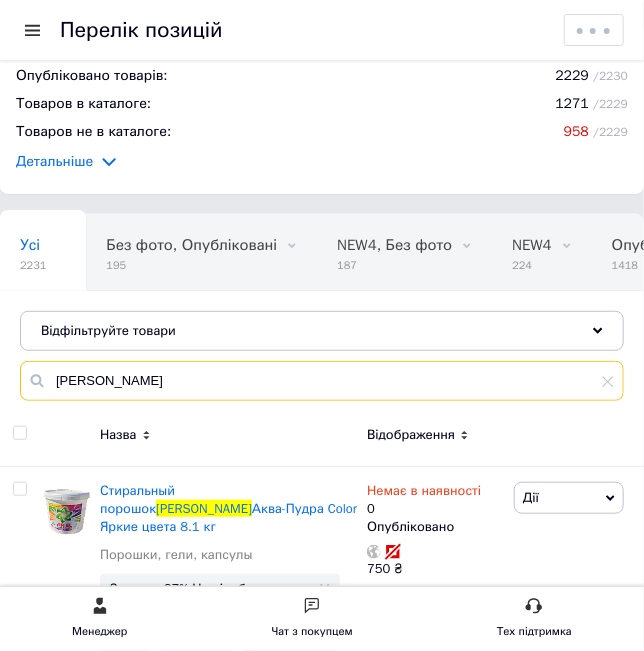 drag, startPoint x: 213, startPoint y: 369, endPoint x: -36, endPoint y: 388, distance: 249.72385 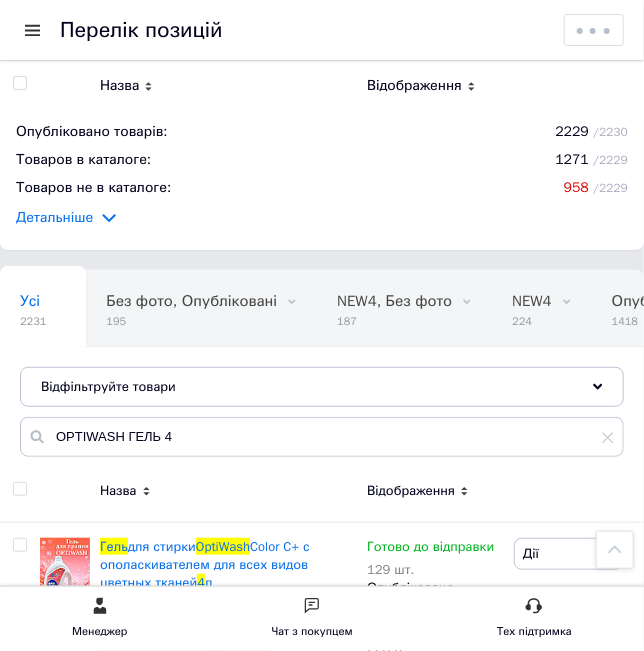 scroll, scrollTop: 0, scrollLeft: 0, axis: both 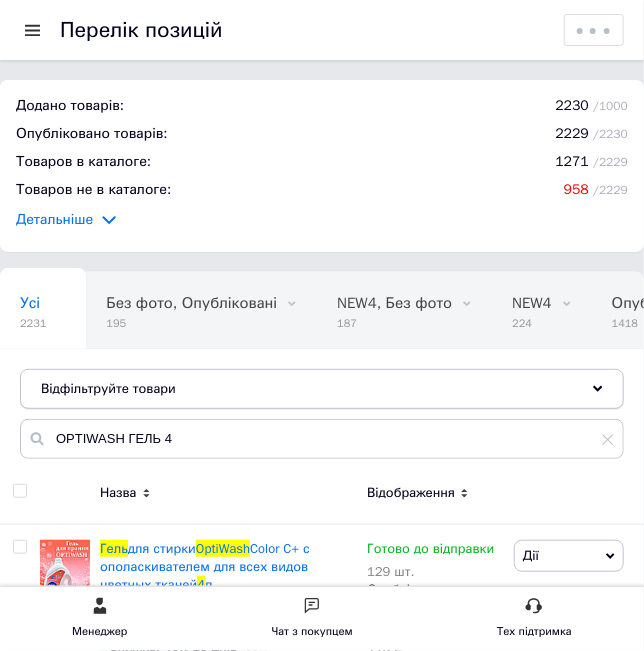 click on "Відфільтруйте товари" at bounding box center [322, 389] 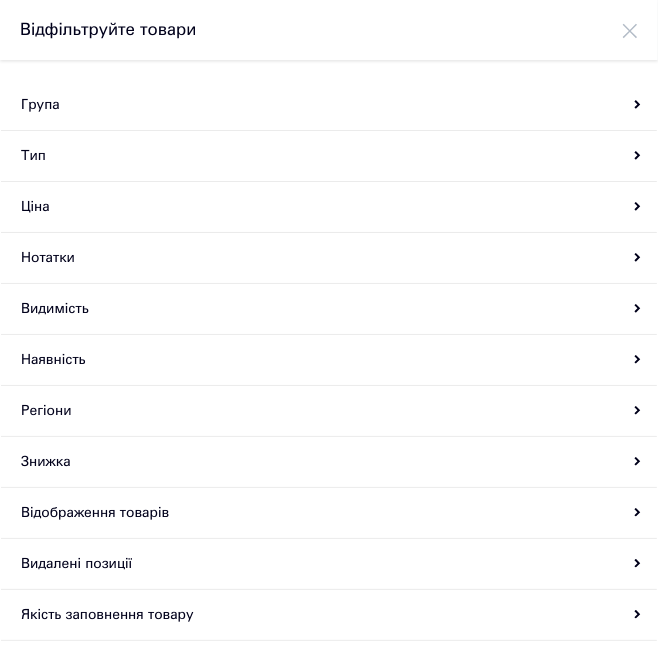 click 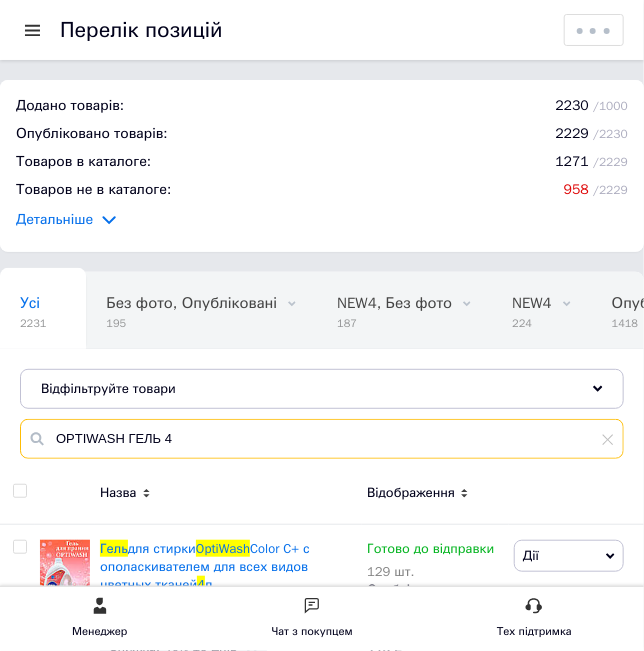 drag, startPoint x: 138, startPoint y: 429, endPoint x: 33, endPoint y: 438, distance: 105.38501 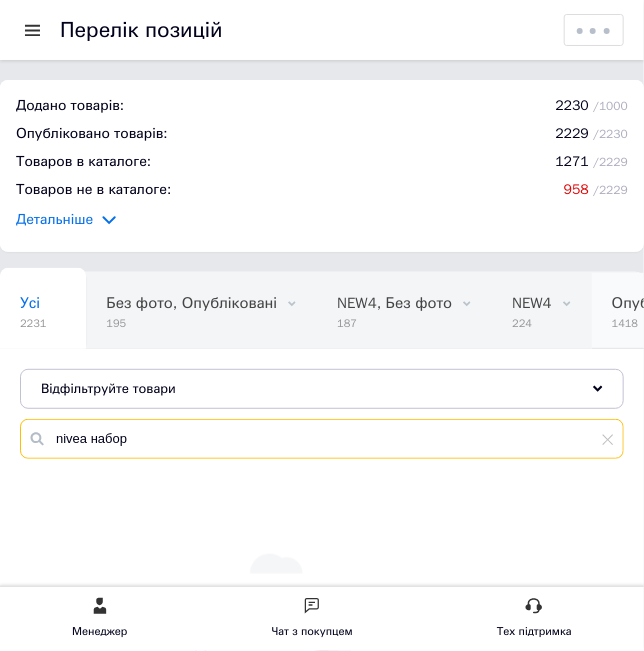 scroll, scrollTop: 0, scrollLeft: 181, axis: horizontal 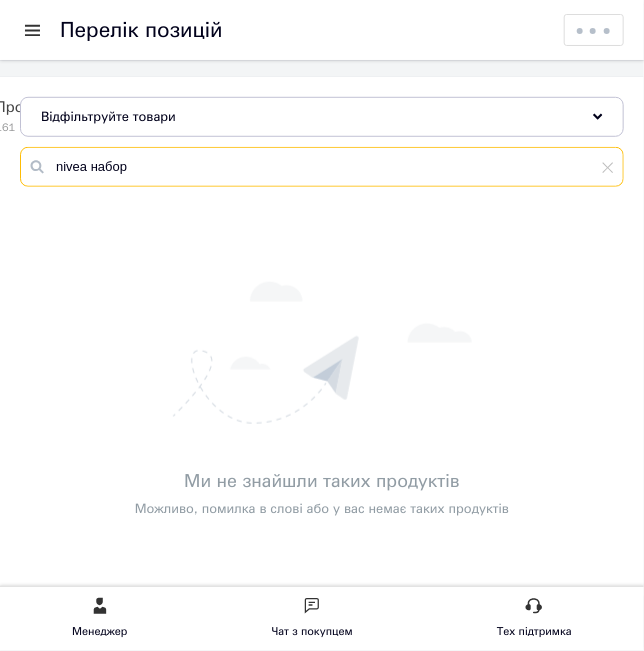 click on "nivea набор" at bounding box center (322, 167) 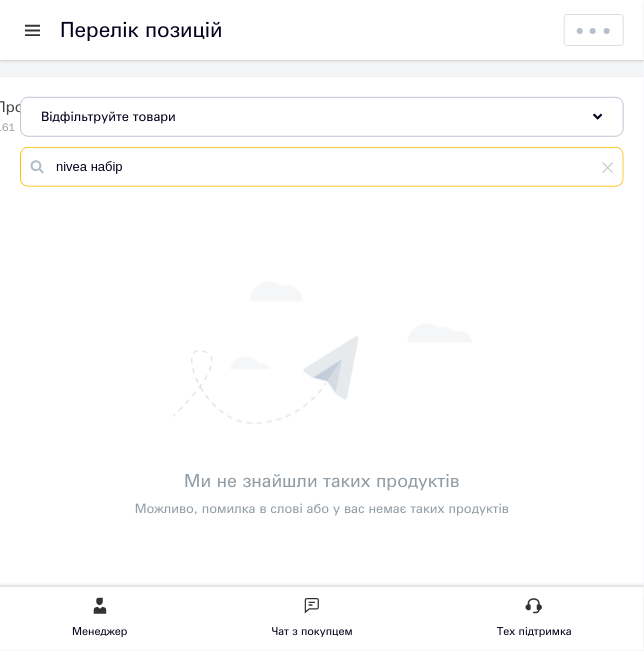 drag, startPoint x: 188, startPoint y: 155, endPoint x: 85, endPoint y: 164, distance: 103.392456 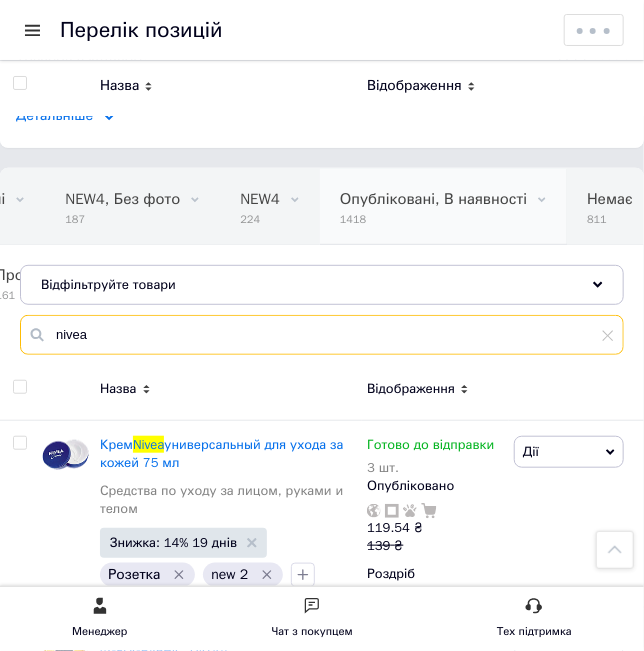scroll, scrollTop: 0, scrollLeft: 0, axis: both 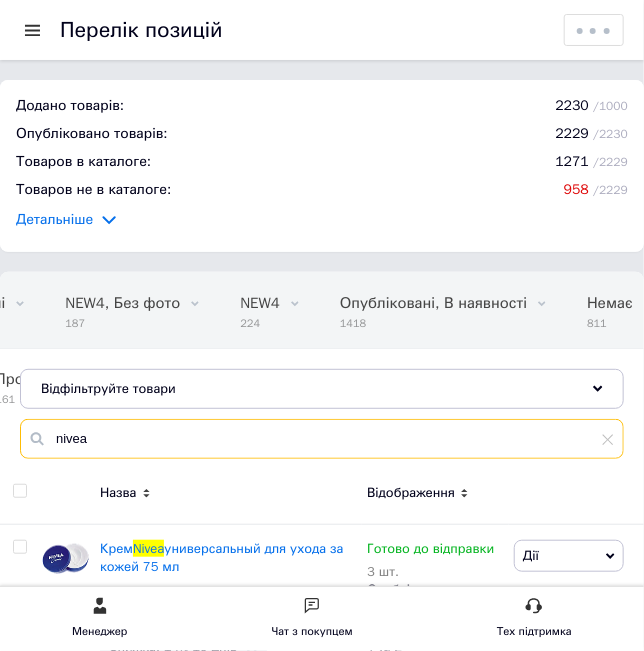 drag, startPoint x: 186, startPoint y: 432, endPoint x: 47, endPoint y: 445, distance: 139.60658 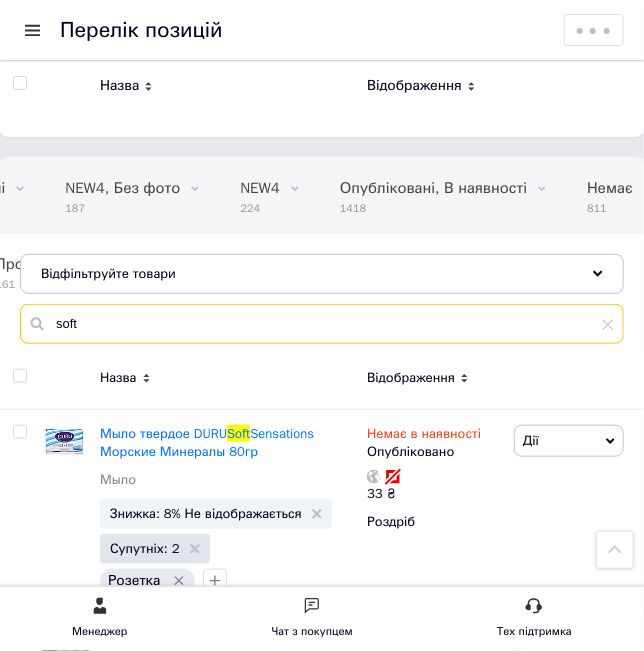 scroll, scrollTop: 0, scrollLeft: 0, axis: both 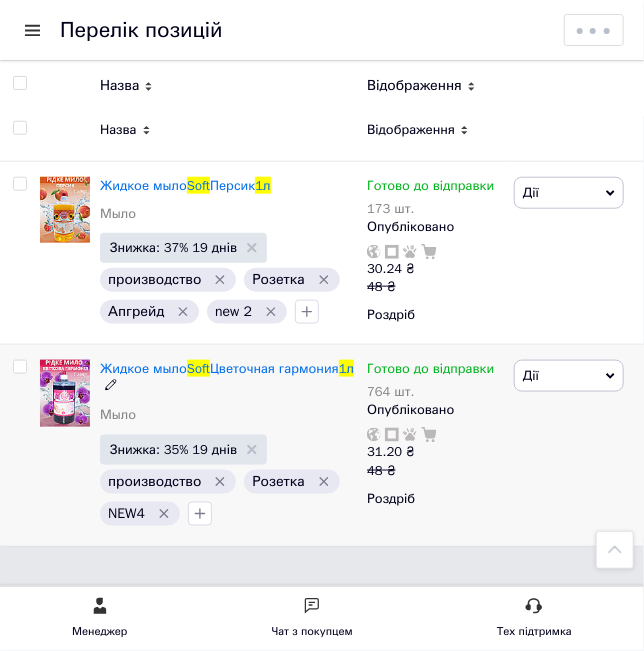 click on "Жидкое мыло  Soft  Цветочная гармония  1л Мыло Знижка: 35% 19 днів производство   Розетка   NEW4" at bounding box center (228, 445) 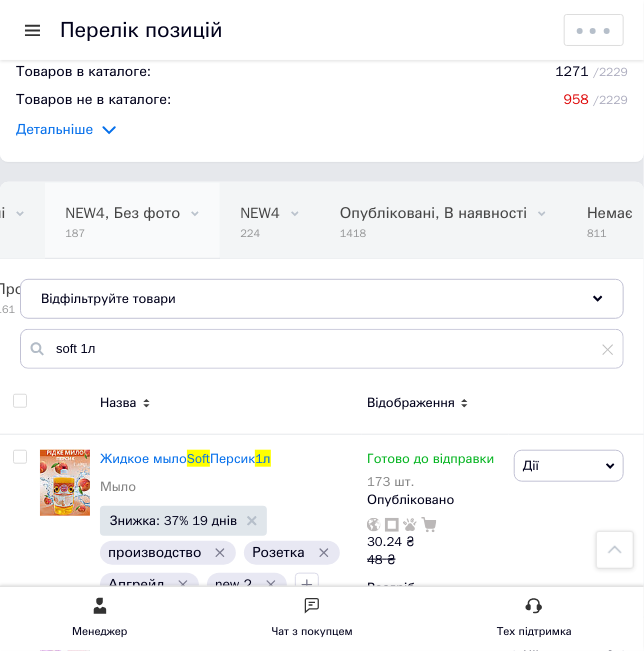 scroll, scrollTop: 61, scrollLeft: 0, axis: vertical 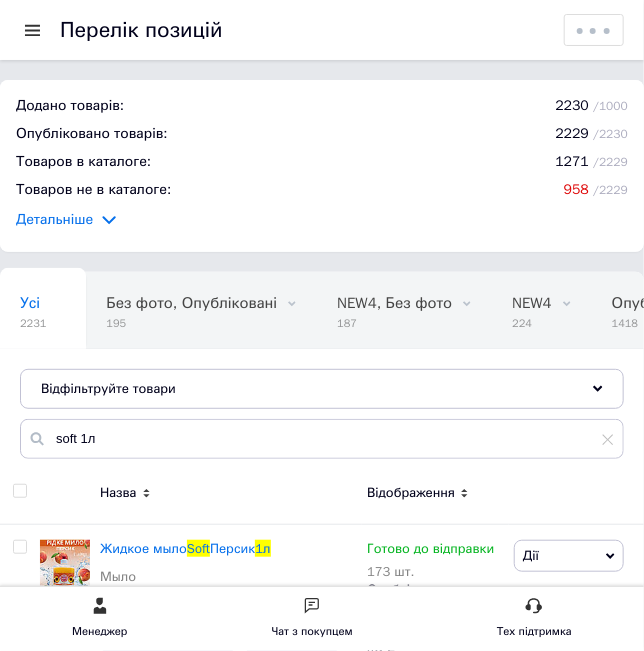 drag, startPoint x: 221, startPoint y: 385, endPoint x: 101, endPoint y: 417, distance: 124.1934 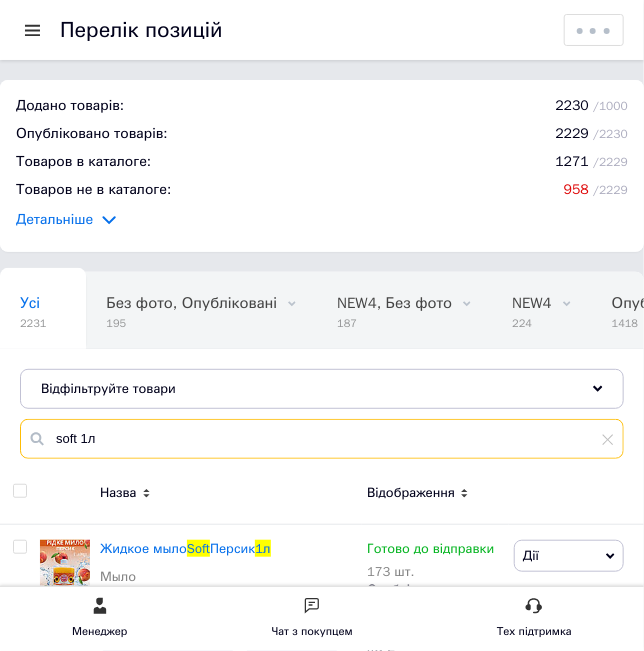 drag, startPoint x: 112, startPoint y: 435, endPoint x: 32, endPoint y: 426, distance: 80.50466 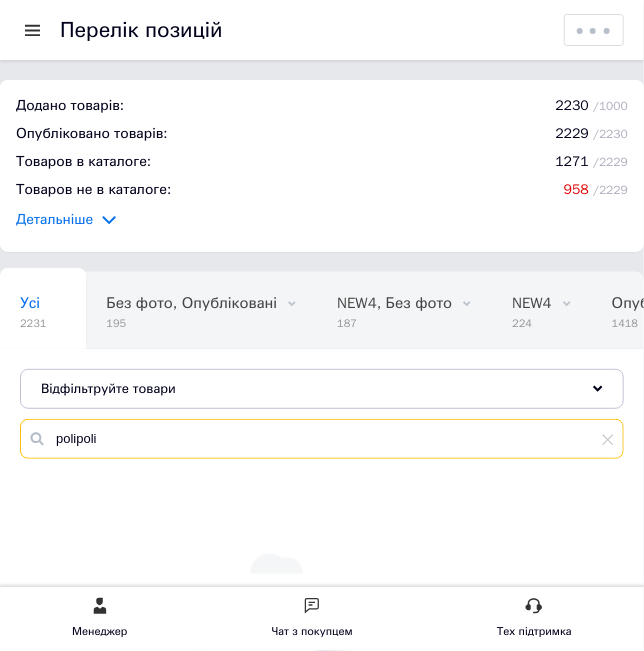 click on "polipoli" at bounding box center [322, 439] 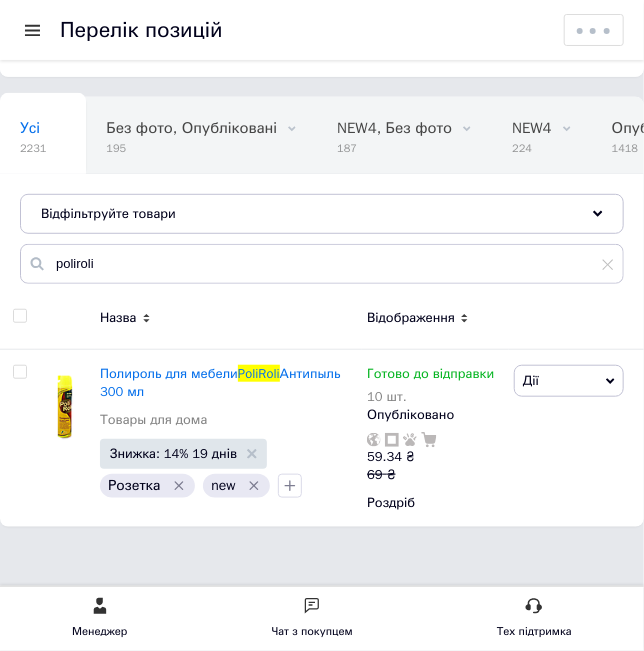 scroll, scrollTop: 194, scrollLeft: 0, axis: vertical 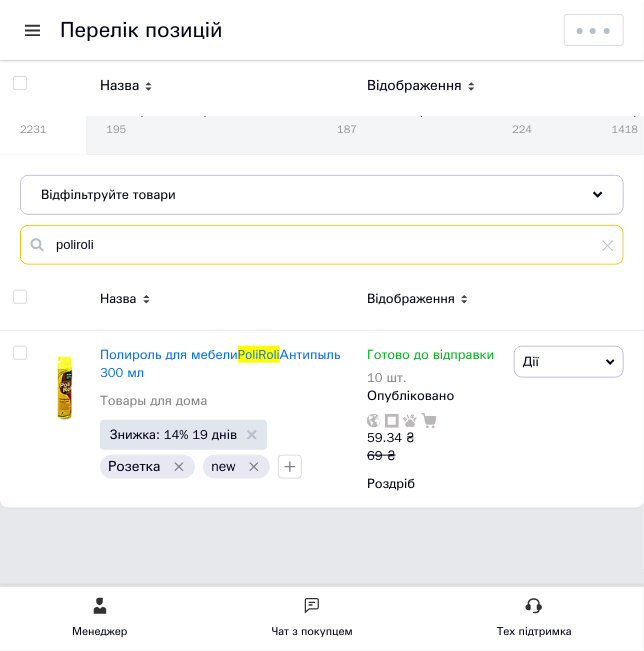 drag, startPoint x: 248, startPoint y: 235, endPoint x: 0, endPoint y: 240, distance: 248.0504 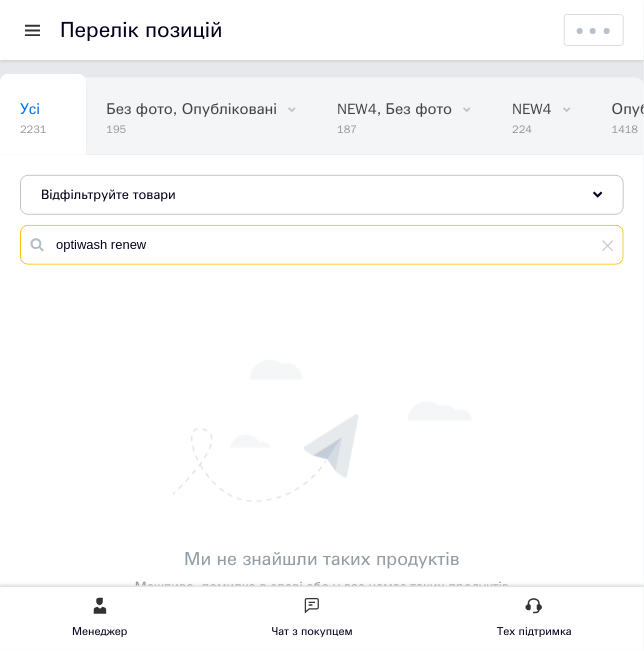 drag, startPoint x: 160, startPoint y: 243, endPoint x: 112, endPoint y: 233, distance: 49.0306 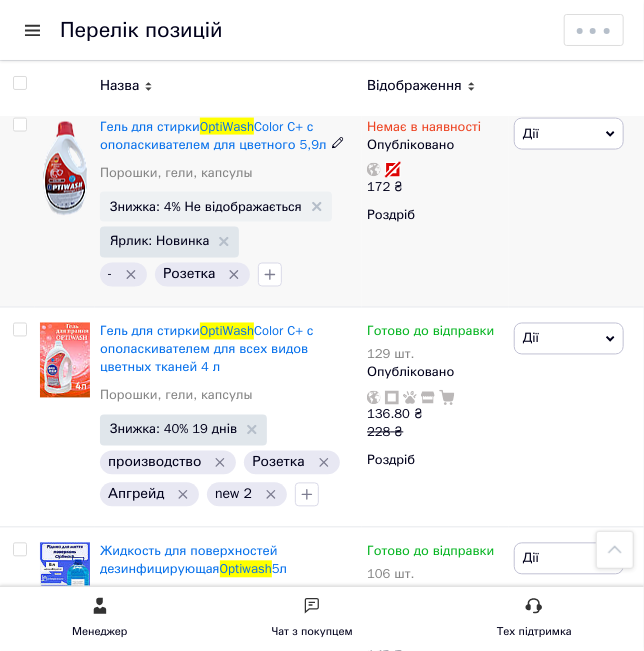 scroll, scrollTop: 649, scrollLeft: 0, axis: vertical 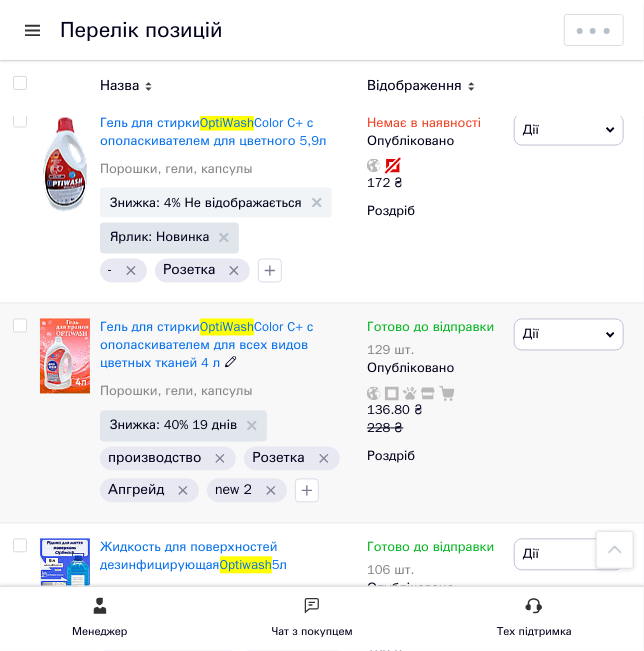 click on "Гель для стирки  OptiWash  Color C+ с ополаскивателем для всех видов цветных тканей 4 л Порошки, гели, капсулы" at bounding box center (228, 365) 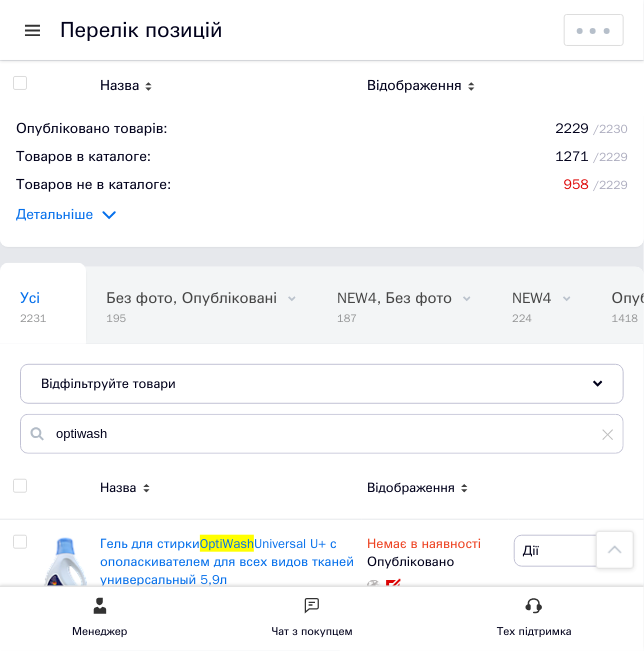 scroll, scrollTop: 0, scrollLeft: 0, axis: both 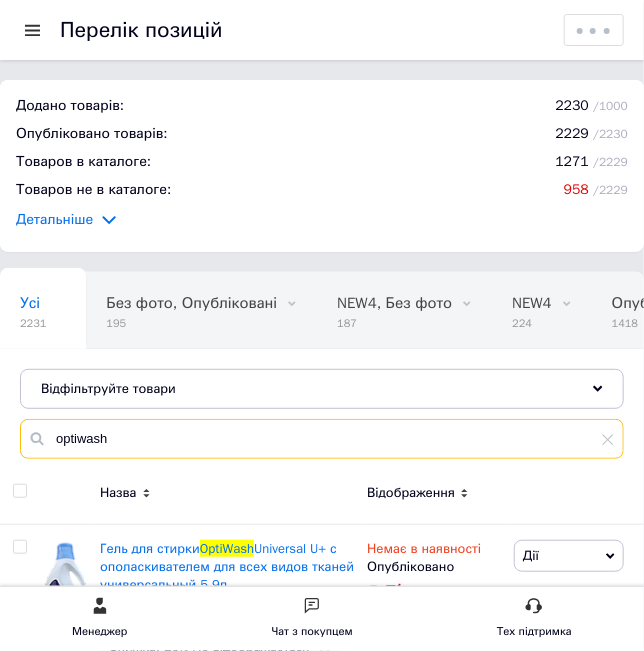 drag, startPoint x: 162, startPoint y: 447, endPoint x: 30, endPoint y: 430, distance: 133.0902 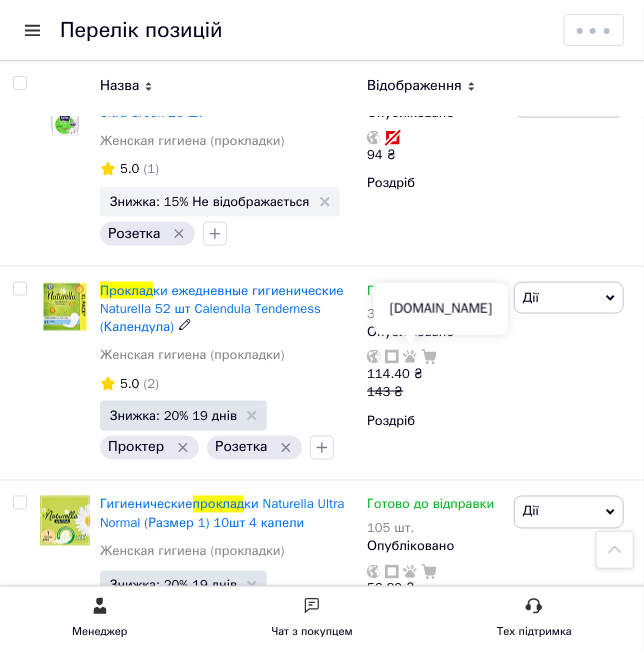 scroll, scrollTop: 363, scrollLeft: 0, axis: vertical 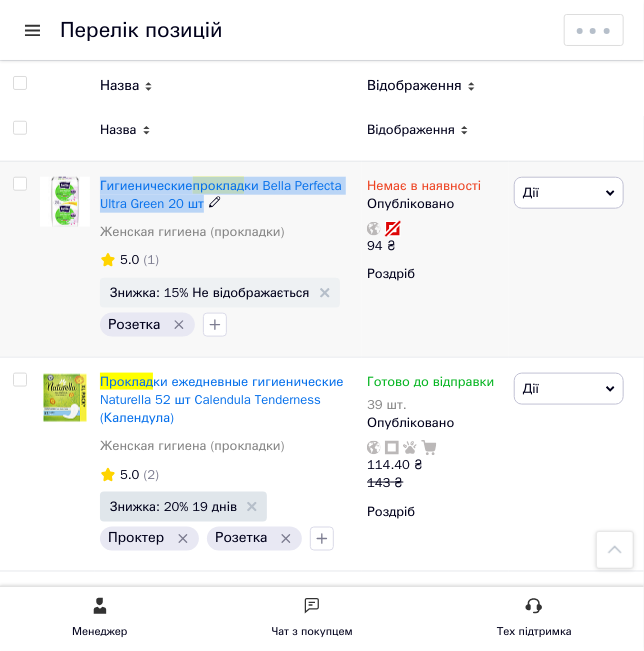 drag, startPoint x: 226, startPoint y: 200, endPoint x: 98, endPoint y: 168, distance: 131.93938 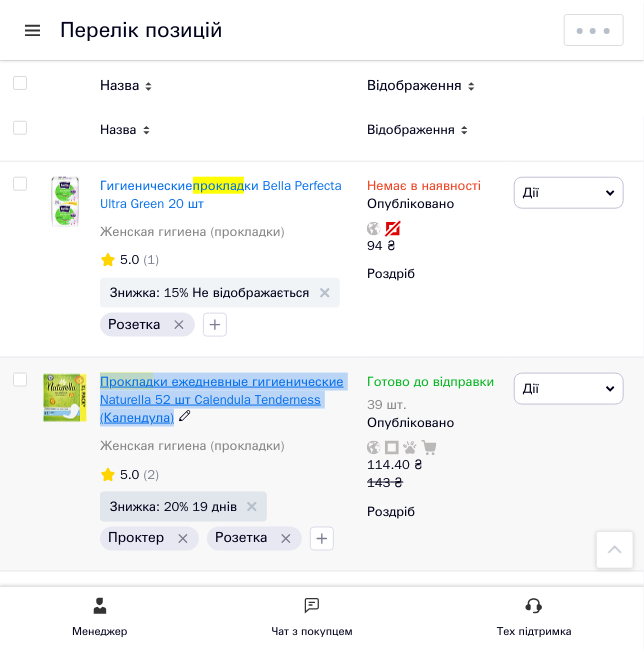 drag, startPoint x: 191, startPoint y: 418, endPoint x: 100, endPoint y: 379, distance: 99.00505 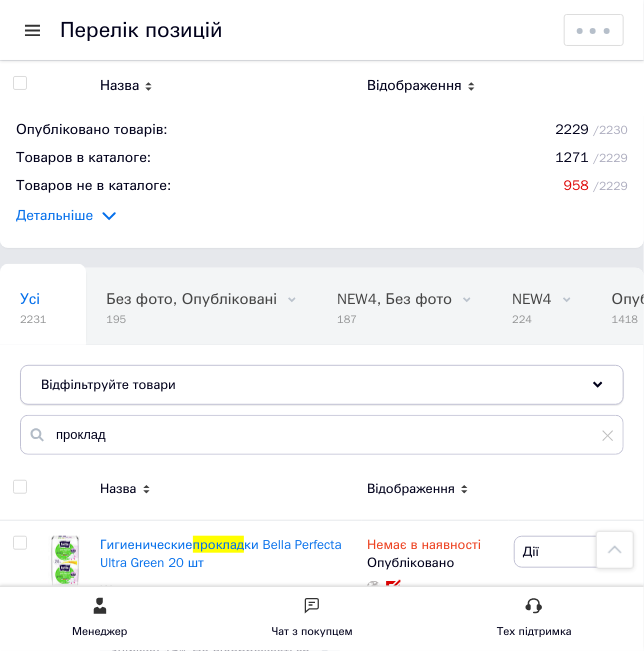 scroll, scrollTop: 0, scrollLeft: 0, axis: both 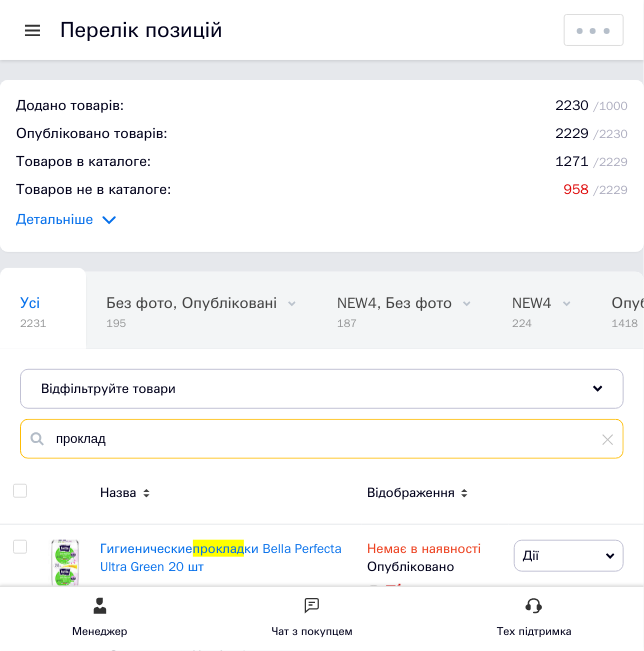 click on "проклад" at bounding box center (322, 439) 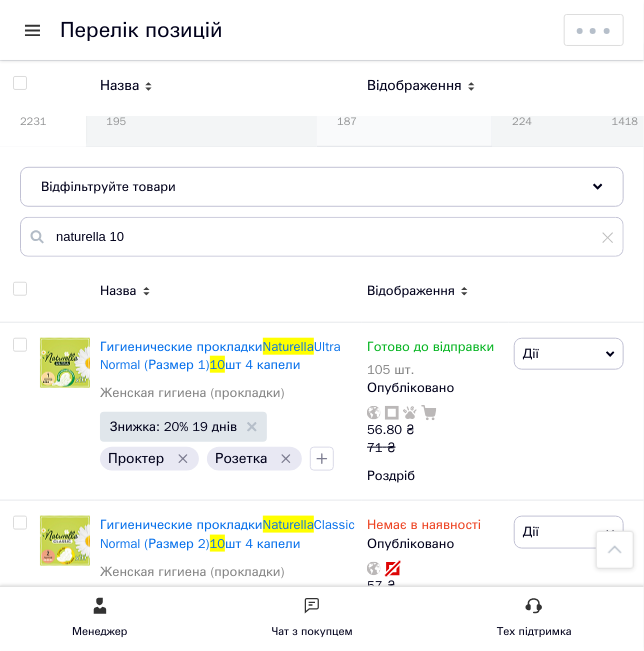 scroll, scrollTop: 0, scrollLeft: 0, axis: both 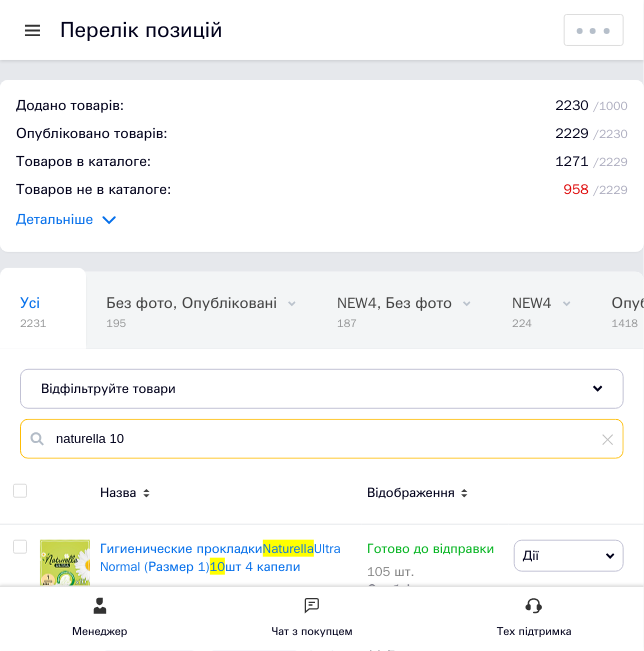 paste on "Бальзам-ополаскиватель Pantene Pro-V Infinite Lengths Бесконечно длинный 275 мл" 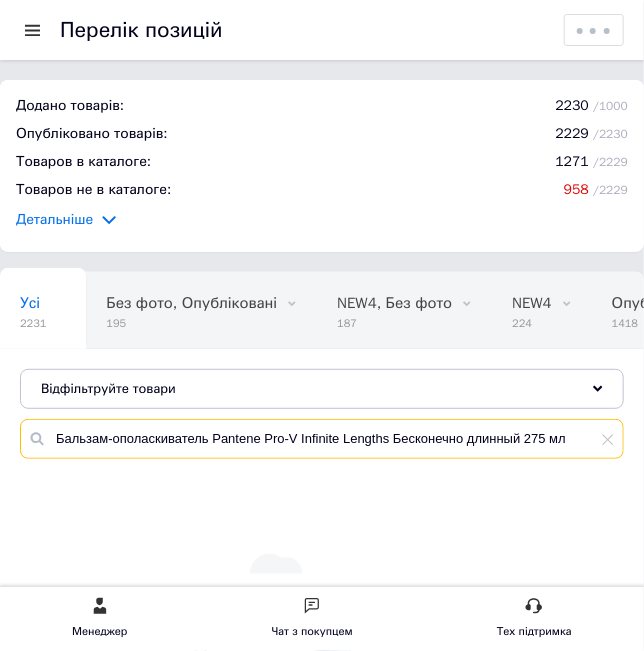 drag, startPoint x: 208, startPoint y: 438, endPoint x: 106, endPoint y: 443, distance: 102.122475 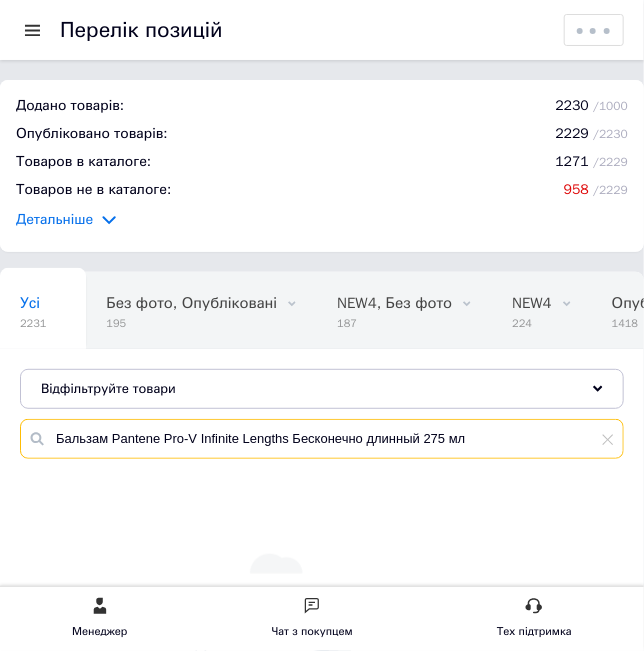drag, startPoint x: 291, startPoint y: 433, endPoint x: 422, endPoint y: 430, distance: 131.03435 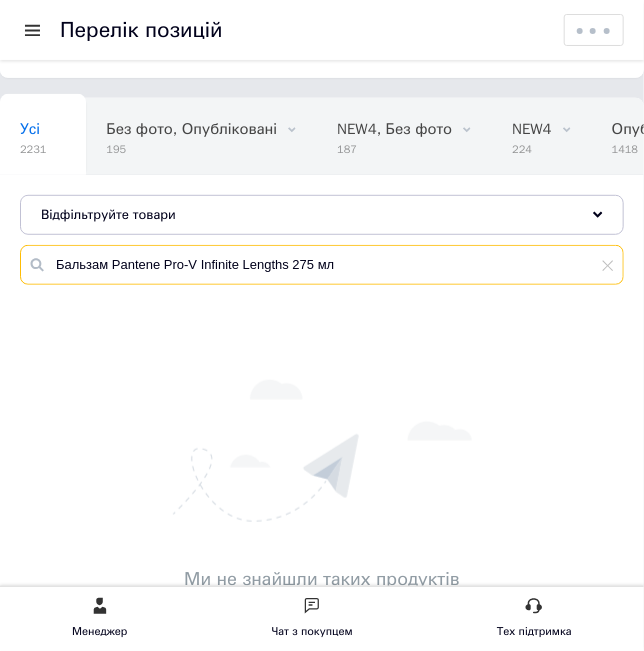 scroll, scrollTop: 181, scrollLeft: 0, axis: vertical 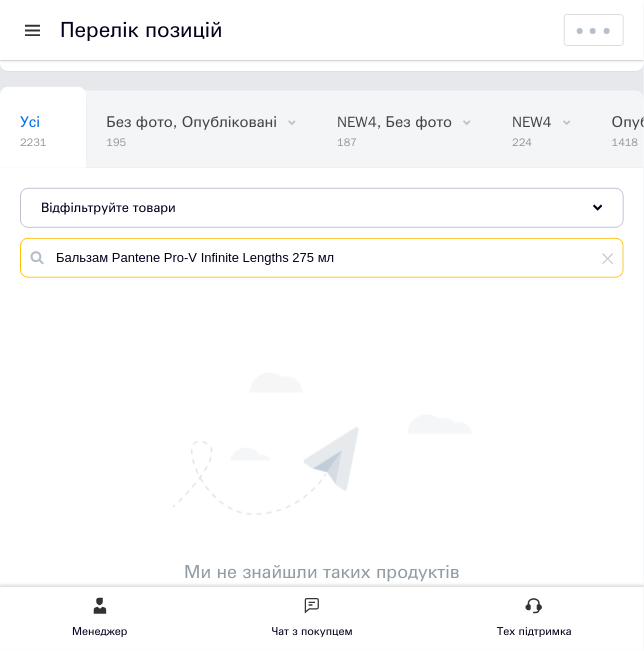 drag, startPoint x: 290, startPoint y: 256, endPoint x: 158, endPoint y: 259, distance: 132.03409 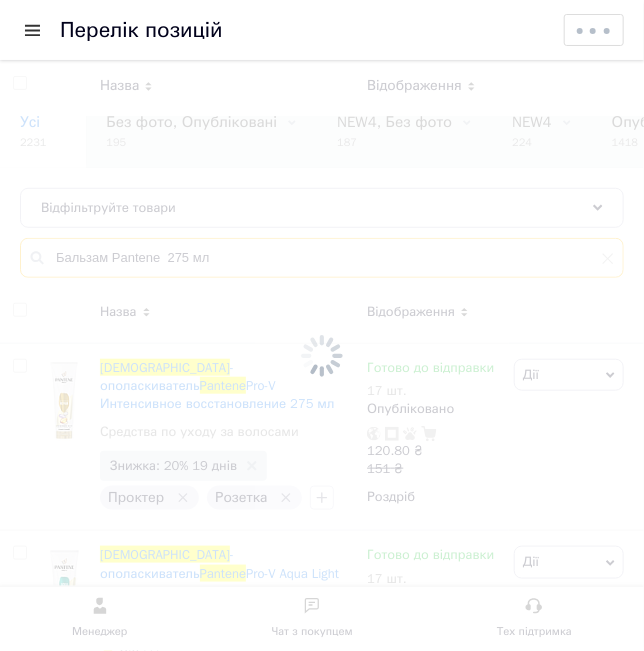 click on "Усі 2231 Без фото, Опубліковані 195 Видалити Редагувати NEW4, Без фото 187 Видалити Редагувати NEW4 224 Видалити Редагувати Опубліковані, В наявності 1418 Видалити Редагувати Немає  811 Видалити Редагувати Розетка 1809 Видалити Редагувати * 34 Видалити Редагувати Розетка, В наявності 1190 Видалити Редагувати new 2 181 Видалити Редагувати new3 45 Видалити Редагувати new 150 Видалити Редагувати Розетка, Немає в наявн... 619 Видалити Редагувати Апгрейд 201 Видалити Редагувати Апгрейд, [PERSON_NAME] в наявн... 53 Видалити Редагувати Проктер 161 Видалити Редагувати Ok Відфільтровано...  [STREET_ADDRESS]" at bounding box center [322, 673] 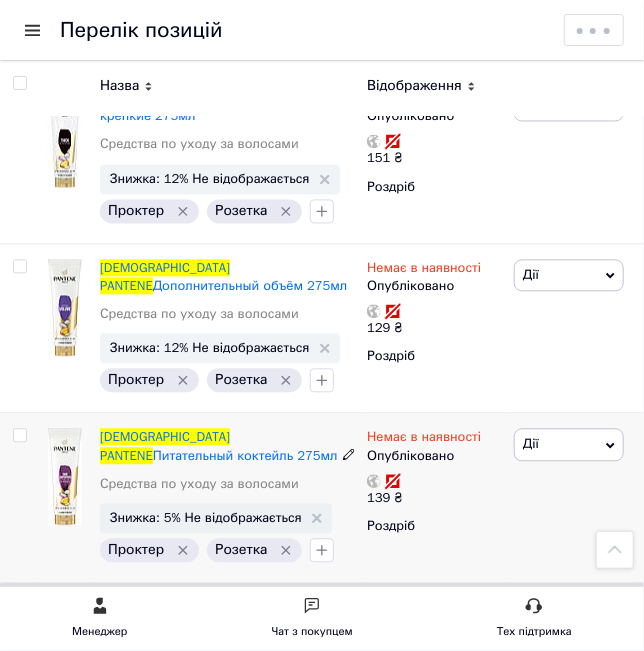 scroll, scrollTop: 898, scrollLeft: 0, axis: vertical 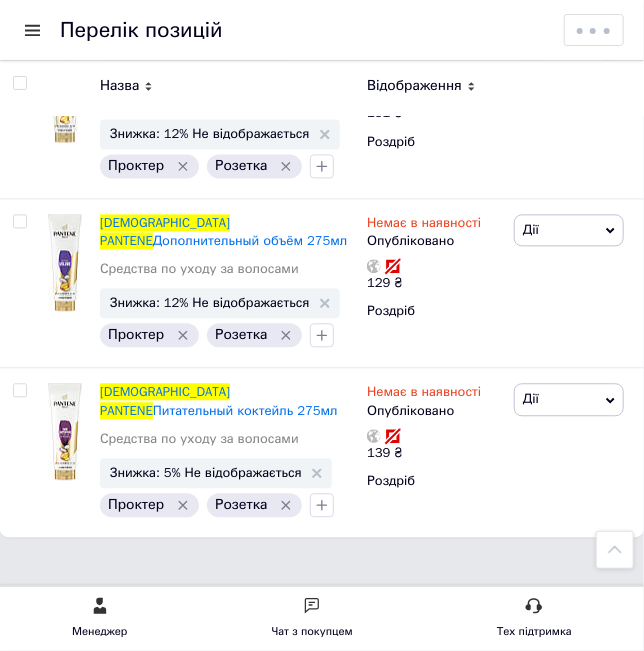 type on "Бальзам Pantene  275 мл" 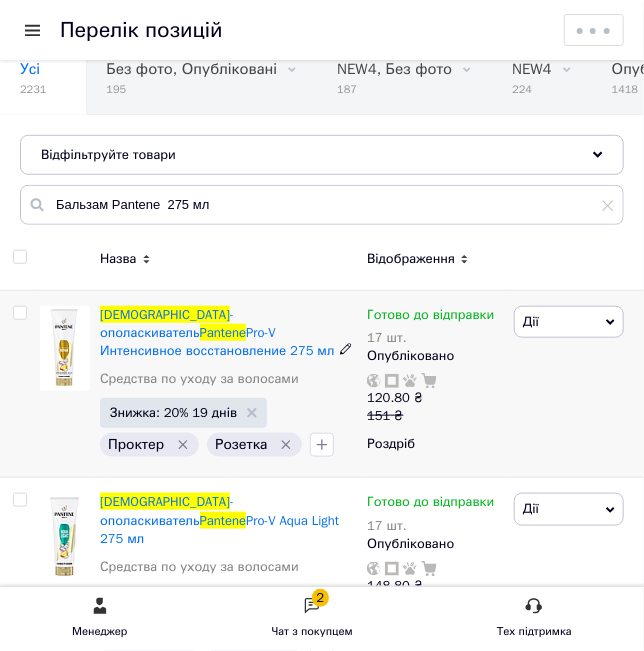 scroll, scrollTop: 262, scrollLeft: 0, axis: vertical 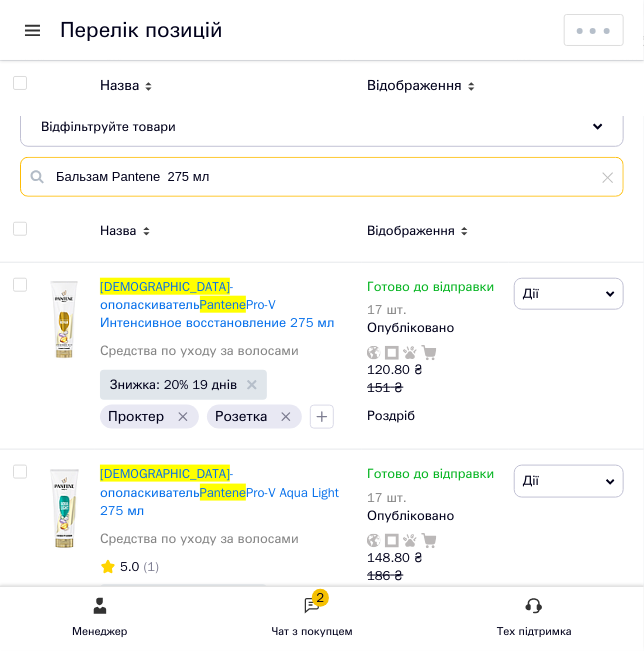 drag, startPoint x: 264, startPoint y: 171, endPoint x: 56, endPoint y: 176, distance: 208.06009 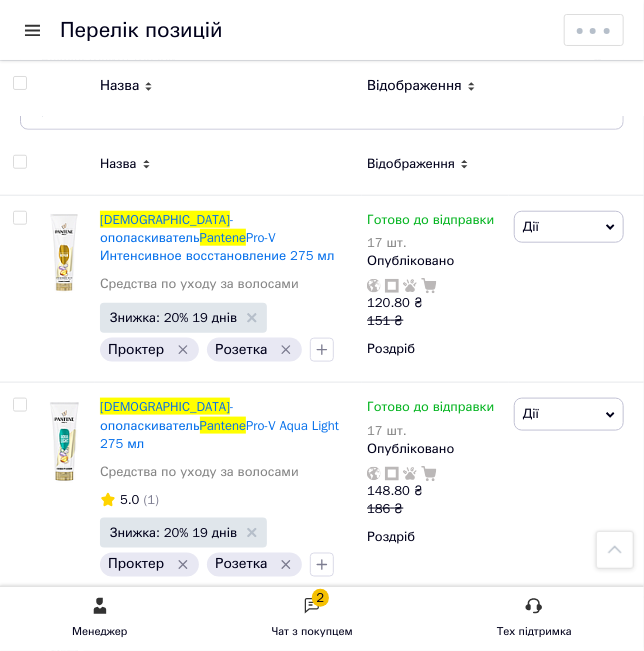 scroll, scrollTop: 262, scrollLeft: 0, axis: vertical 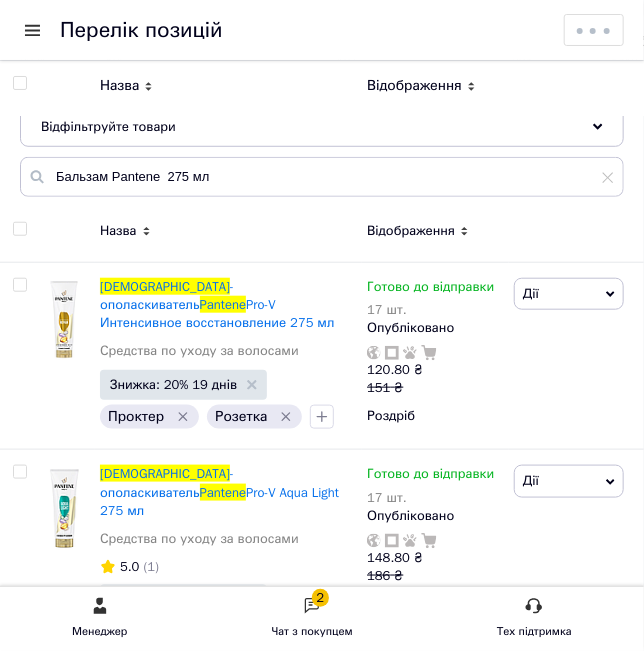 click on "2 Чат з покупцем" at bounding box center [312, 619] 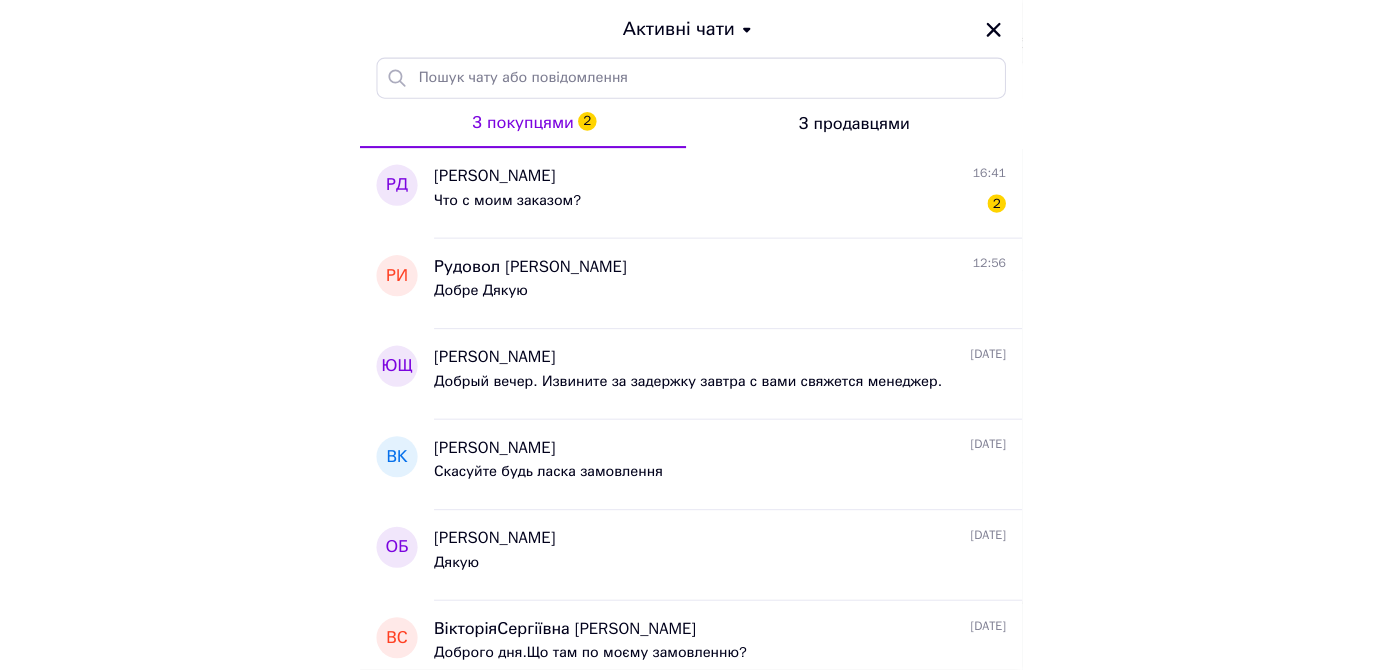 scroll, scrollTop: 191, scrollLeft: 0, axis: vertical 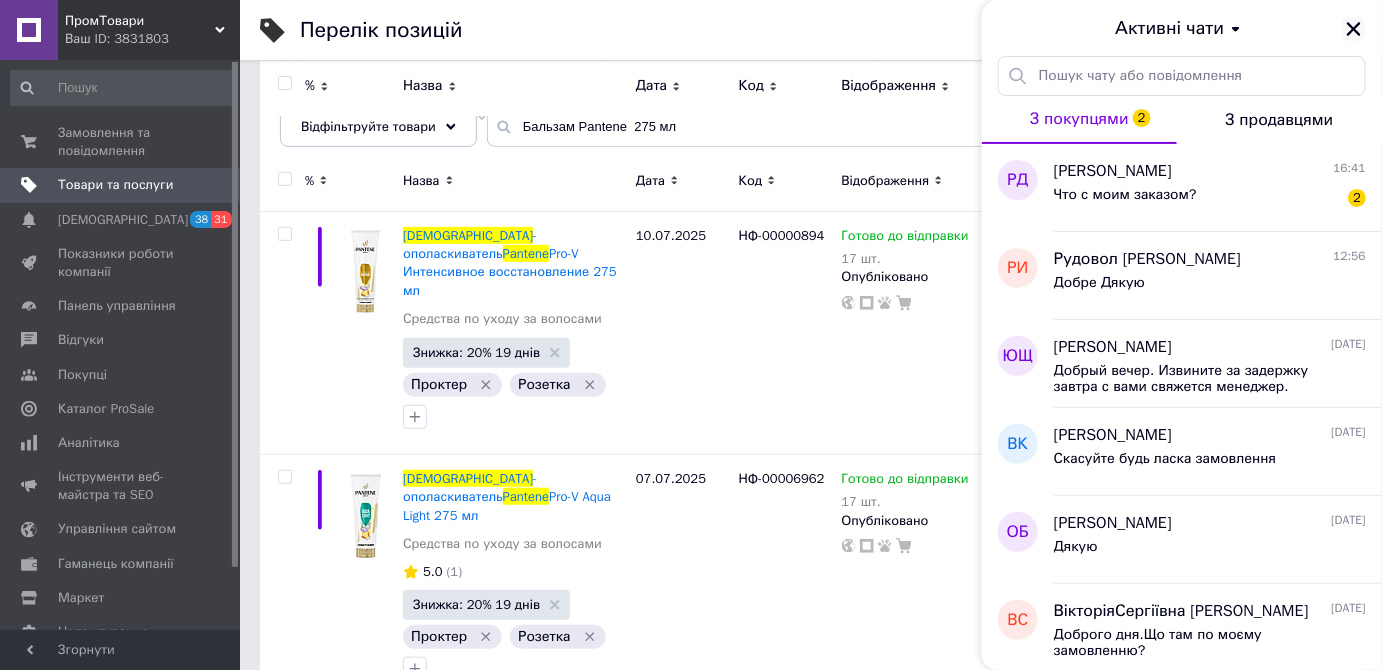 click 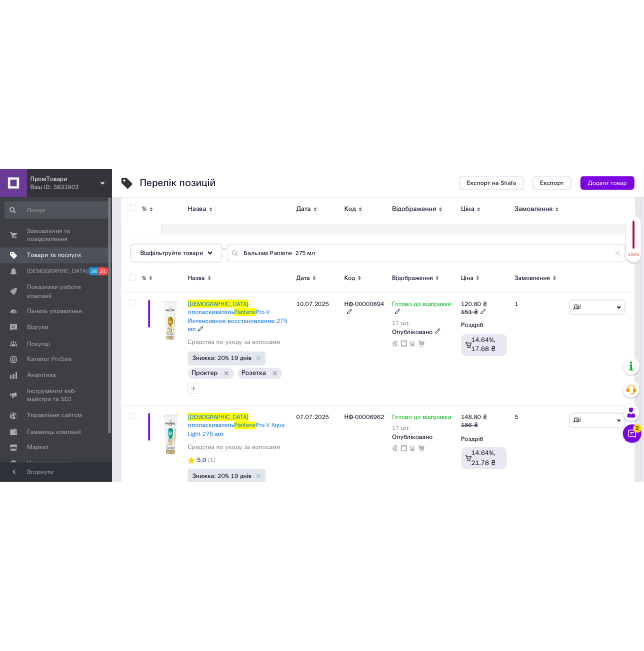 scroll, scrollTop: 0, scrollLeft: 0, axis: both 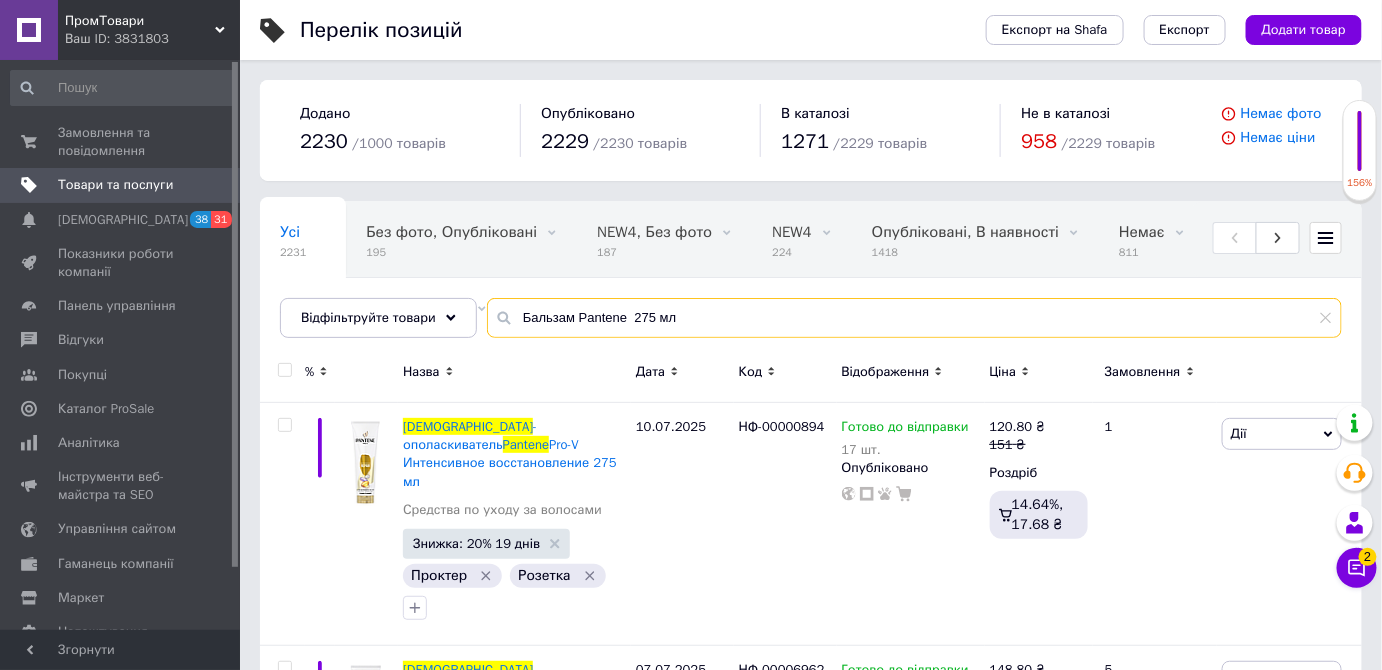 drag, startPoint x: 690, startPoint y: 310, endPoint x: 493, endPoint y: 312, distance: 197.01015 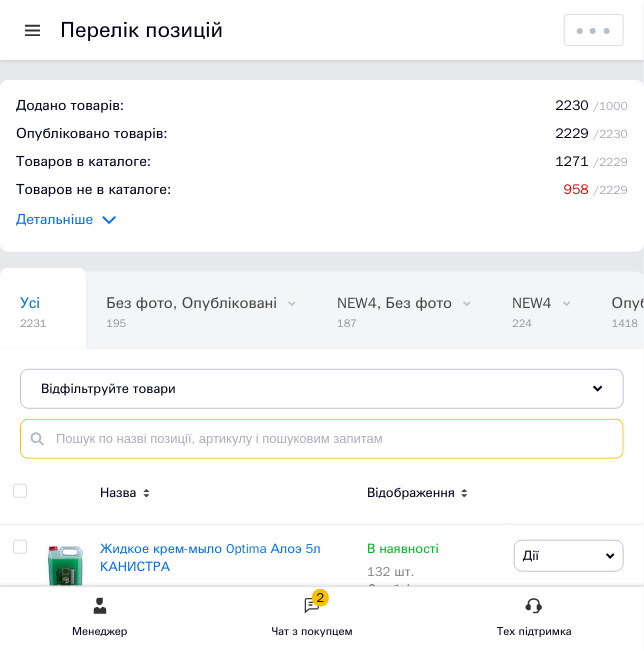 click at bounding box center [322, 439] 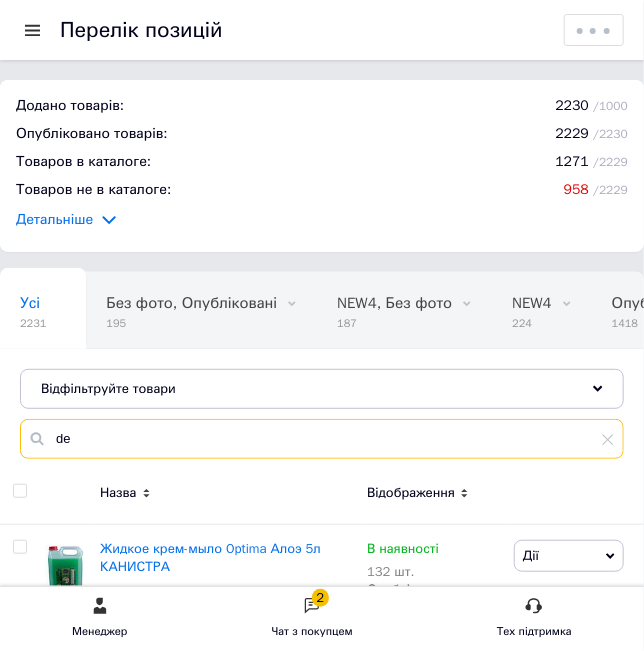 type on "d" 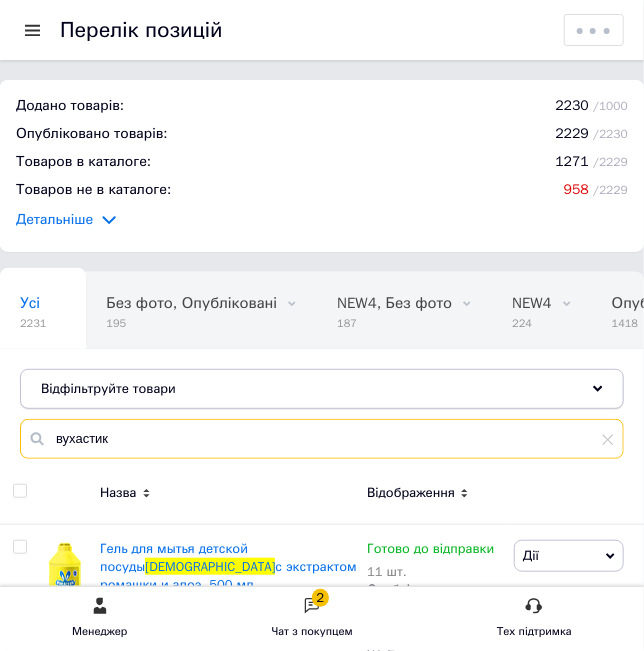 scroll, scrollTop: 0, scrollLeft: 181, axis: horizontal 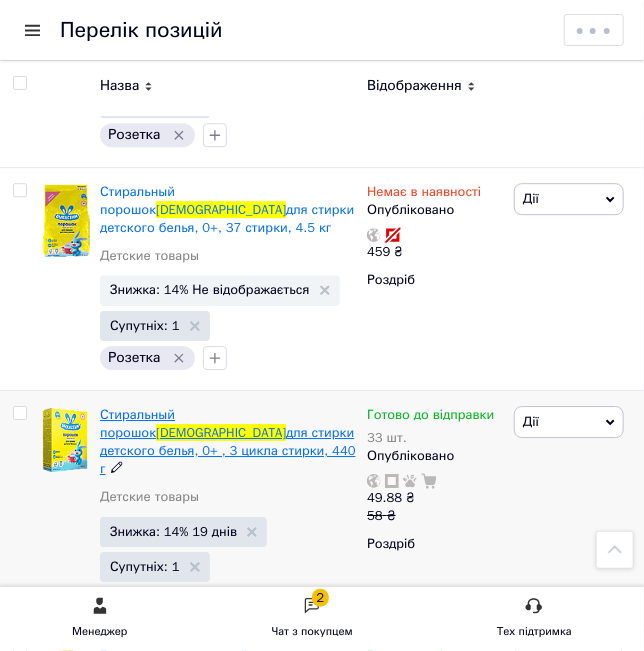 click on "для стирки детского белья, 0+ , 3 цикла стирки, 440 г" at bounding box center [228, 450] 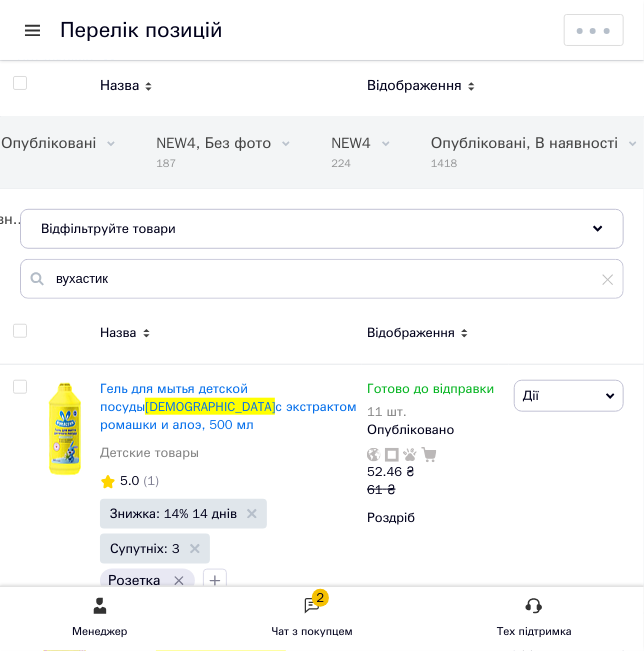 scroll, scrollTop: 0, scrollLeft: 0, axis: both 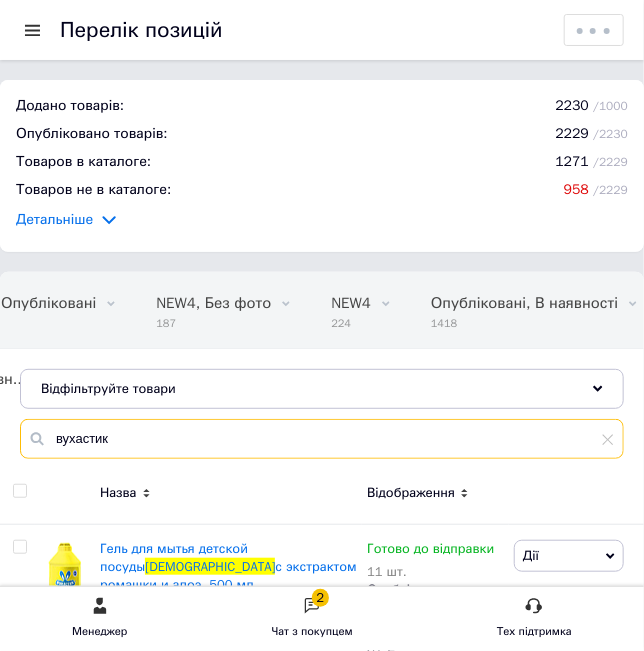drag, startPoint x: 79, startPoint y: 472, endPoint x: 42, endPoint y: 464, distance: 37.85499 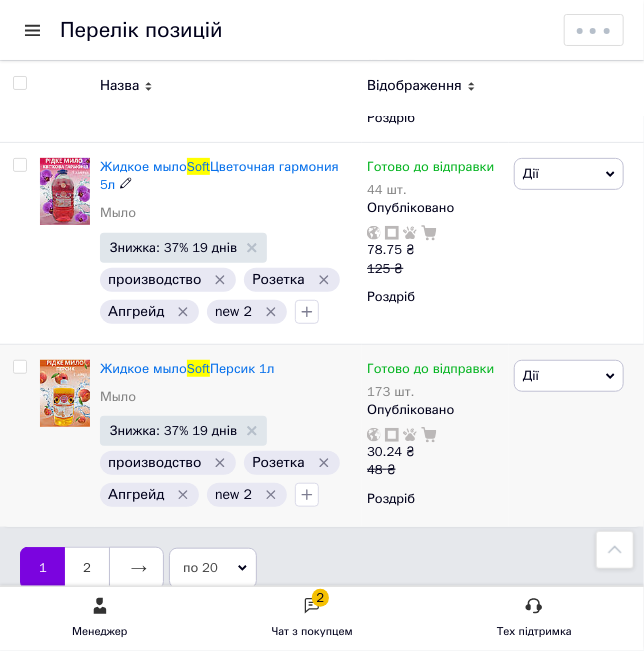 scroll, scrollTop: 3617, scrollLeft: 0, axis: vertical 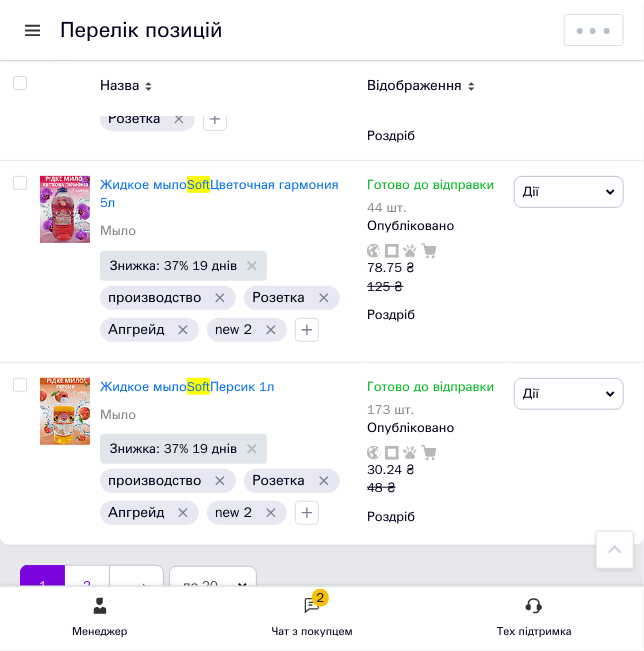 click on "2" at bounding box center [87, 586] 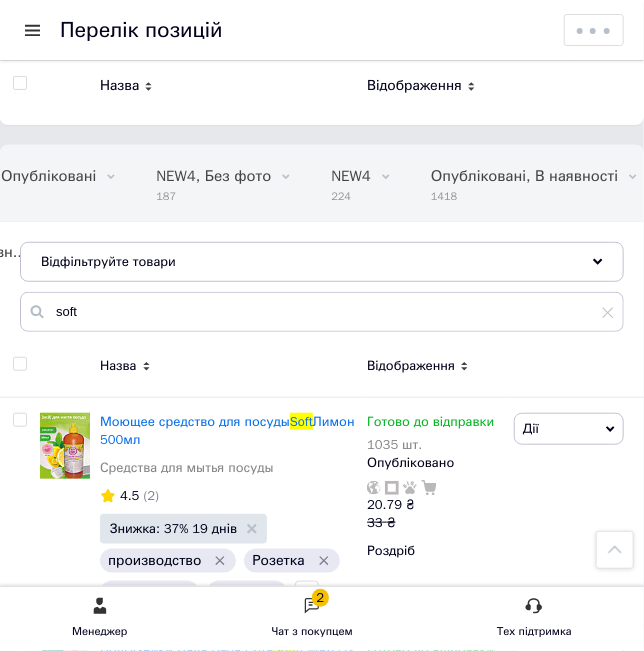scroll, scrollTop: 98, scrollLeft: 0, axis: vertical 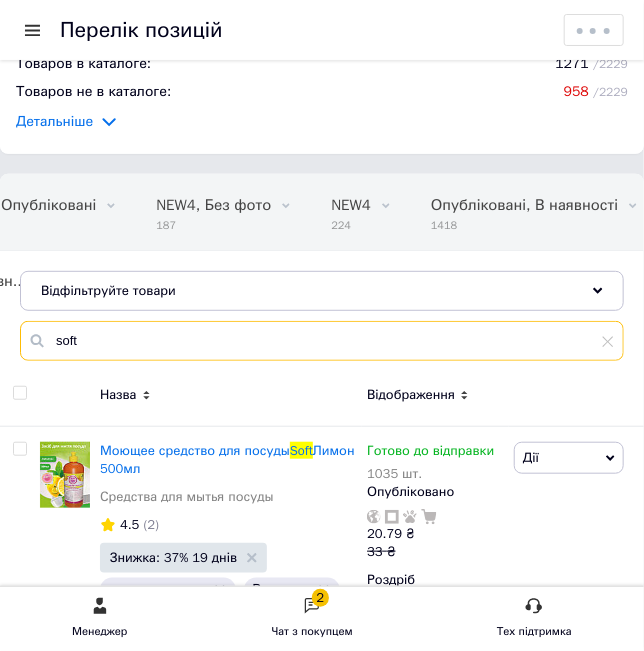 click on "soft" at bounding box center [322, 341] 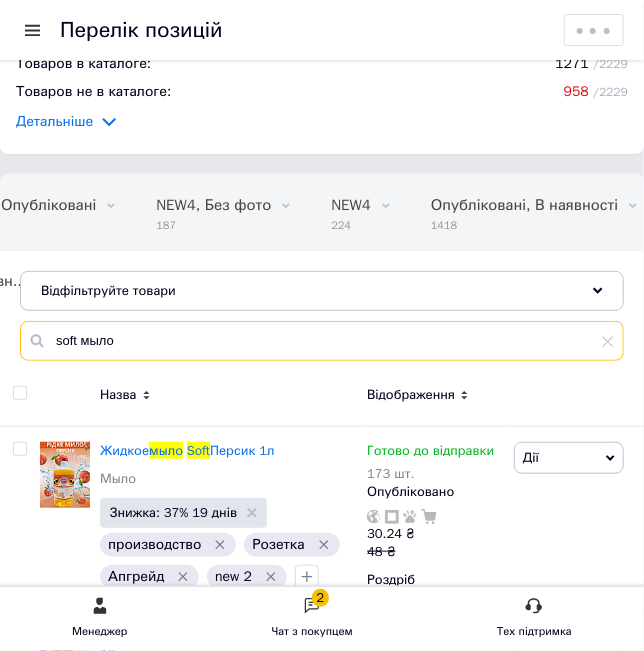 drag, startPoint x: 102, startPoint y: 345, endPoint x: 90, endPoint y: 344, distance: 12.0415945 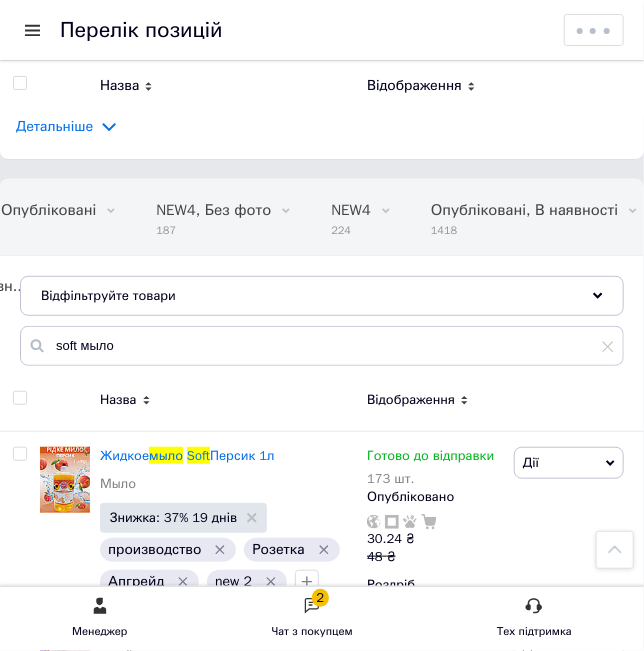 scroll, scrollTop: 0, scrollLeft: 0, axis: both 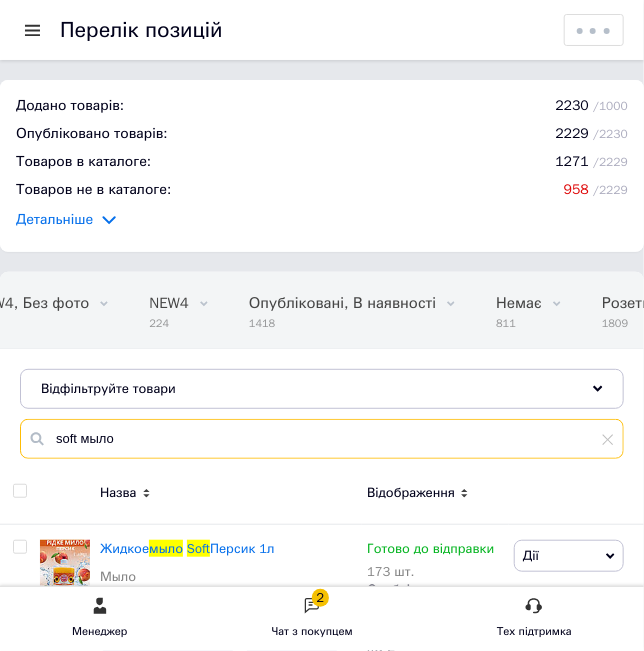 drag, startPoint x: 190, startPoint y: 430, endPoint x: 16, endPoint y: 440, distance: 174.28712 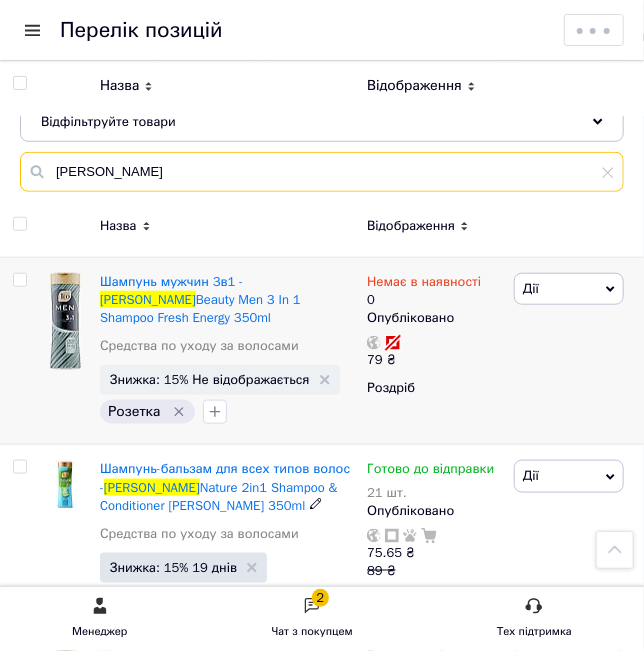 scroll, scrollTop: 181, scrollLeft: 0, axis: vertical 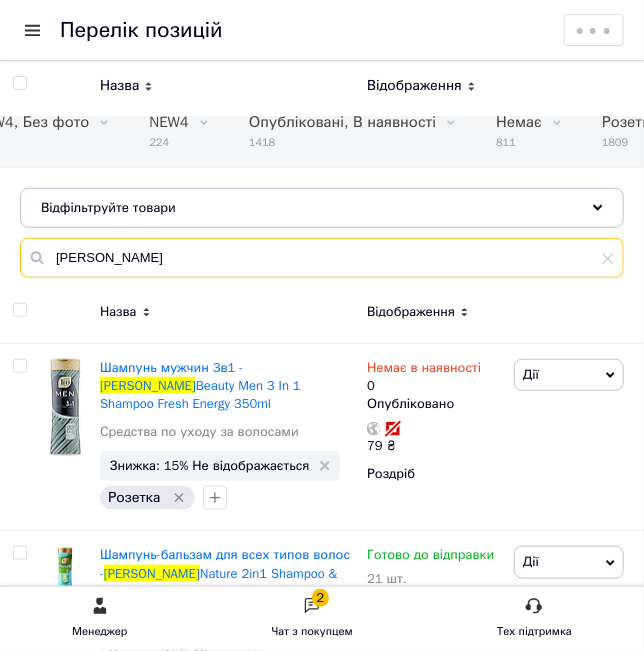 drag, startPoint x: 26, startPoint y: 251, endPoint x: -21, endPoint y: 251, distance: 47 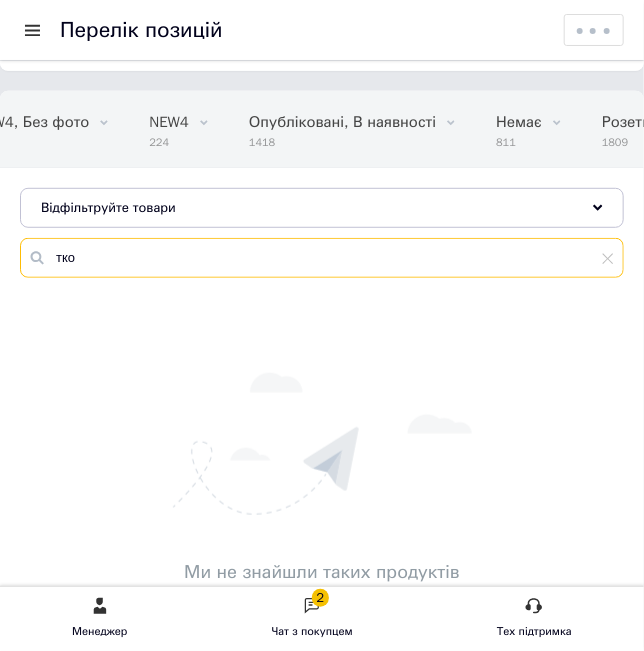 drag, startPoint x: 101, startPoint y: 252, endPoint x: 59, endPoint y: 259, distance: 42.579338 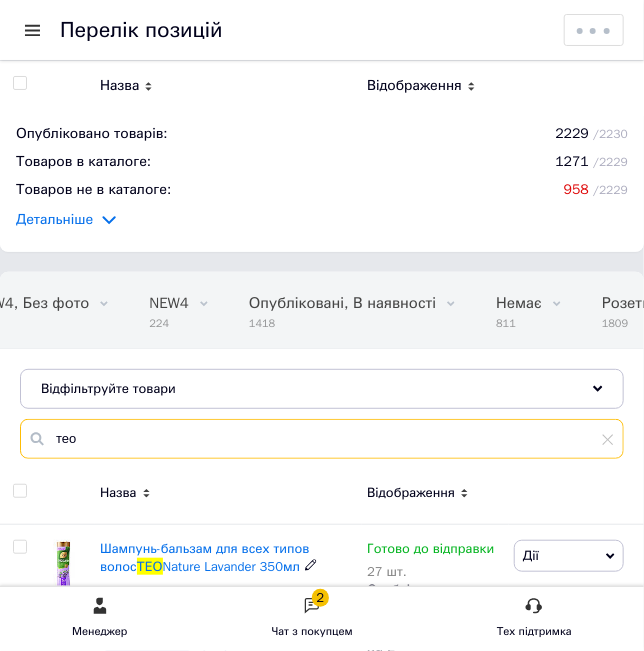 scroll, scrollTop: 0, scrollLeft: 0, axis: both 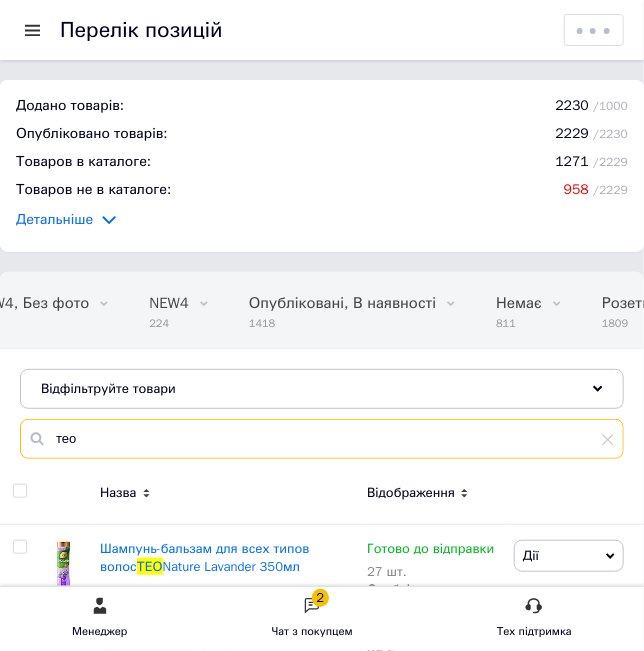 drag, startPoint x: 206, startPoint y: 436, endPoint x: 26, endPoint y: 443, distance: 180.13606 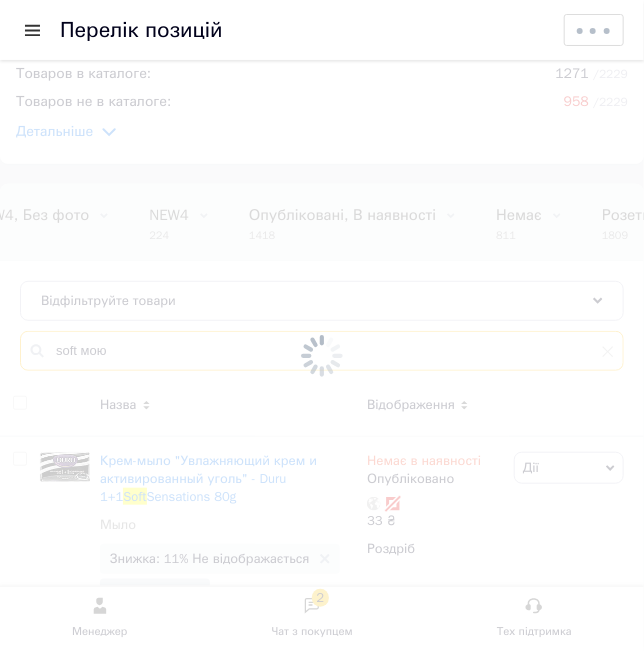 scroll, scrollTop: 90, scrollLeft: 0, axis: vertical 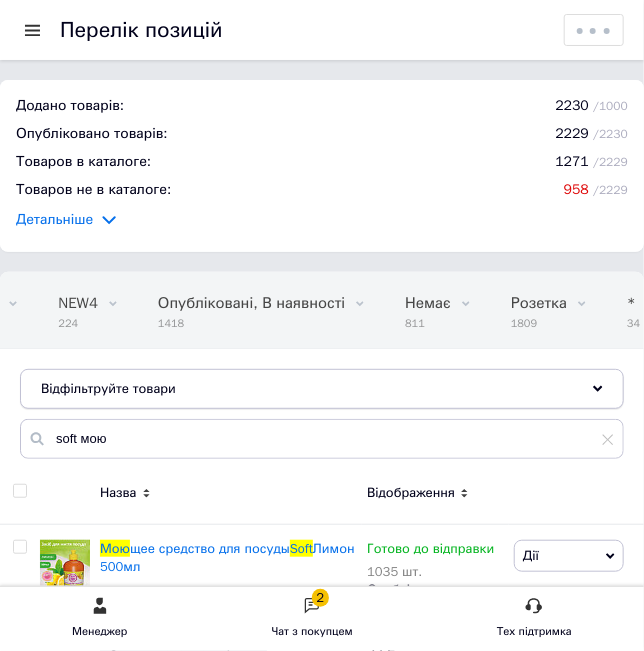 drag, startPoint x: 264, startPoint y: 394, endPoint x: 194, endPoint y: 394, distance: 70 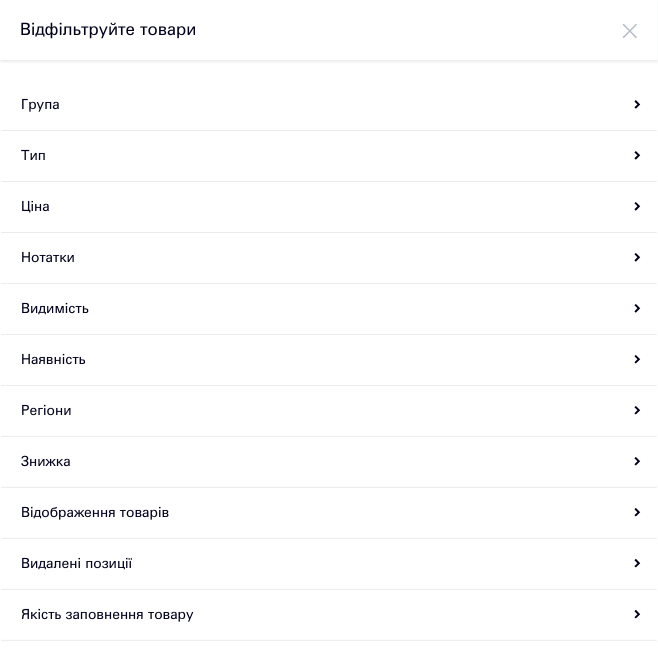 click 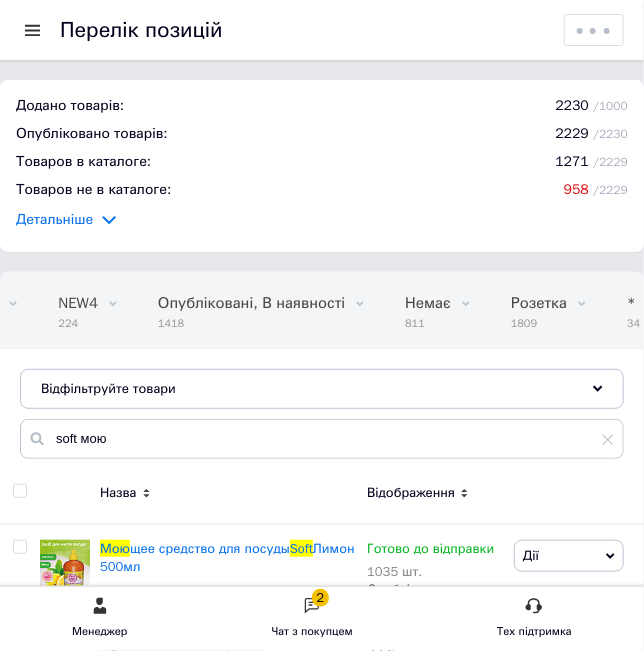 scroll, scrollTop: 0, scrollLeft: 0, axis: both 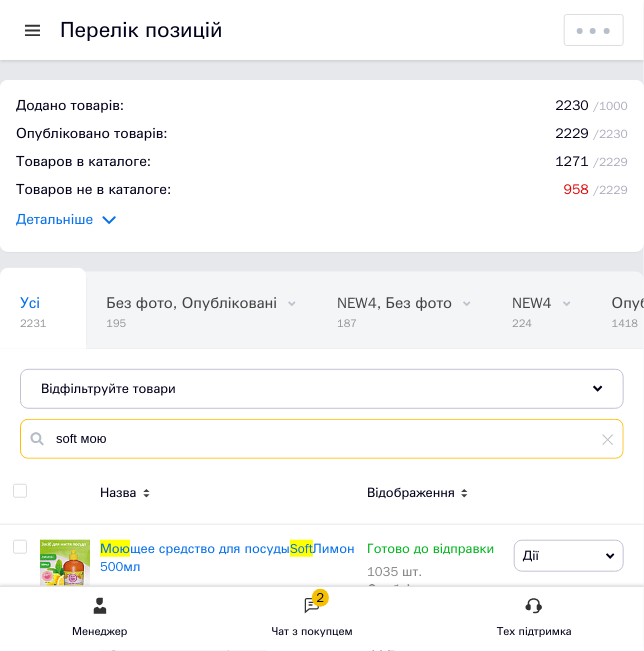 drag, startPoint x: 89, startPoint y: 456, endPoint x: 120, endPoint y: 451, distance: 31.400637 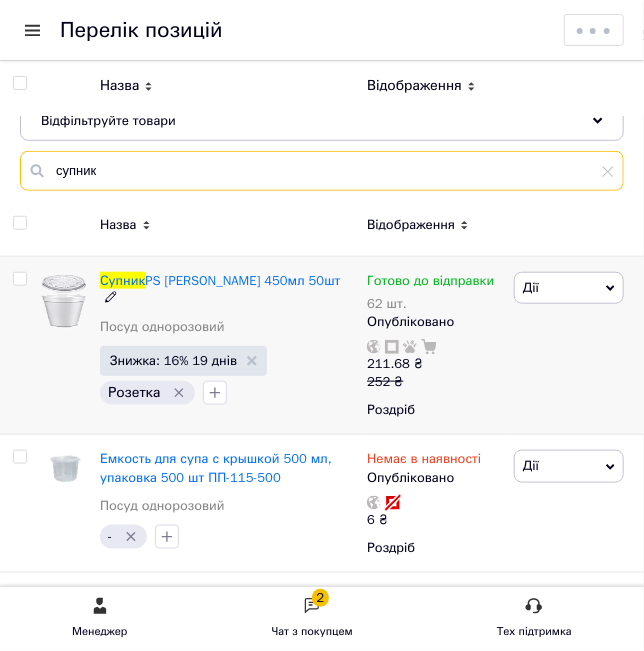 scroll, scrollTop: 272, scrollLeft: 0, axis: vertical 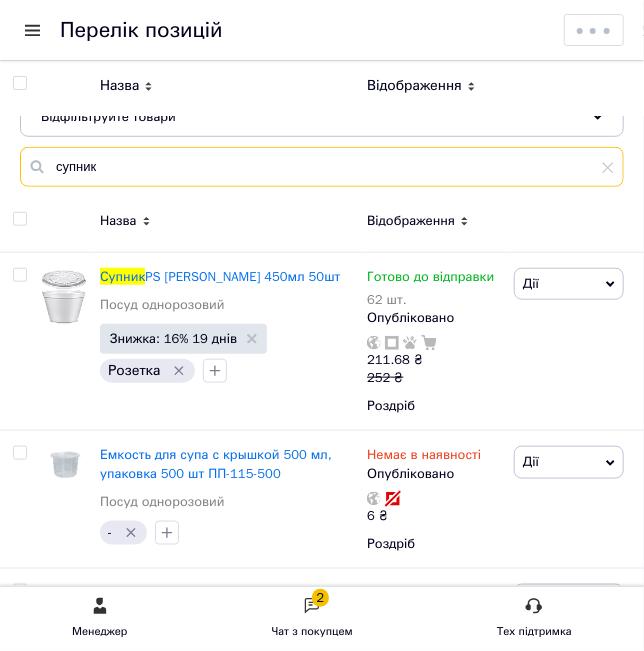 drag, startPoint x: 381, startPoint y: 162, endPoint x: -27, endPoint y: 162, distance: 408 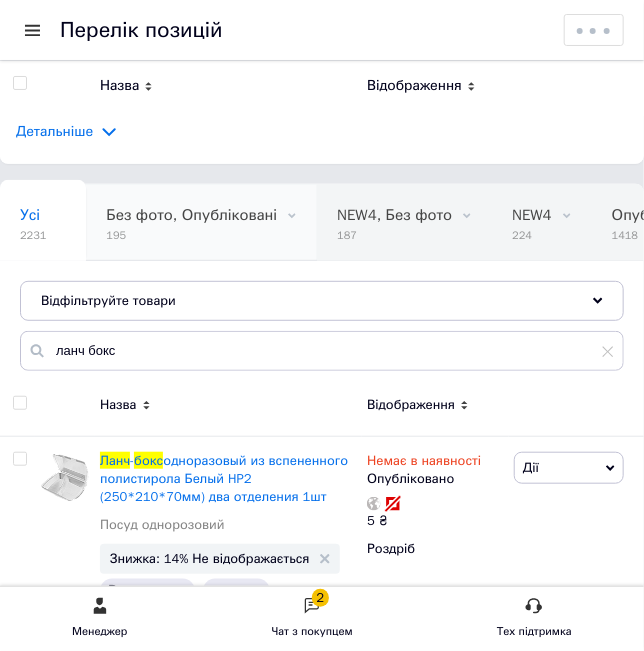scroll, scrollTop: 0, scrollLeft: 0, axis: both 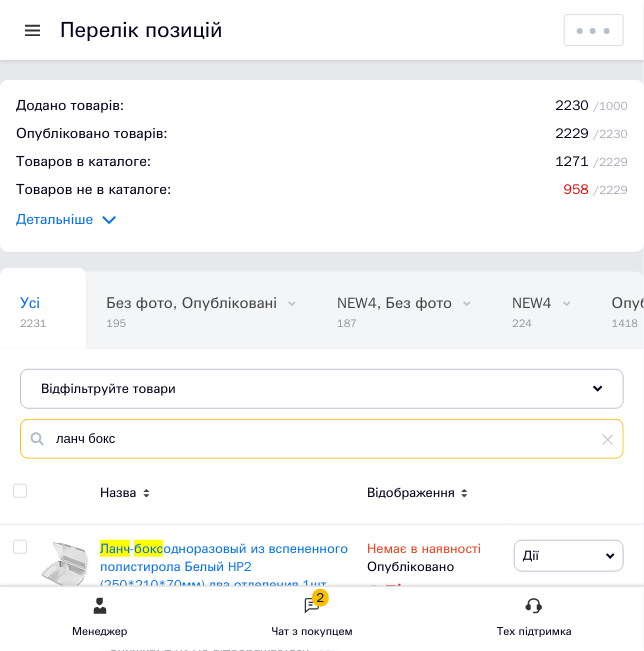 drag, startPoint x: 229, startPoint y: 454, endPoint x: -9, endPoint y: 430, distance: 239.20702 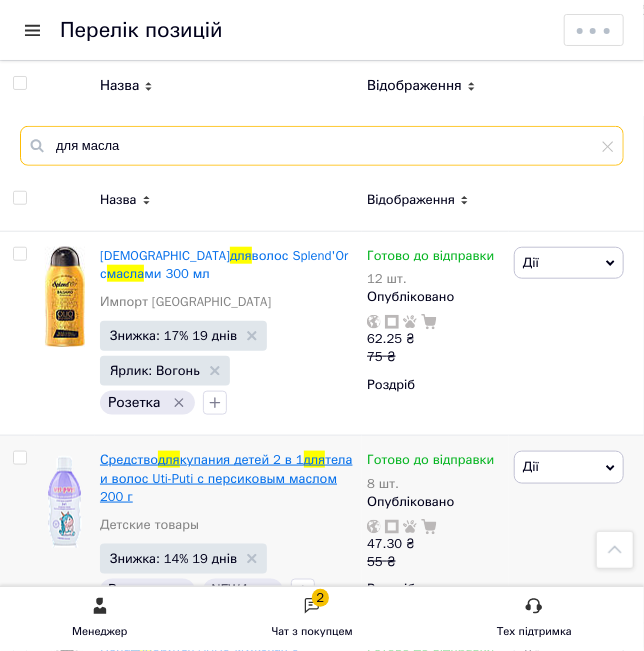 scroll, scrollTop: 290, scrollLeft: 0, axis: vertical 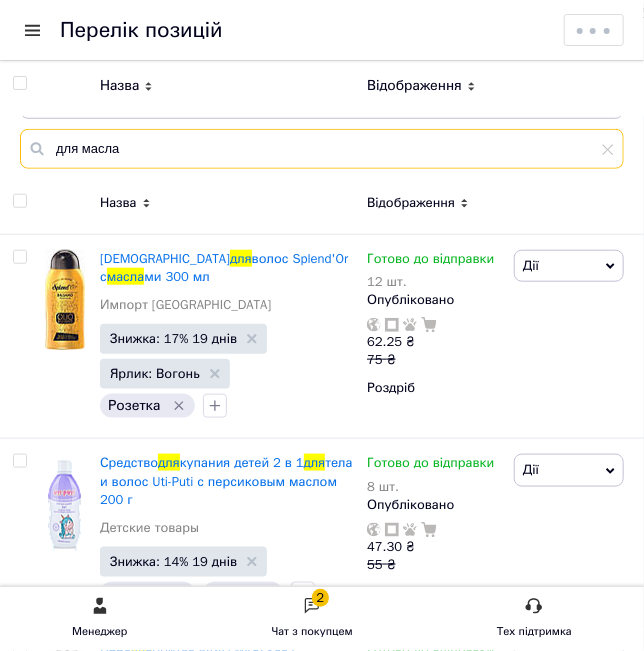drag, startPoint x: 288, startPoint y: 149, endPoint x: -36, endPoint y: 149, distance: 324 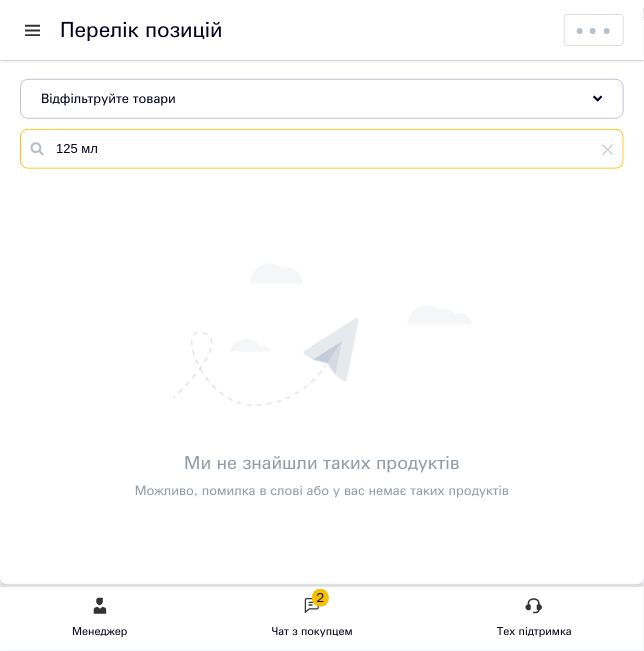 drag, startPoint x: 237, startPoint y: 155, endPoint x: -36, endPoint y: 144, distance: 273.22153 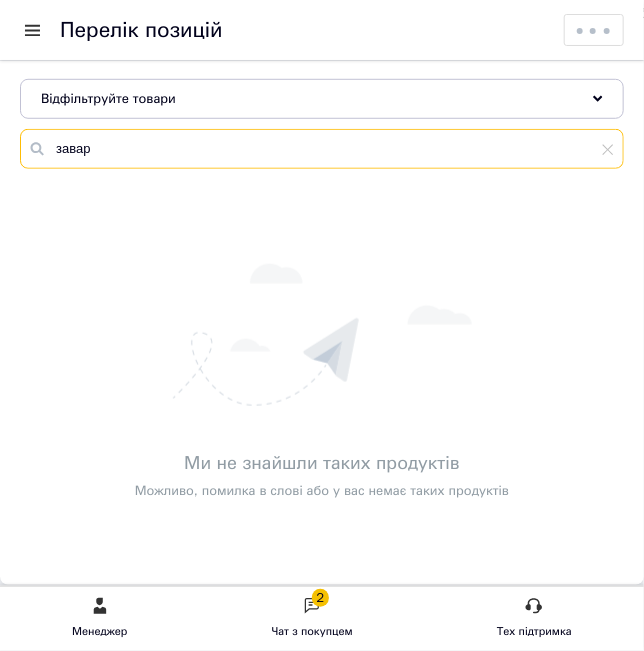 drag, startPoint x: 119, startPoint y: 144, endPoint x: -36, endPoint y: 144, distance: 155 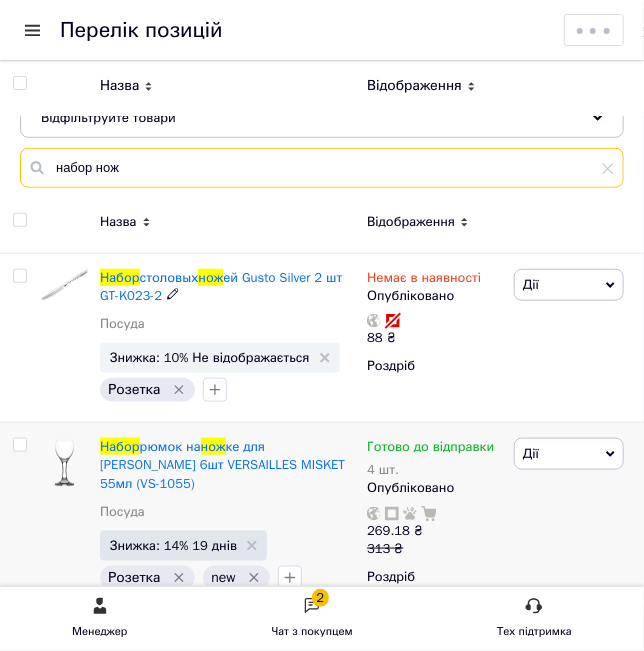 scroll, scrollTop: 273, scrollLeft: 0, axis: vertical 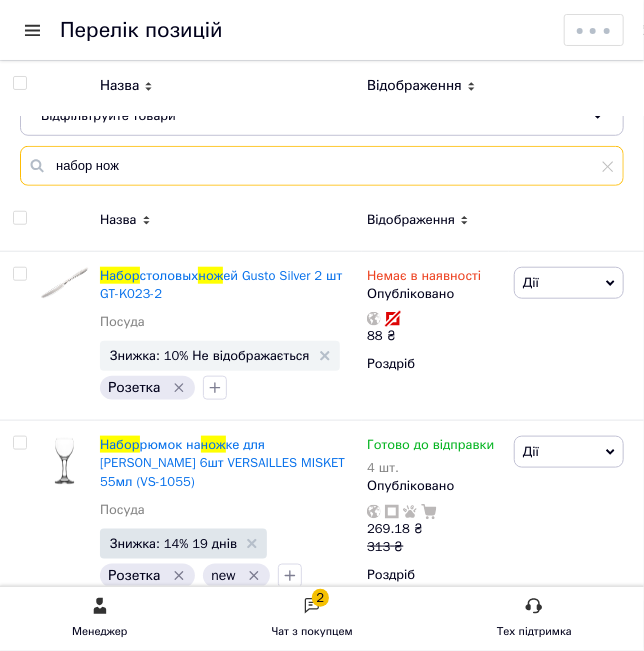 drag, startPoint x: 255, startPoint y: 159, endPoint x: 42, endPoint y: 148, distance: 213.28384 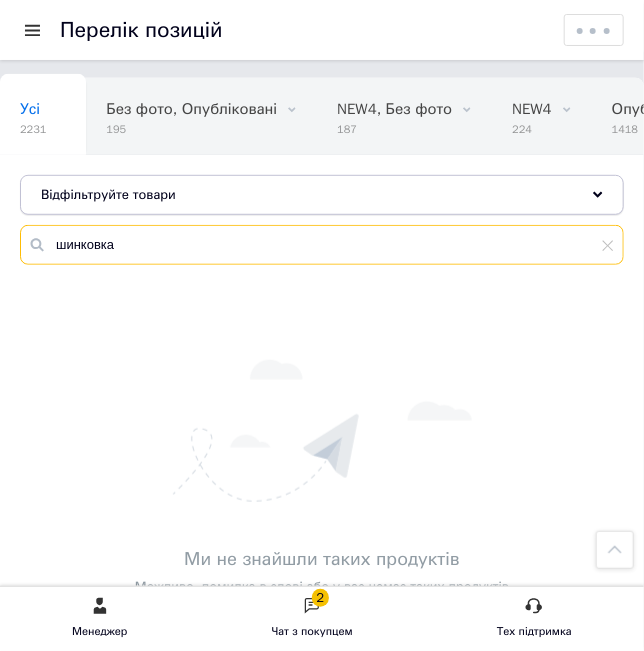 scroll, scrollTop: 182, scrollLeft: 0, axis: vertical 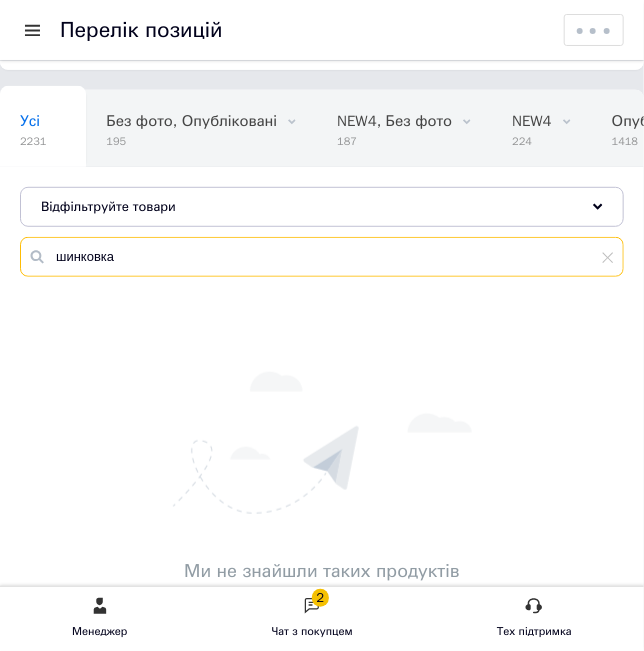 drag, startPoint x: 35, startPoint y: 238, endPoint x: 10, endPoint y: 240, distance: 25.079872 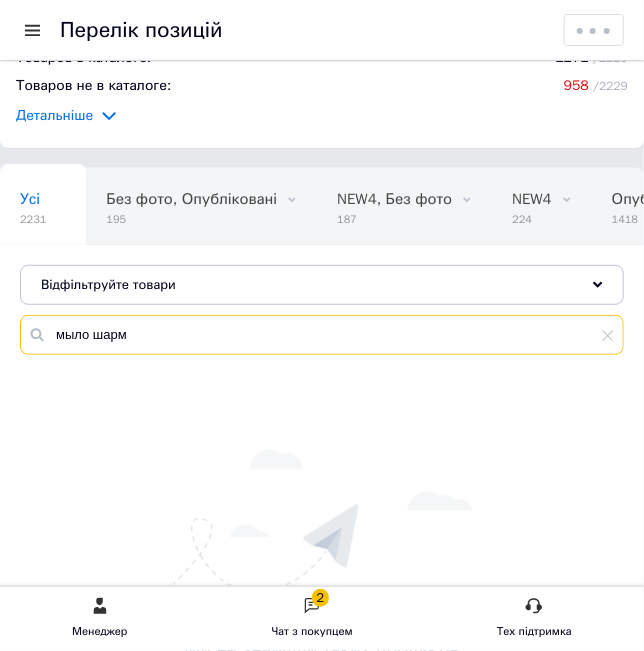 scroll, scrollTop: 91, scrollLeft: 0, axis: vertical 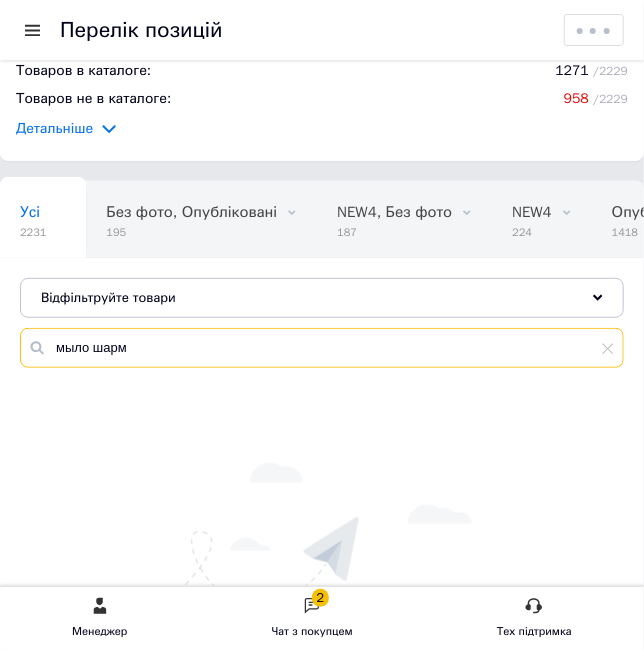 drag, startPoint x: 96, startPoint y: 344, endPoint x: 45, endPoint y: 352, distance: 51.62364 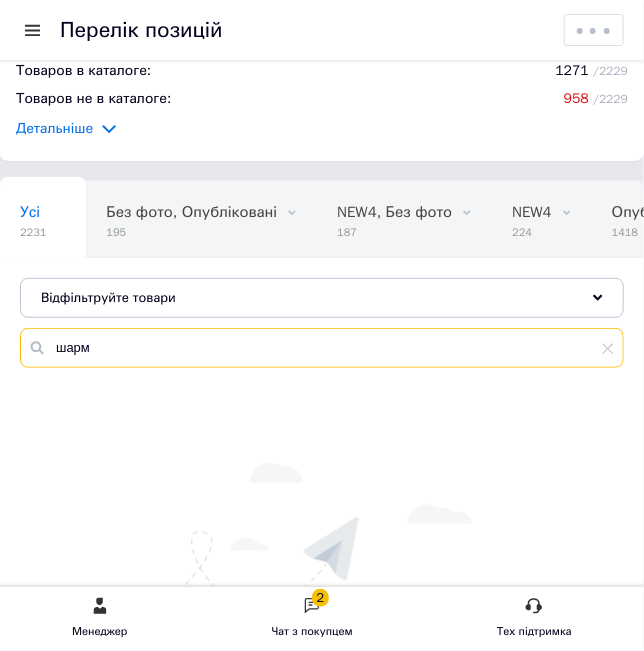 drag, startPoint x: 157, startPoint y: 337, endPoint x: 49, endPoint y: 336, distance: 108.00463 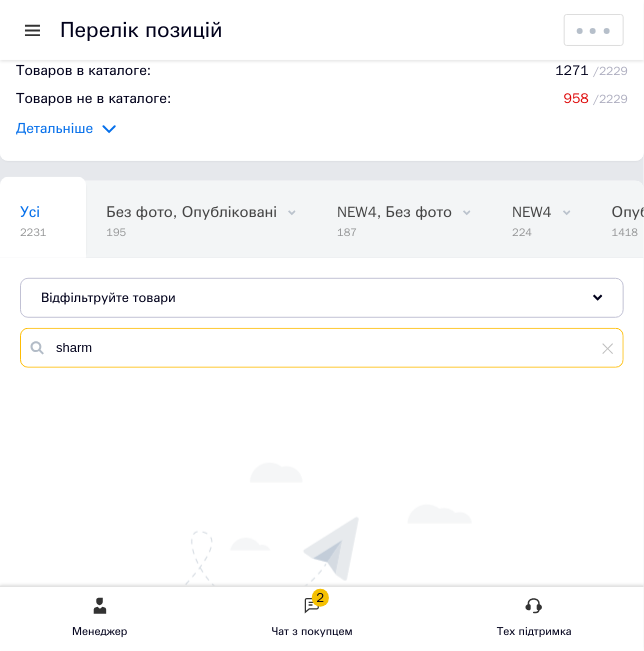 click on "sharm" at bounding box center (322, 348) 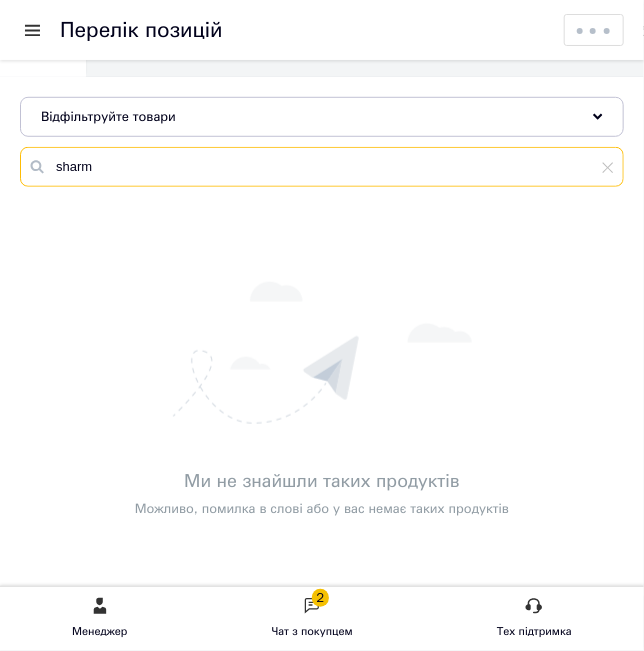 scroll, scrollTop: 273, scrollLeft: 0, axis: vertical 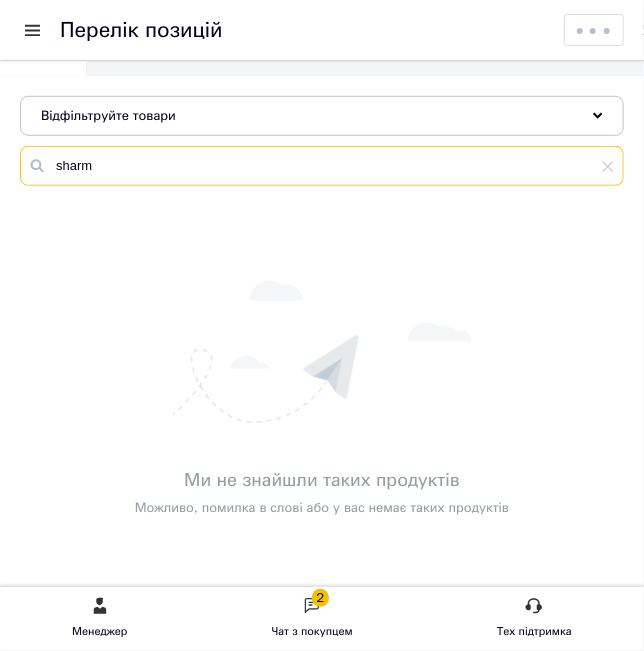 drag, startPoint x: 111, startPoint y: 161, endPoint x: 21, endPoint y: 150, distance: 90.66973 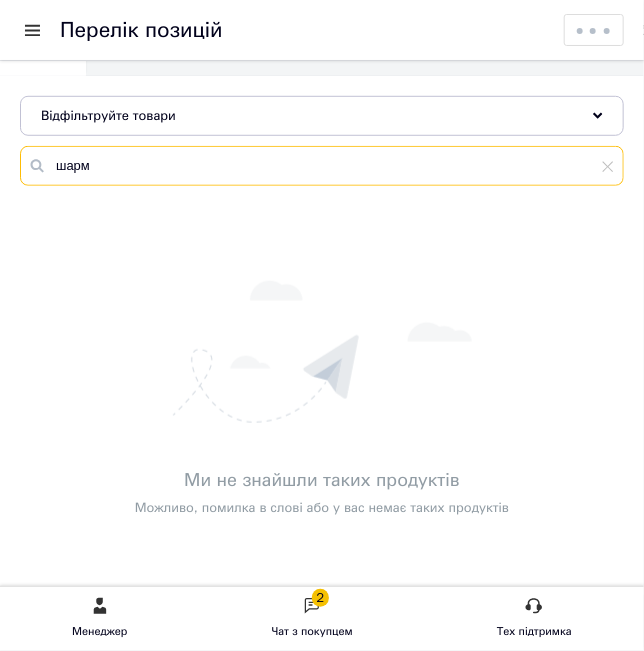 type on "шарм" 